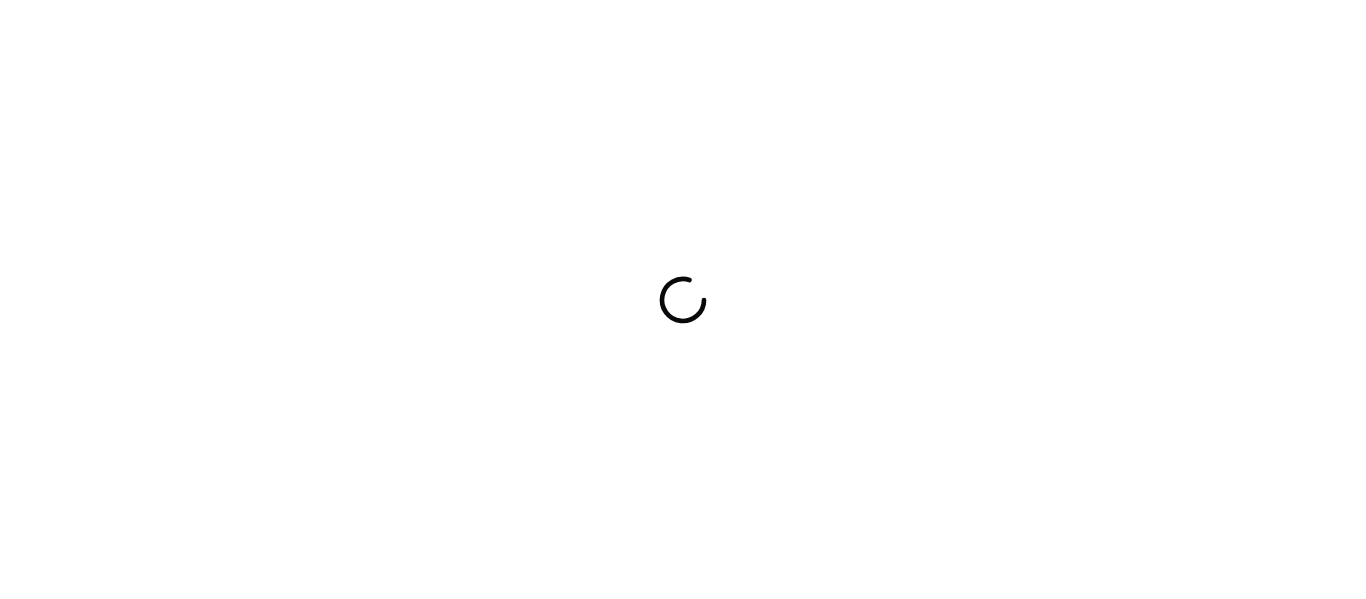scroll, scrollTop: 0, scrollLeft: 0, axis: both 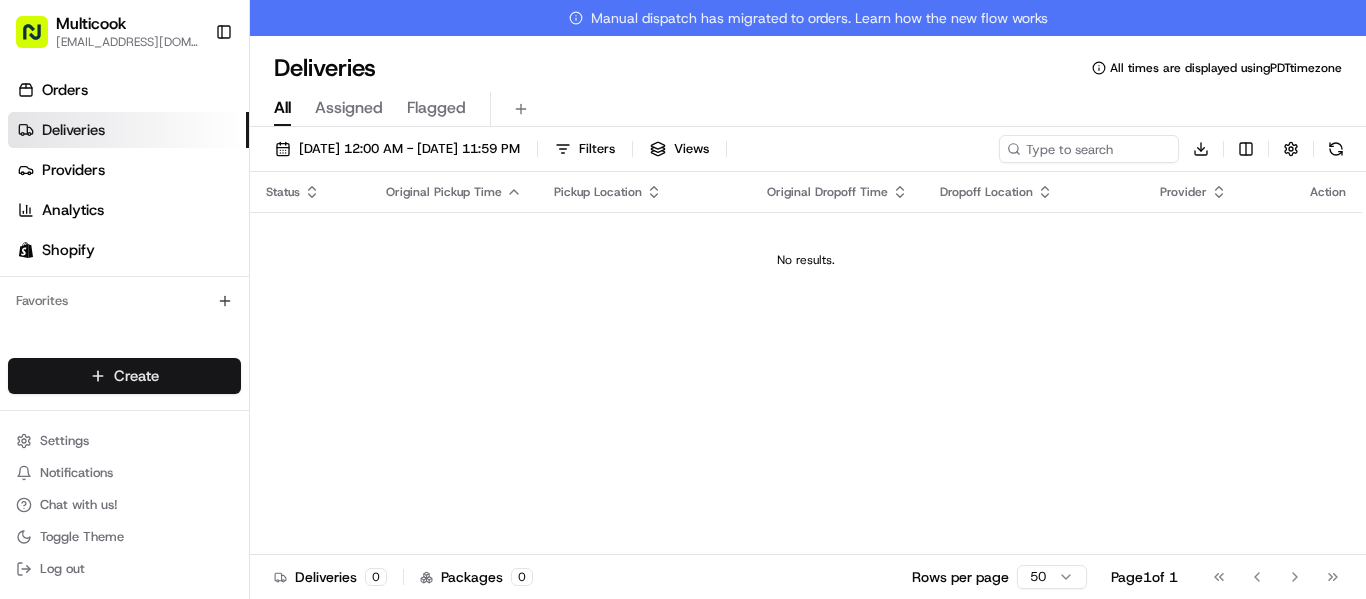click on "Multicook [EMAIL_ADDRESS][DOMAIN_NAME] Toggle Sidebar Orders Deliveries Providers Analytics Shopify Favorites Main Menu Members & Organization Organization Users Roles Preferences Customization Tracking Orchestration Automations Dispatch Strategy Locations Pickup Locations Dropoff Locations Billing Billing Refund Requests Integrations Notification Triggers Webhooks API Keys Request Logs Create Settings Notifications Chat with us! Toggle Theme Log out  Manual dispatch has migrated to orders. Learn how the new flow works Deliveries All times are displayed using  PDT  timezone All Assigned Flagged [DATE] 12:00 AM - [DATE] 11:59 PM Filters Views Download Status Original Pickup Time Pickup Location Original Dropoff Time Dropoff Location Provider Action No results. Deliveries 0 Packages 0 Rows per page 50 Page  1  of   1 Go to first page Go to previous page Go to next page Go to last page
Create Create" at bounding box center (683, 299) 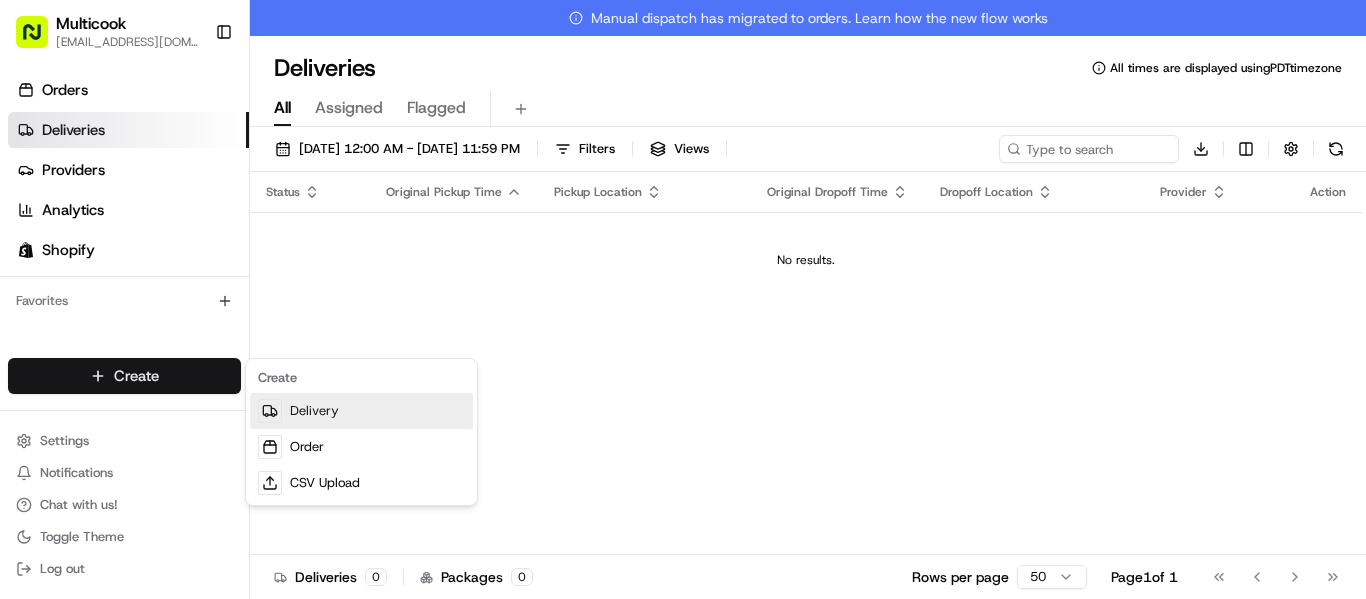 click on "Delivery" at bounding box center [361, 411] 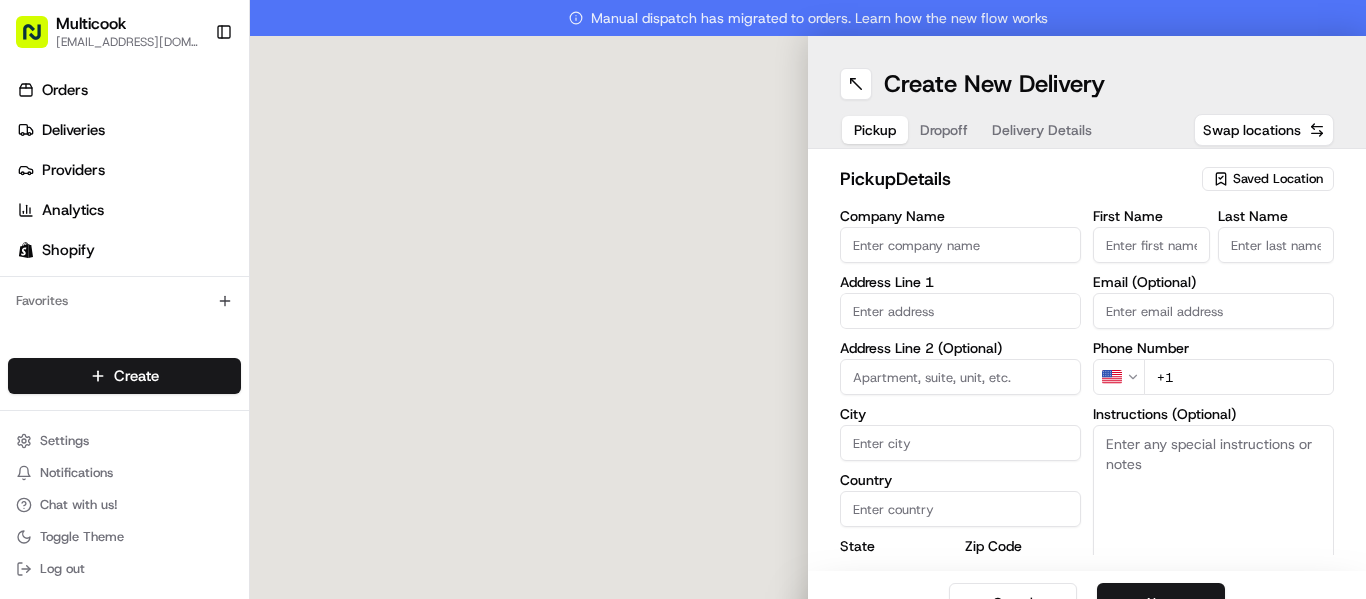 click on "Saved Location" at bounding box center (1278, 179) 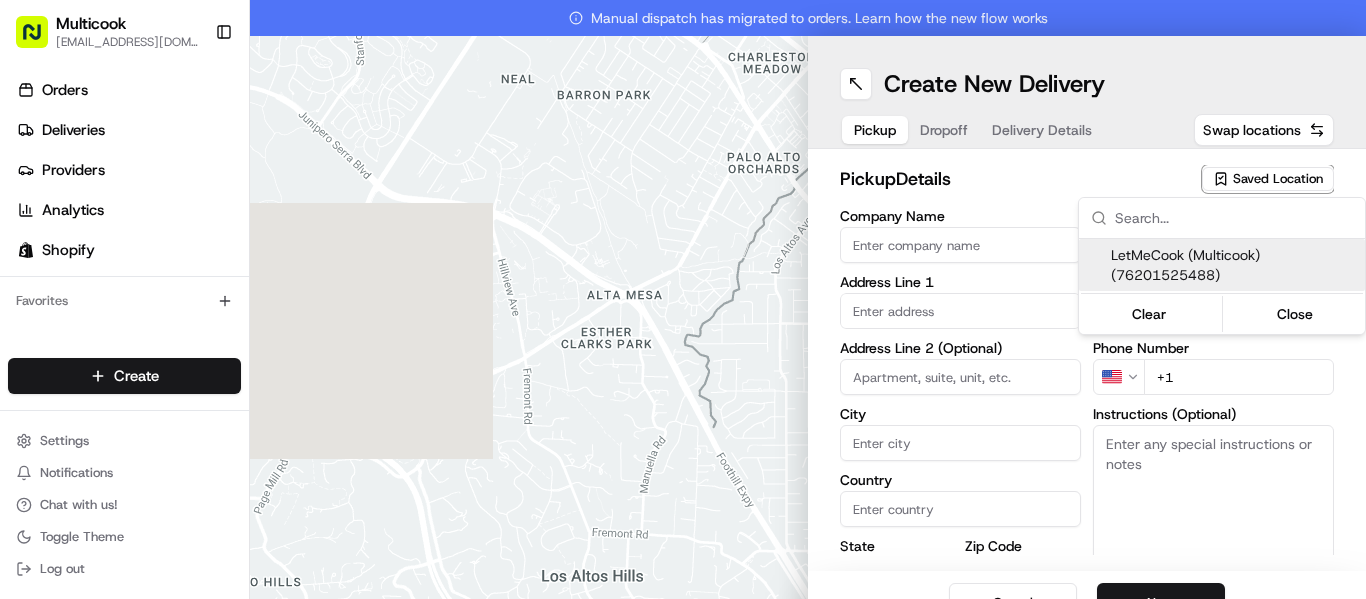 click on "LetMeCook (Multicook) (76201525488)" at bounding box center (1234, 265) 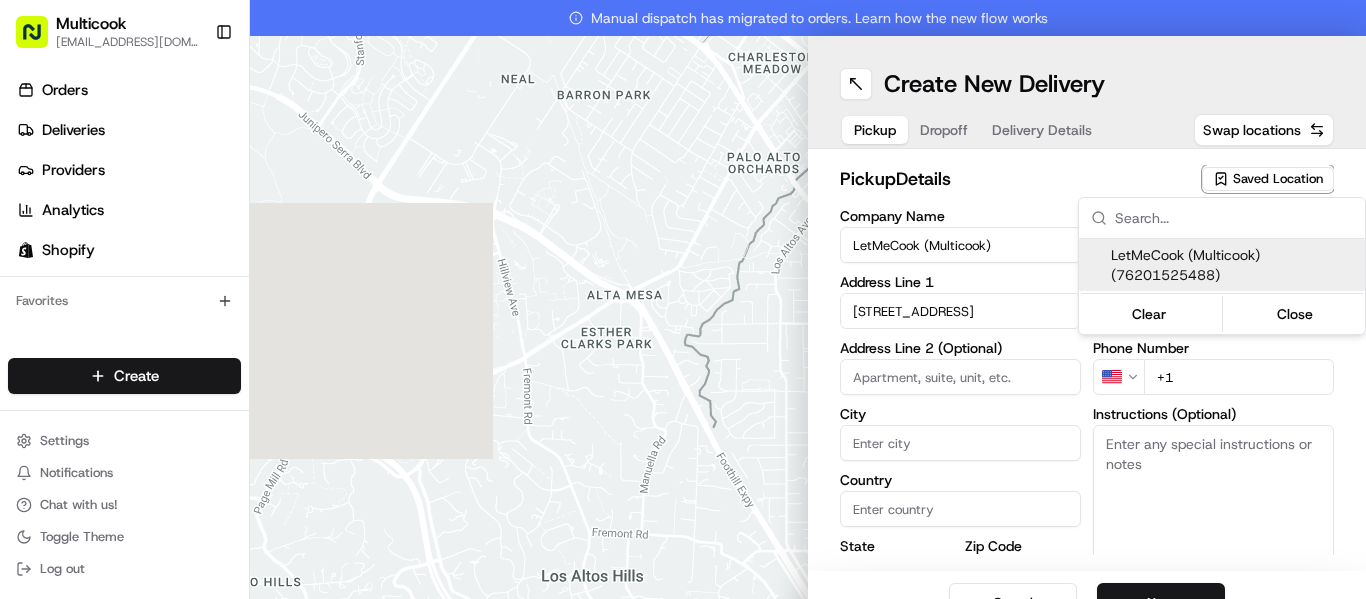 type on "[GEOGRAPHIC_DATA]" 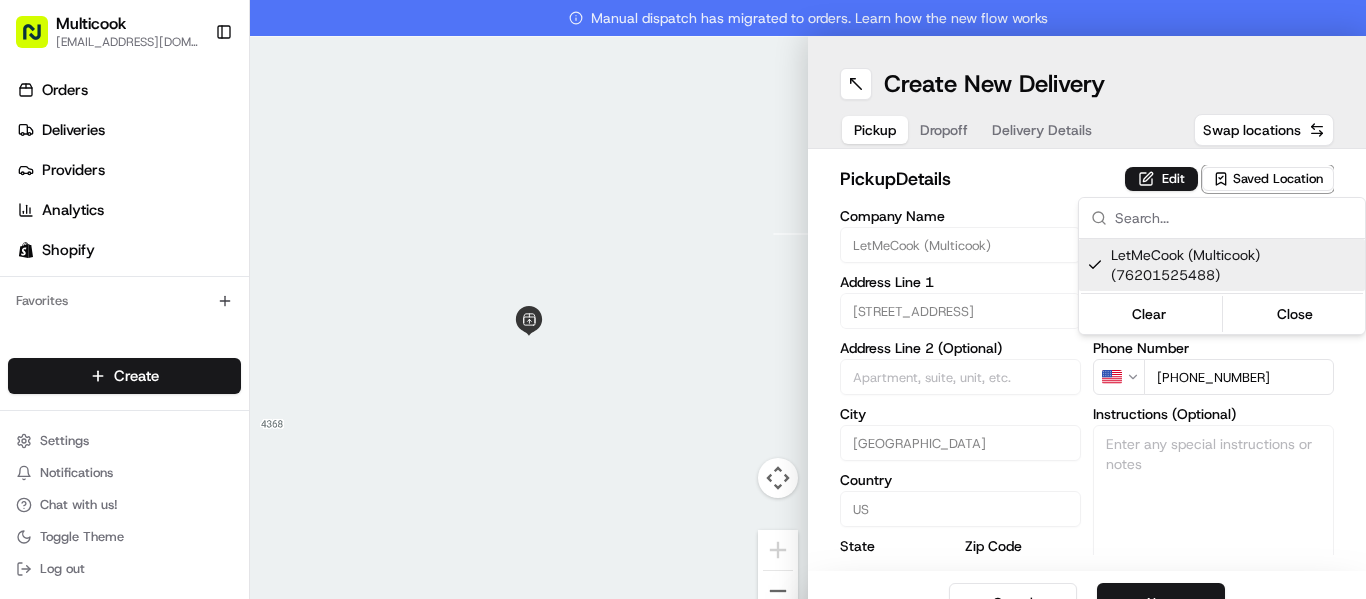 click on "Multicook [EMAIL_ADDRESS][DOMAIN_NAME] Toggle Sidebar Orders Deliveries Providers Analytics Shopify Favorites Main Menu Members & Organization Organization Users Roles Preferences Customization Tracking Orchestration Automations Dispatch Strategy Locations Pickup Locations Dropoff Locations Billing Billing Refund Requests Integrations Notification Triggers Webhooks API Keys Request Logs Create Settings Notifications Chat with us! Toggle Theme Log out  Manual dispatch has migrated to orders. Learn how the new flow works To navigate the map with touch gestures double-tap and hold your finger on the map, then drag the map. ← Move left → Move right ↑ Move up ↓ Move down + Zoom in - Zoom out Home Jump left by 75% End Jump right by 75% Page Up Jump up by 75% Page Down Jump down by 75% Keyboard shortcuts Map Data Map data ©2025 Google Map data ©2025 Google 2 m  Click to toggle between metric and imperial units Terms Report a map error Create New Delivery Pickup Dropoff Delivery Details Swap locations" at bounding box center [683, 299] 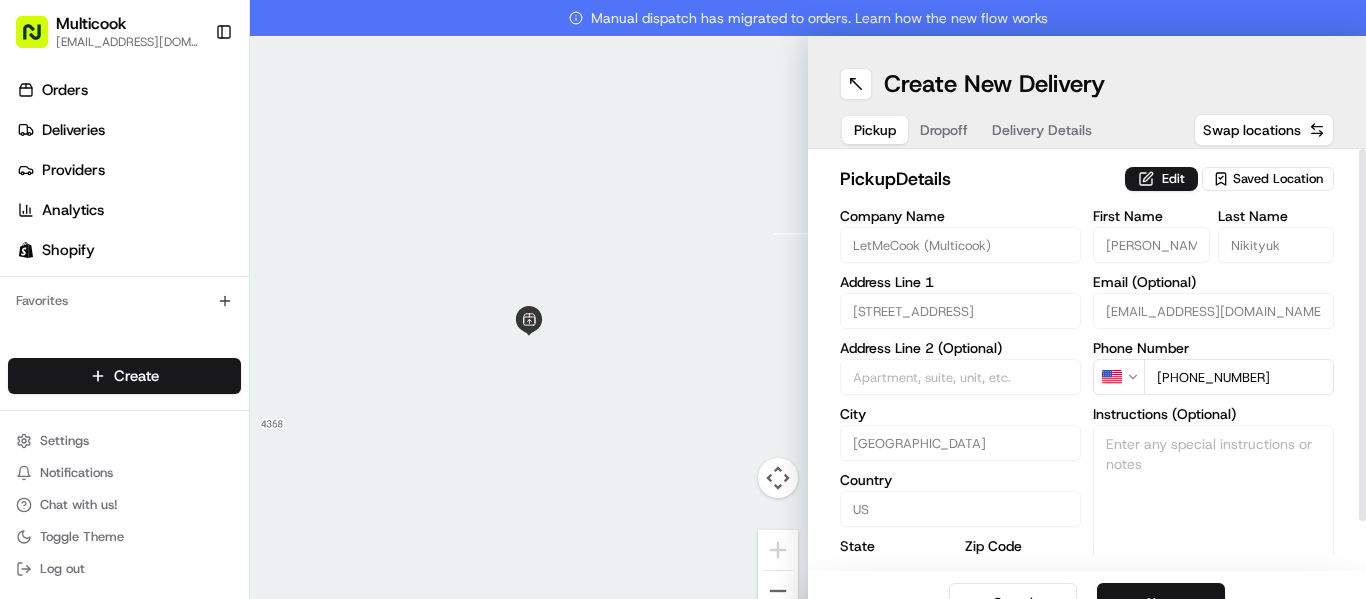 click on "Next" at bounding box center (1161, 603) 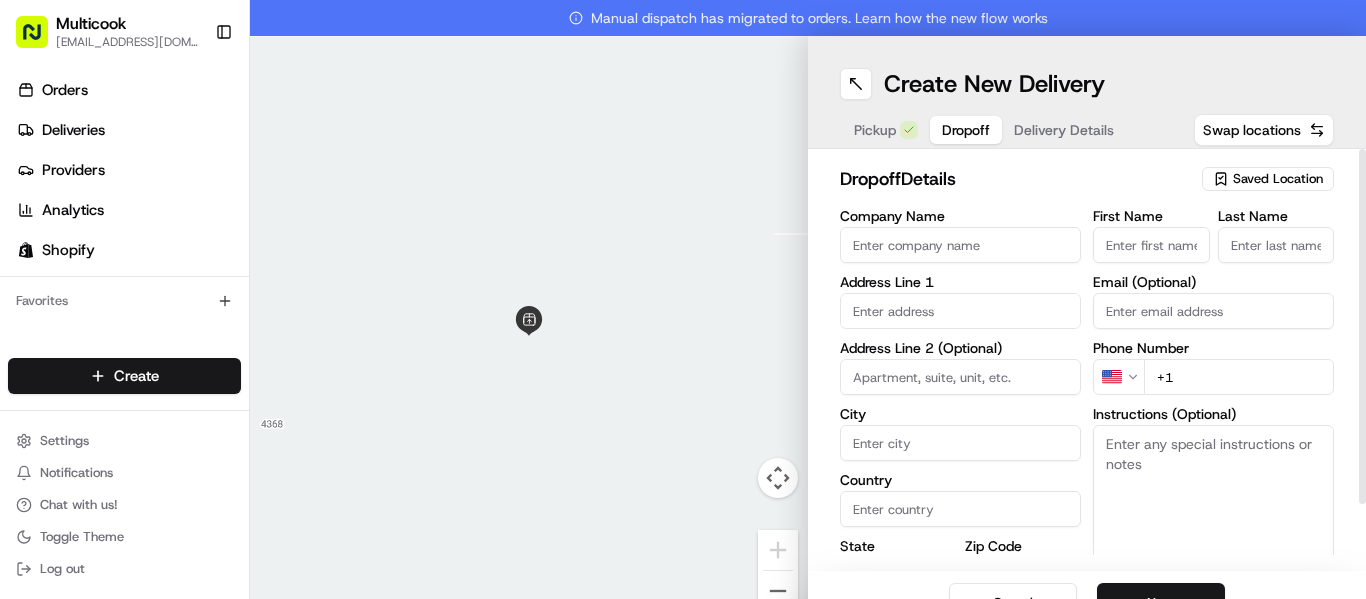 click on "First Name" at bounding box center (1151, 245) 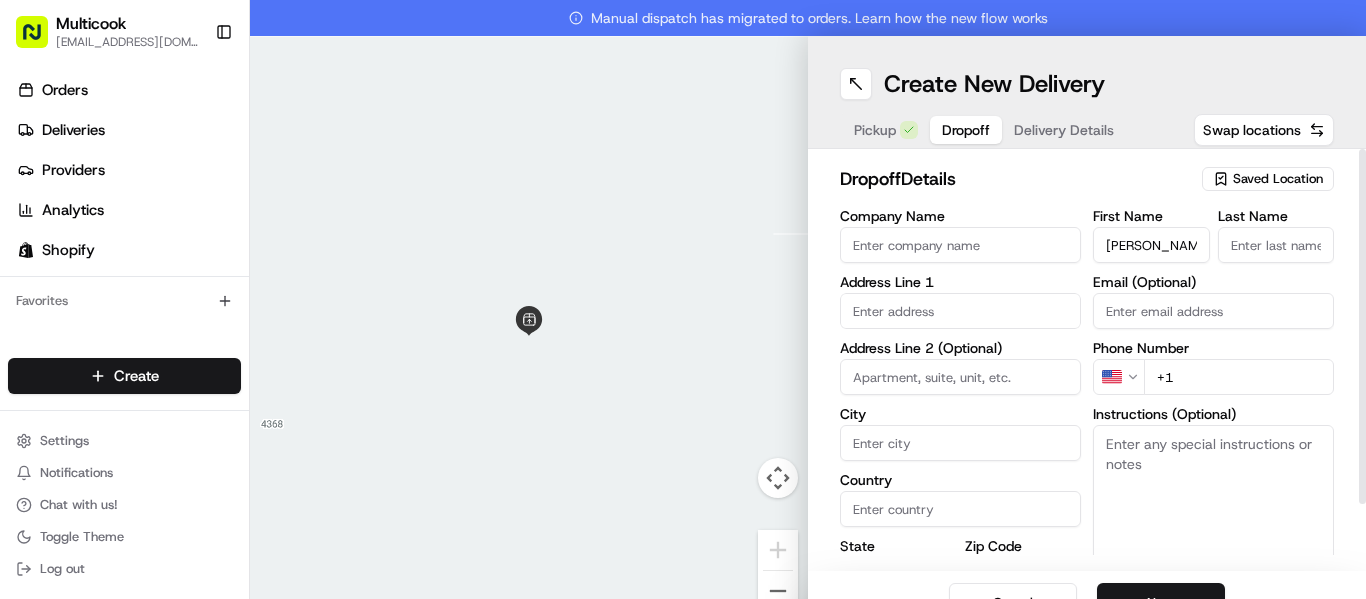 click on "[PERSON_NAME]" at bounding box center (1151, 245) 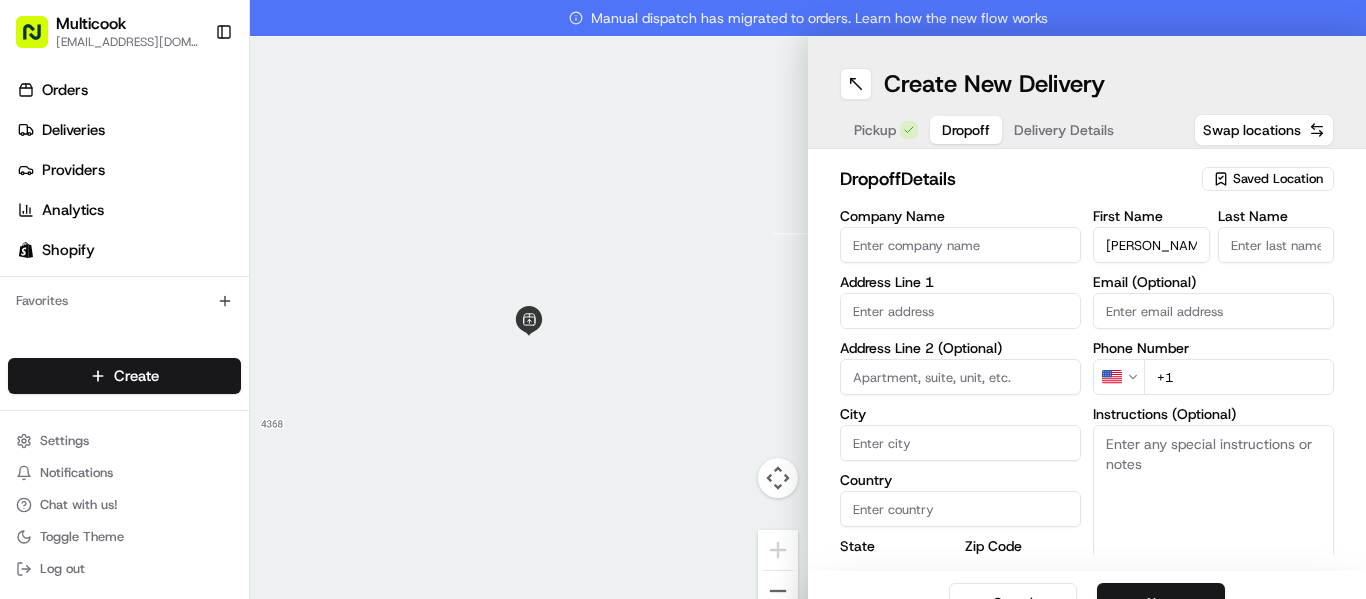 type on "[PERSON_NAME]" 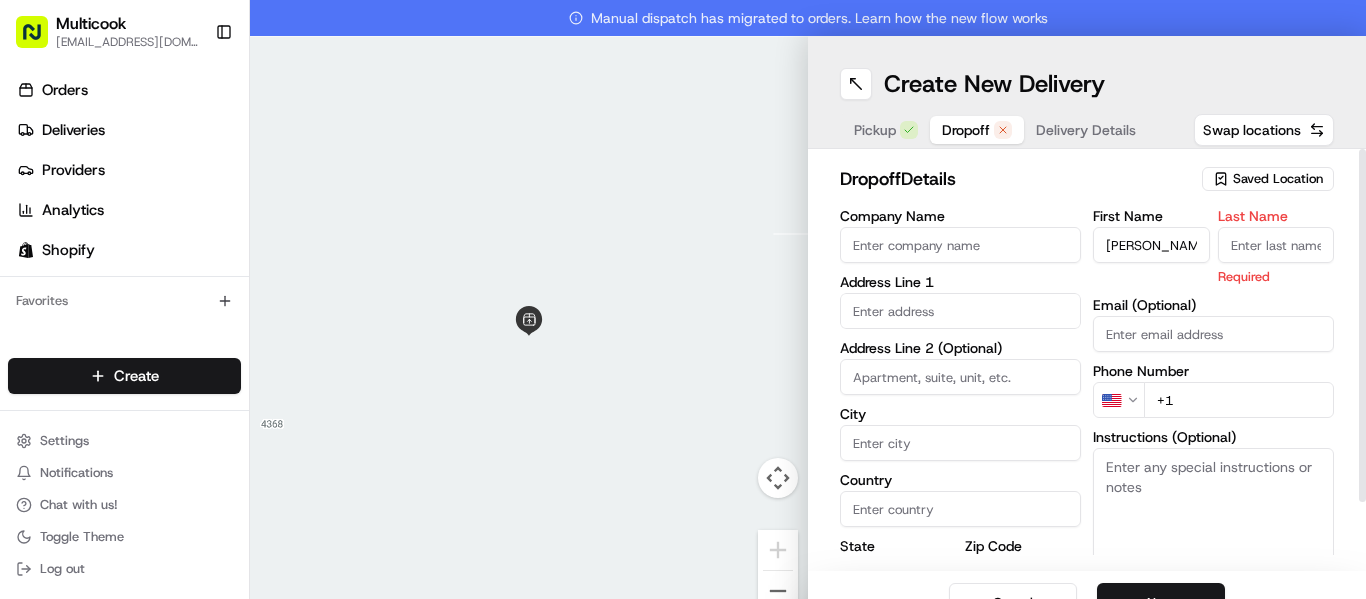 paste on "[PERSON_NAME]" 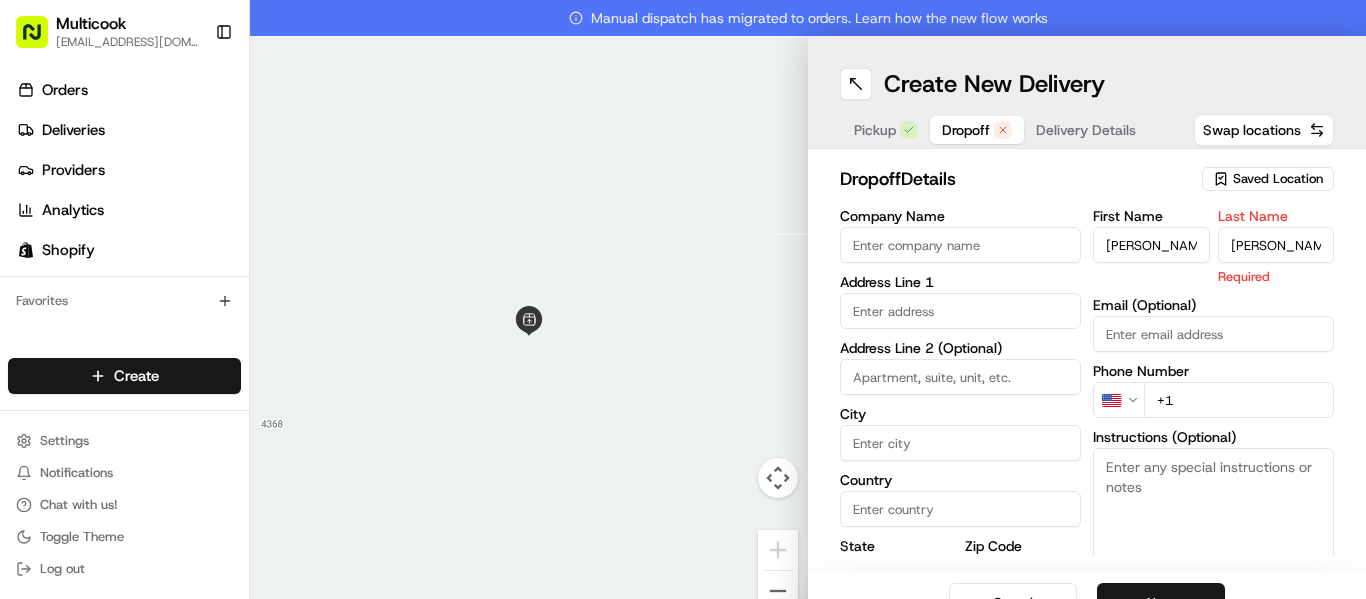 type on "[PERSON_NAME]" 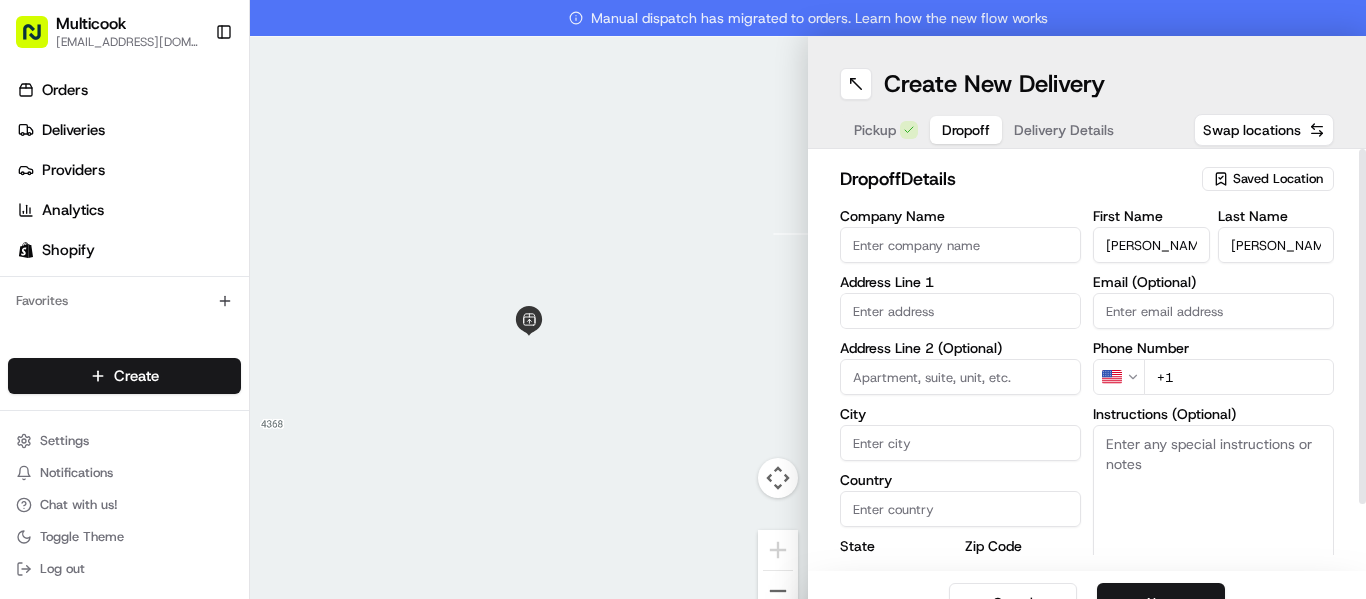 click on "+1" at bounding box center [1239, 377] 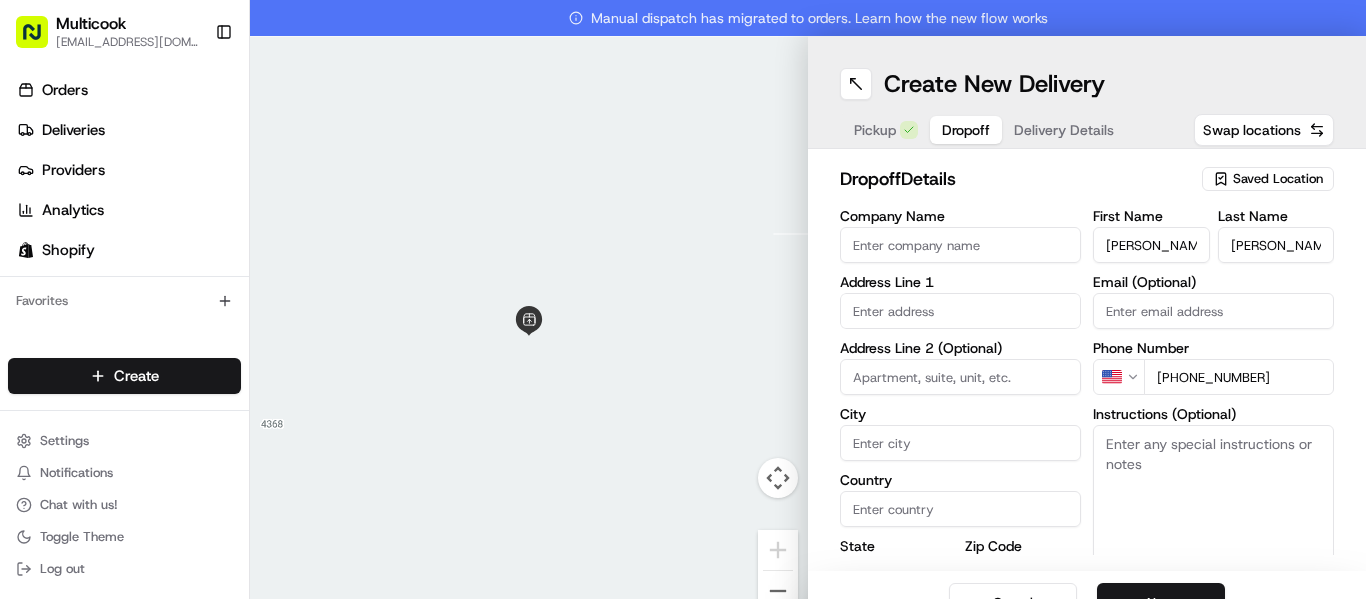 type on "[PHONE_NUMBER]" 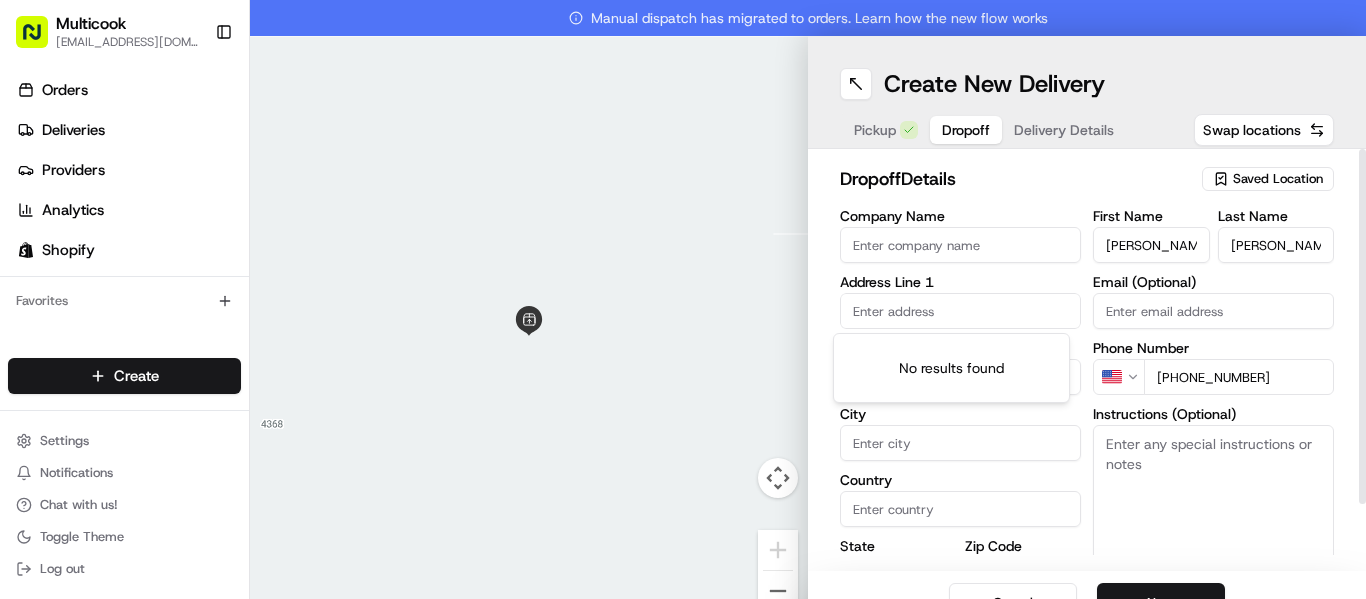 click at bounding box center (960, 311) 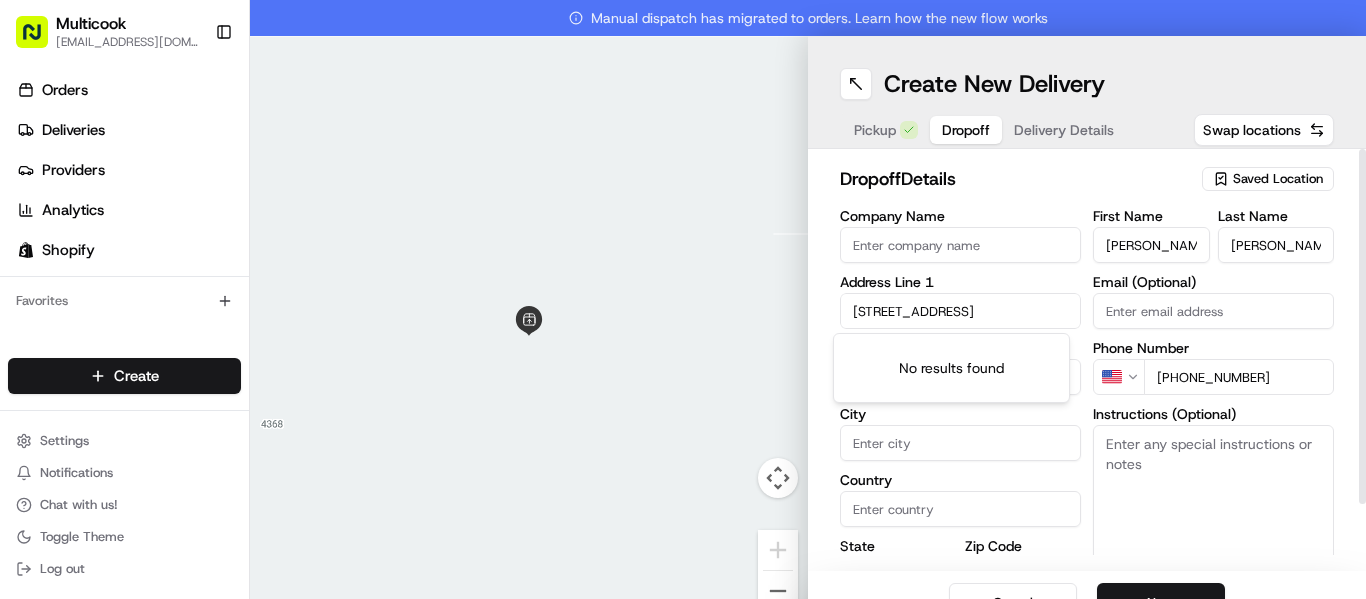 scroll, scrollTop: 0, scrollLeft: 54, axis: horizontal 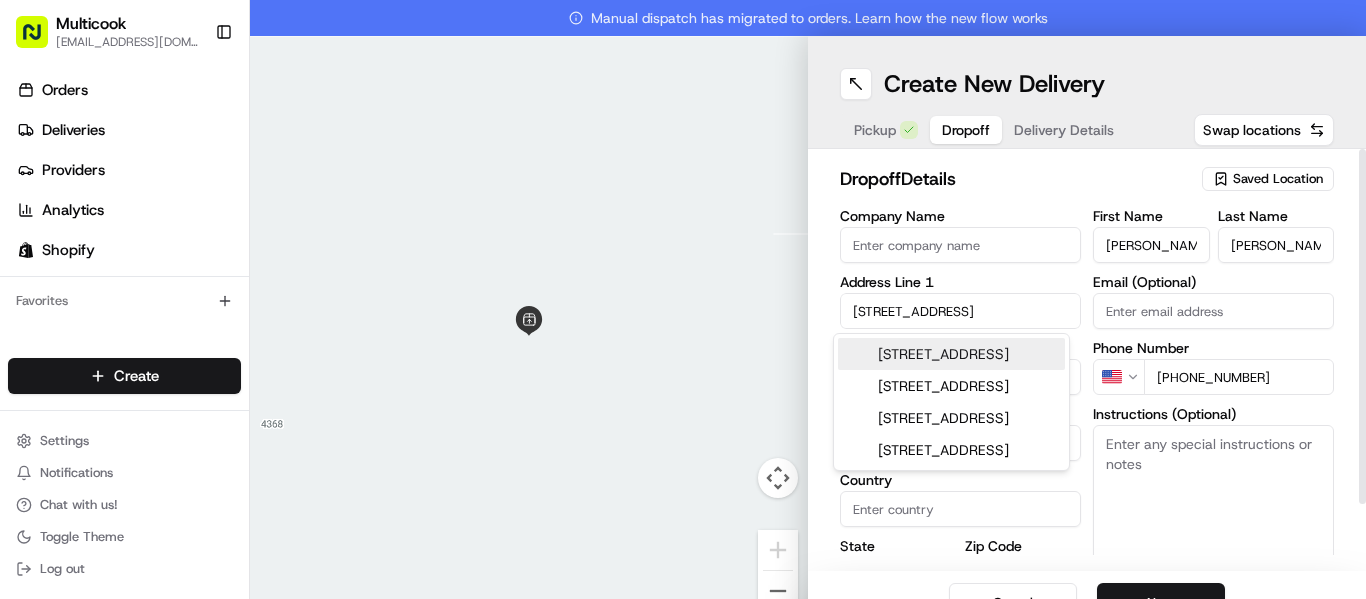 click on "[STREET_ADDRESS]" at bounding box center (951, 354) 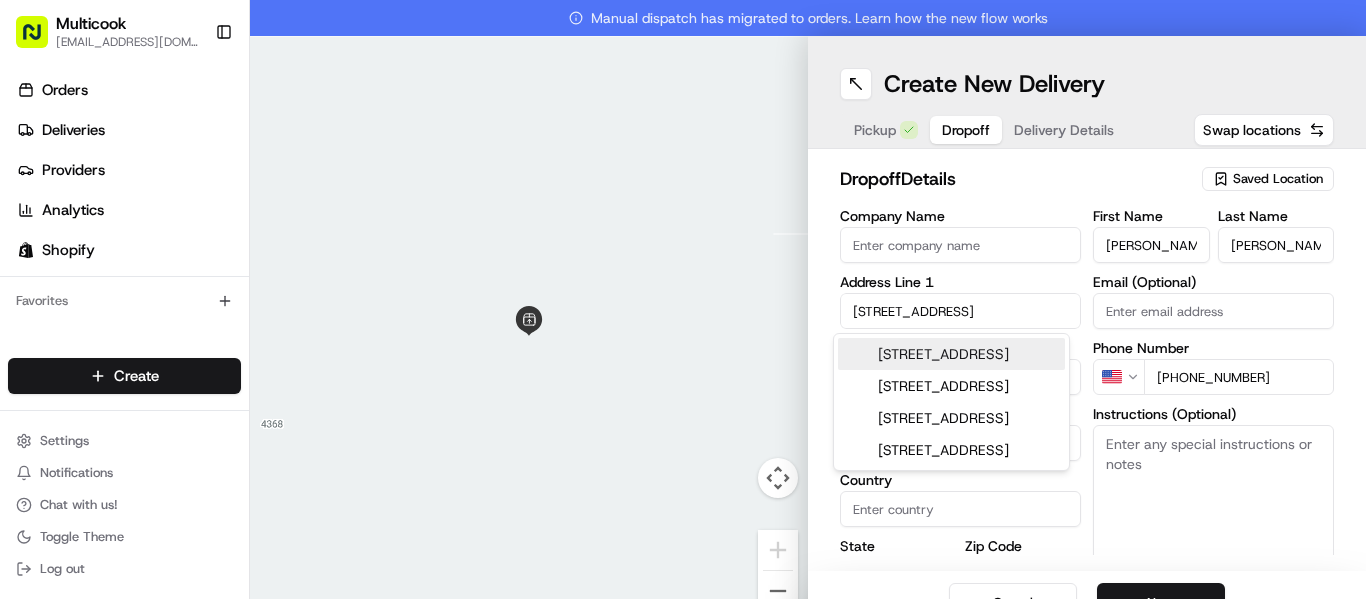 type on "[STREET_ADDRESS]" 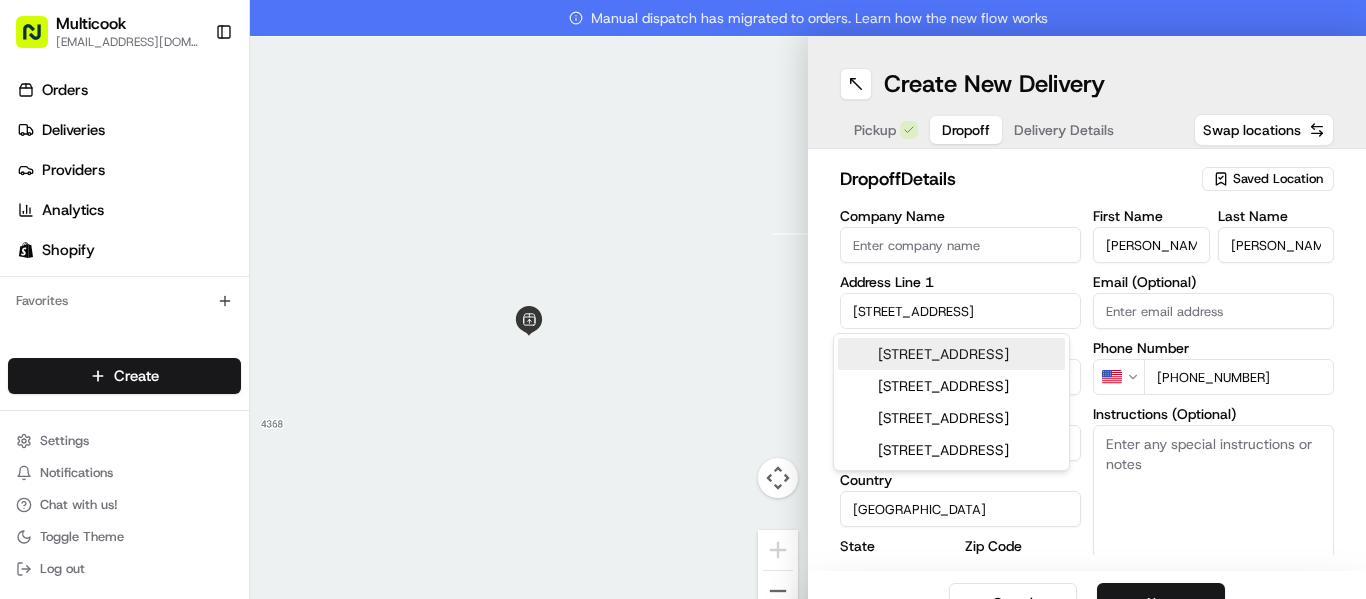 type on "[STREET_ADDRESS]" 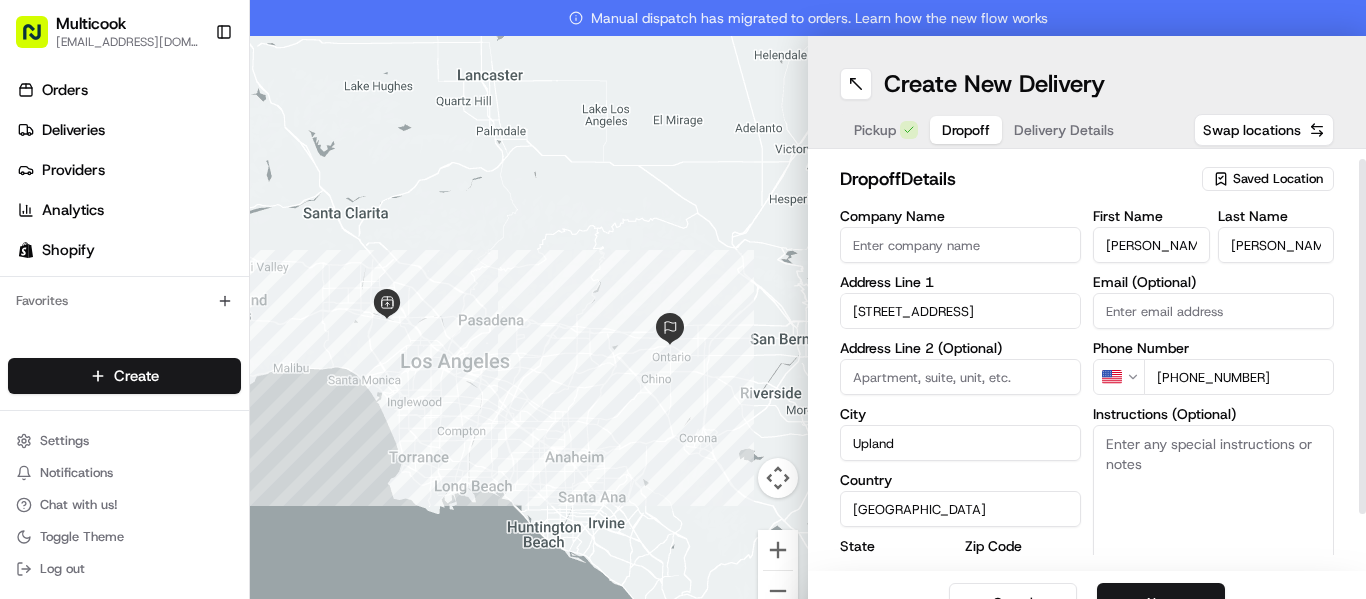 scroll, scrollTop: 74, scrollLeft: 0, axis: vertical 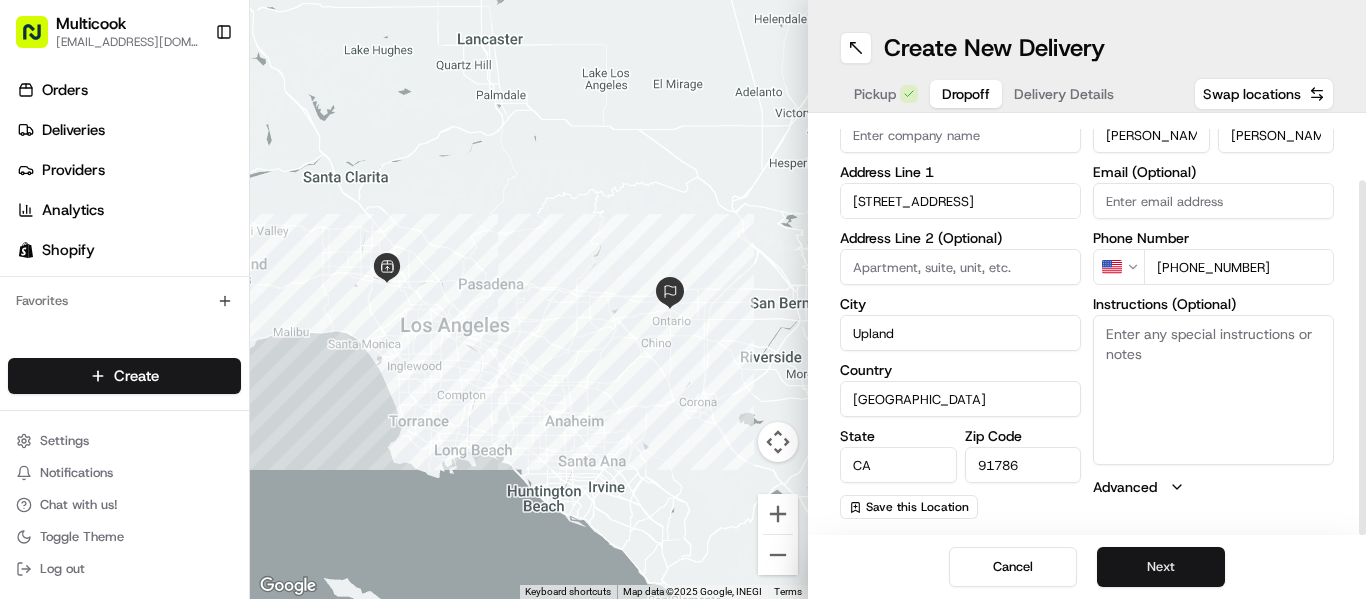 click on "Next" at bounding box center (1161, 567) 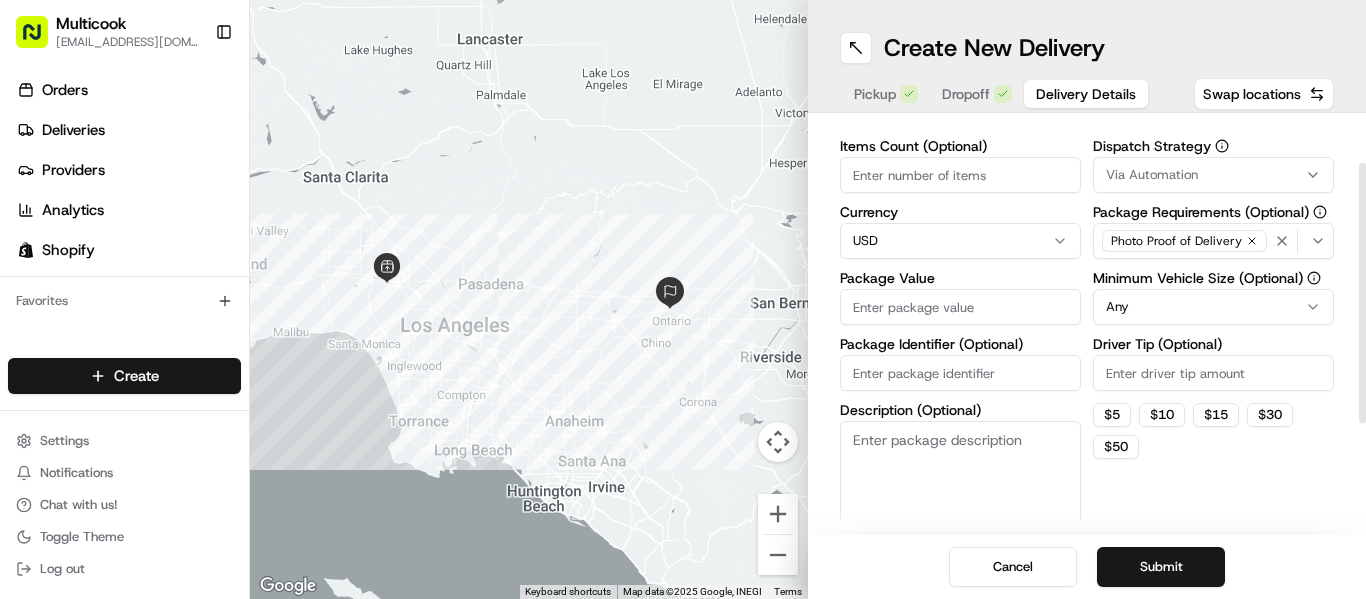 click on "Items Count (Optional)" at bounding box center (960, 175) 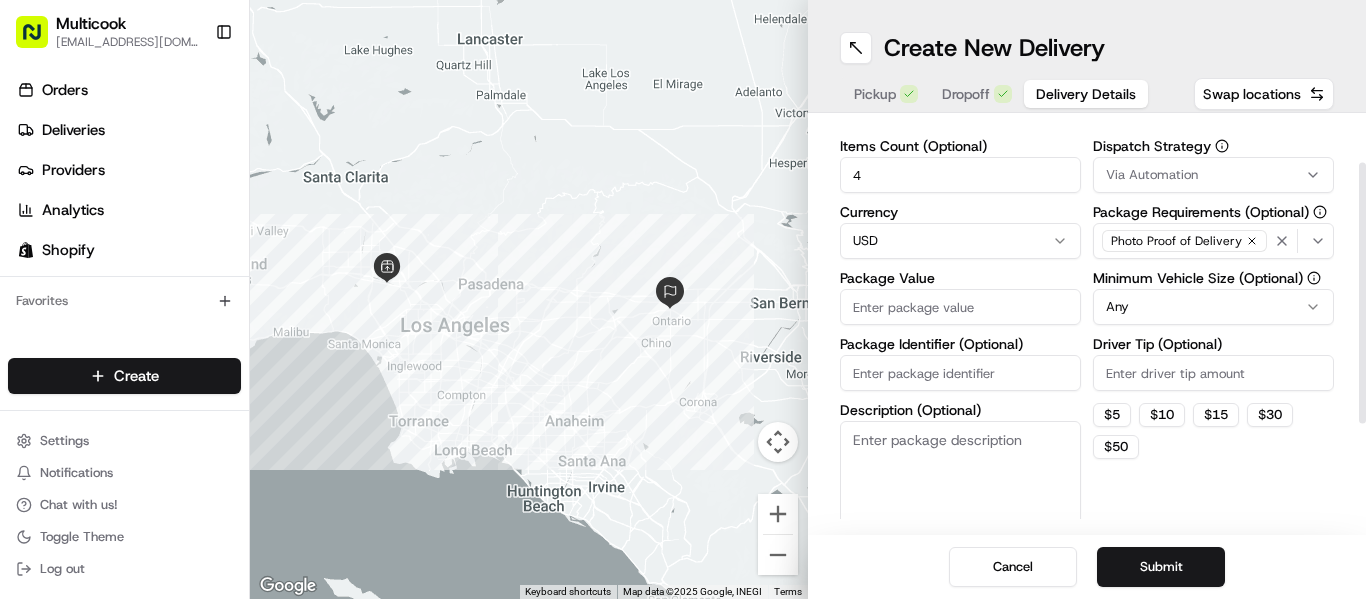 type on "4" 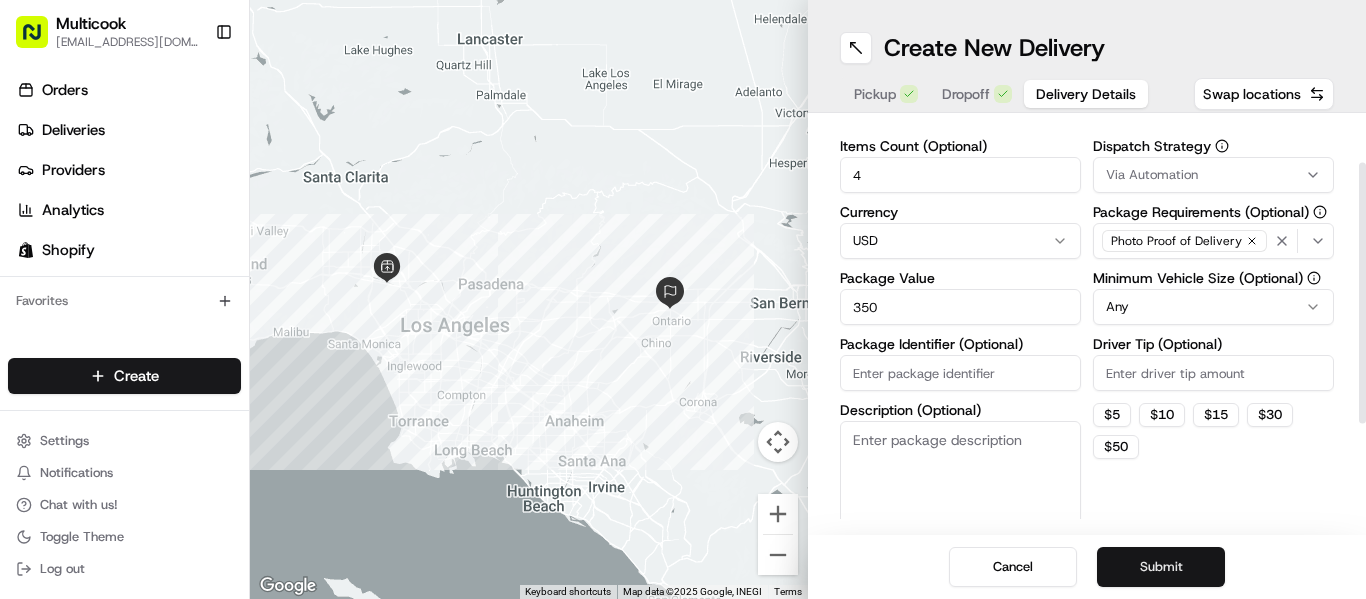 type on "350" 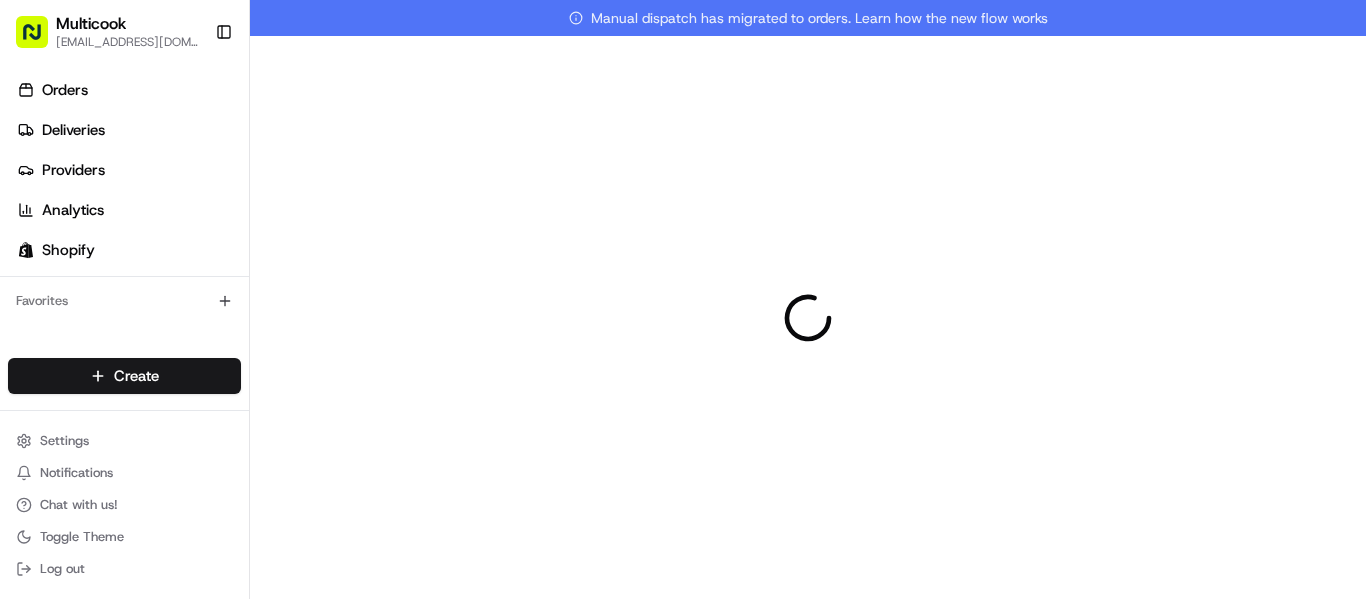 scroll, scrollTop: 0, scrollLeft: 0, axis: both 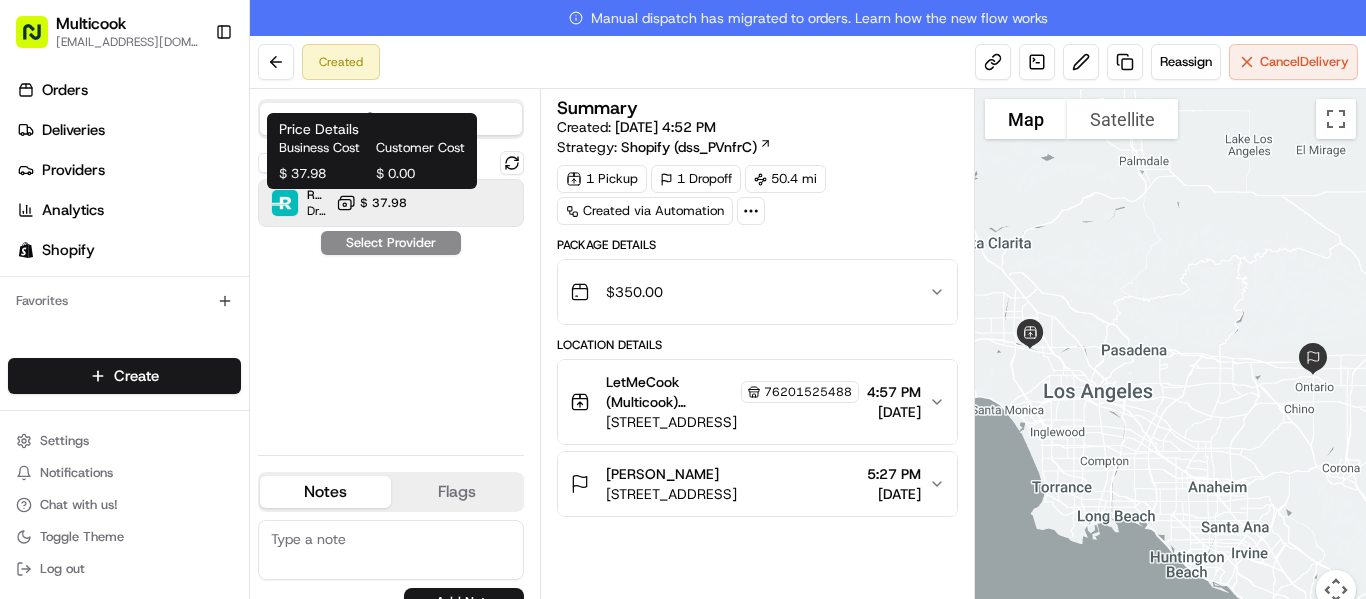 drag, startPoint x: 396, startPoint y: 193, endPoint x: 408, endPoint y: 216, distance: 25.942244 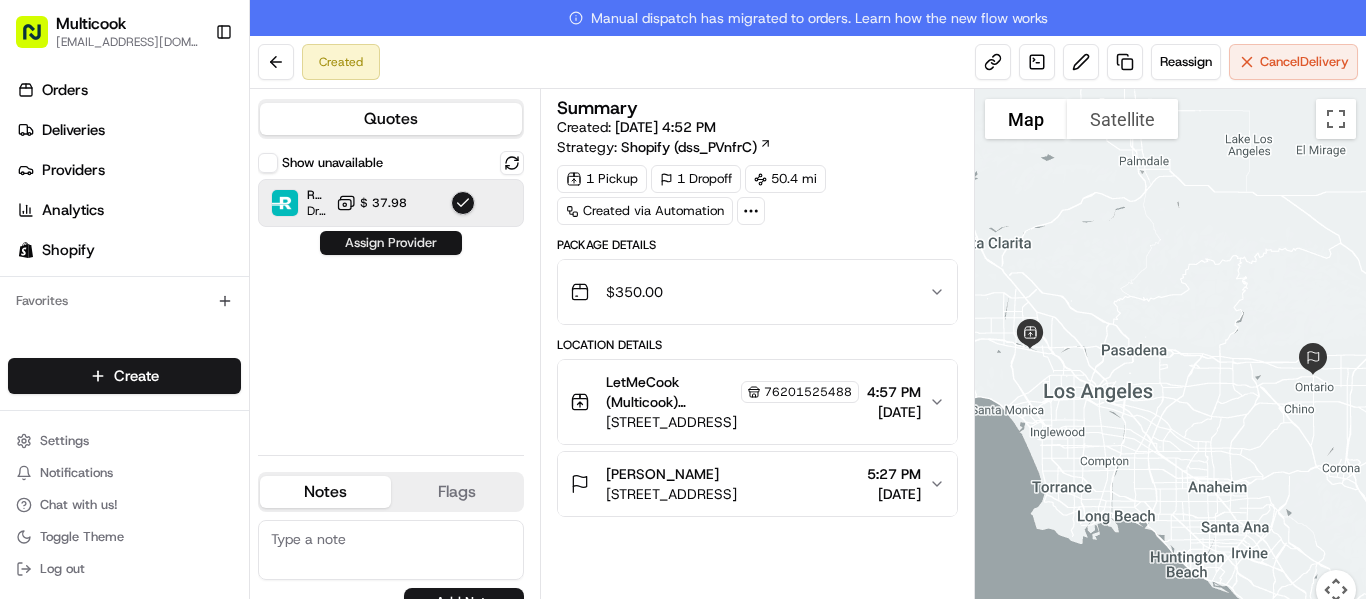 click on "Assign Provider" at bounding box center [391, 243] 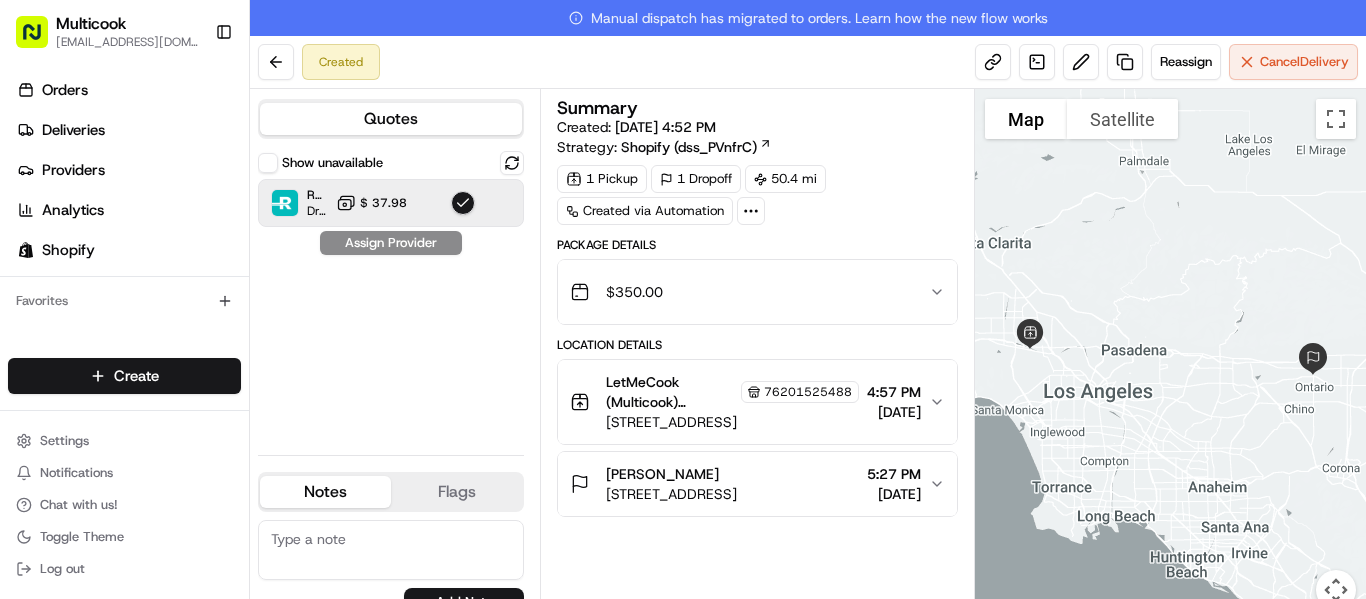 click 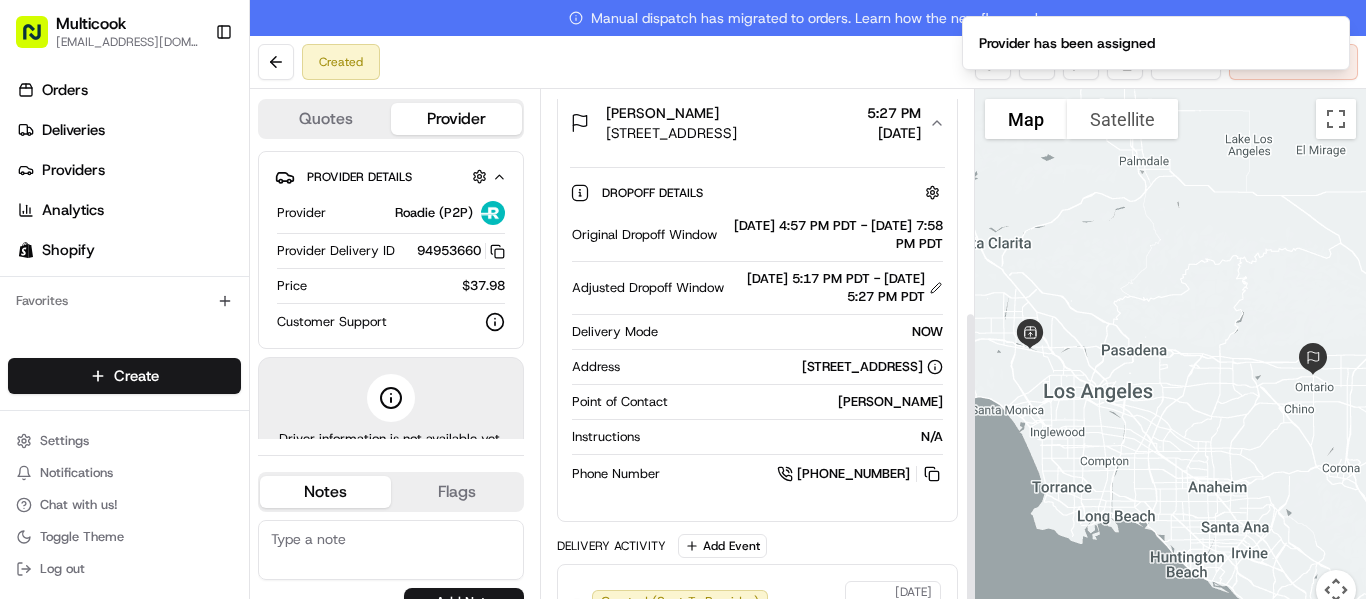 scroll, scrollTop: 377, scrollLeft: 0, axis: vertical 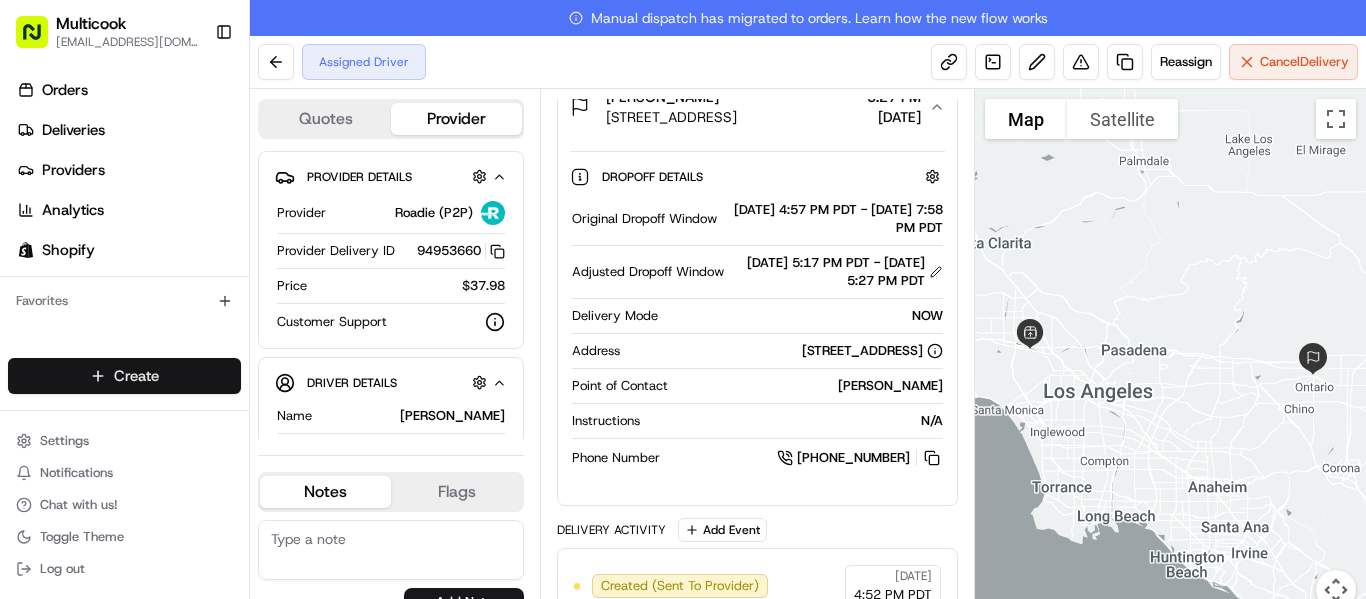 click on "Multicook [EMAIL_ADDRESS][DOMAIN_NAME] Toggle Sidebar Orders Deliveries Providers Analytics Shopify Favorites Main Menu Members & Organization Organization Users Roles Preferences Customization Tracking Orchestration Automations Dispatch Strategy Locations Pickup Locations Dropoff Locations Billing Billing Refund Requests Integrations Notification Triggers Webhooks API Keys Request Logs Create Settings Notifications Chat with us! Toggle Theme Log out  Manual dispatch has migrated to orders. Learn how the new flow works Assigned Driver Reassign Cancel  Delivery Quotes Provider Provider Details Hidden ( 3 ) Provider Roadie (P2P)   Provider Delivery ID 94953660 Copy  94953660 Price $37.98 Customer Support Driver Details Hidden ( 7 ) Name [PERSON_NAME] Phone Number [PHONE_NUMBER] Tip $0.00 Make Compact Model Car Color blue Notes Flags [EMAIL_ADDRESS][DOMAIN_NAME] [EMAIL_ADDRESS][DOMAIN_NAME] Add Note [EMAIL_ADDRESS][DOMAIN_NAME] [EMAIL_ADDRESS][DOMAIN_NAME] Add Flag Summary Created:   [DATE] 4:52 PM Strategy:   Shopify (dss_PVnfrC) 1   Pickup 1   $ 3" at bounding box center (683, 299) 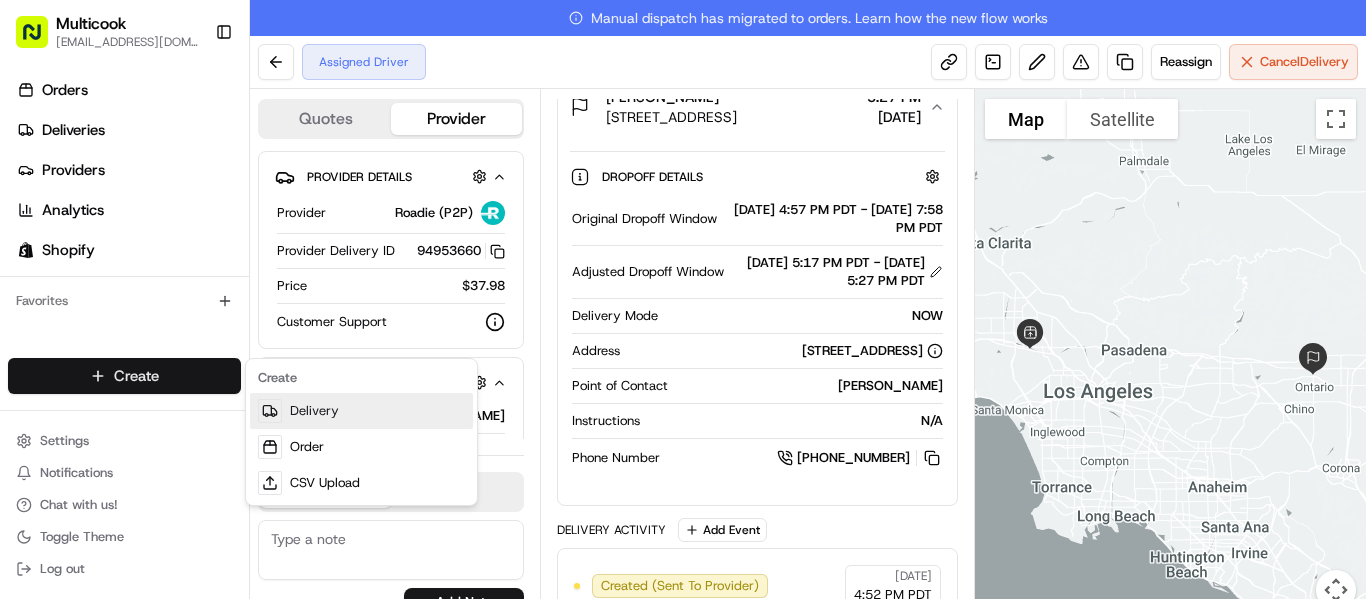 click on "Delivery" at bounding box center [361, 411] 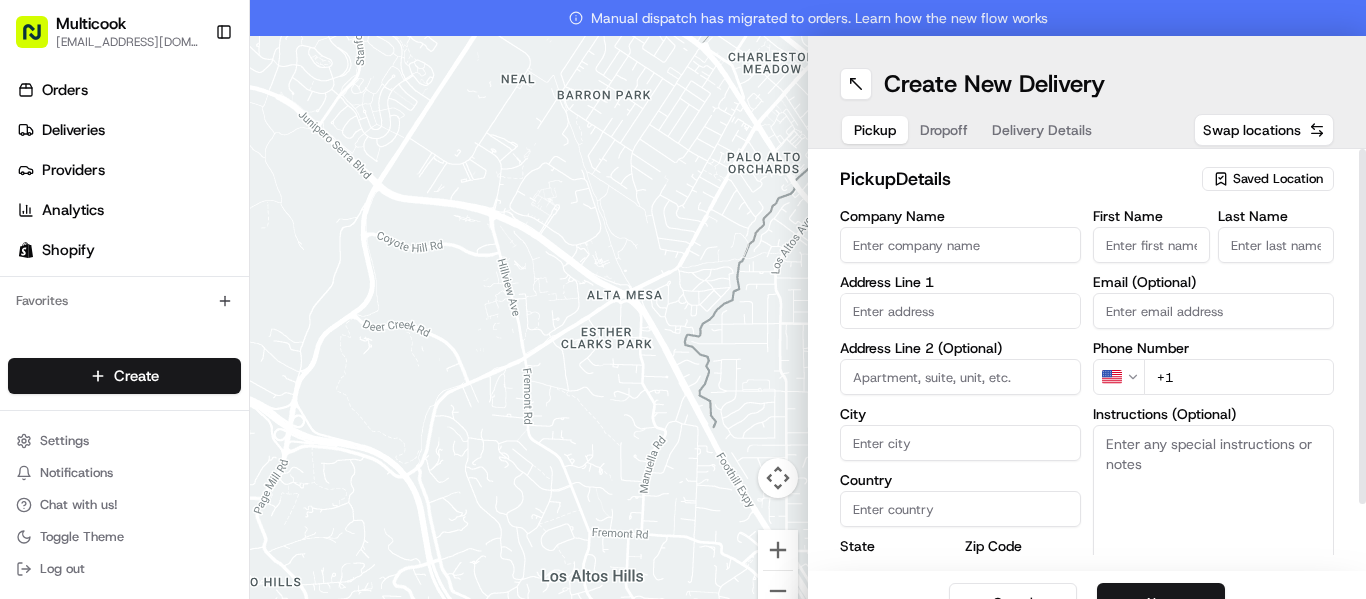 click on "Saved Location" at bounding box center [1278, 179] 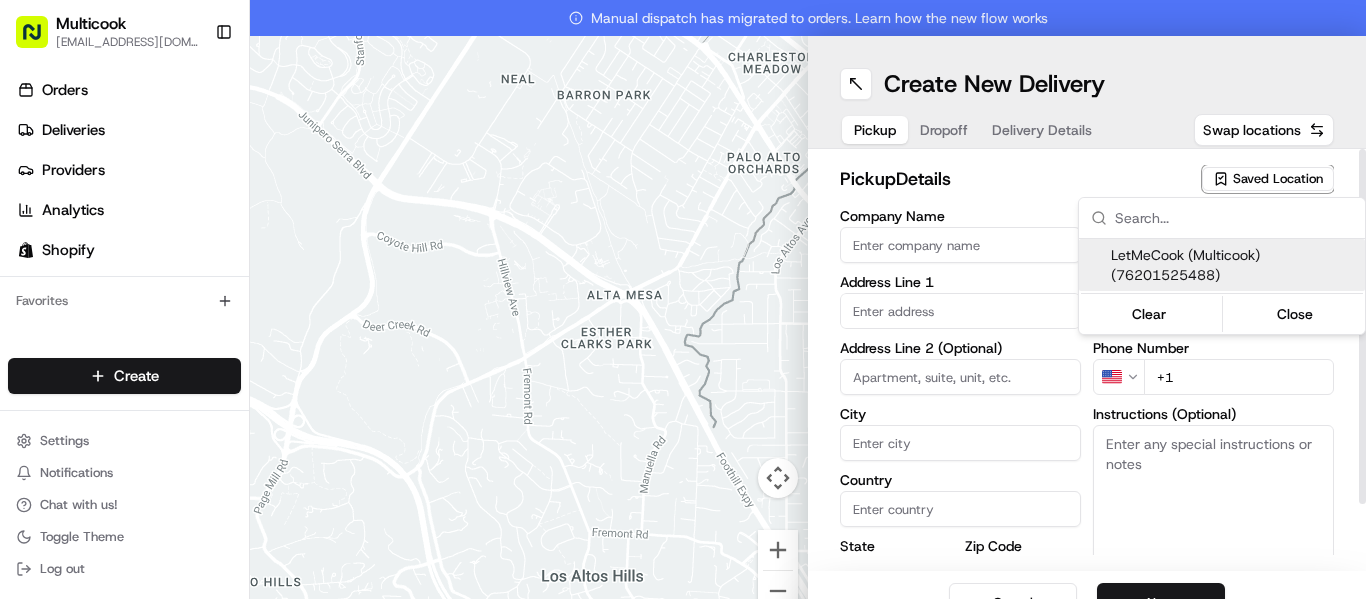 click on "LetMeCook (Multicook) (76201525488)" at bounding box center [1234, 265] 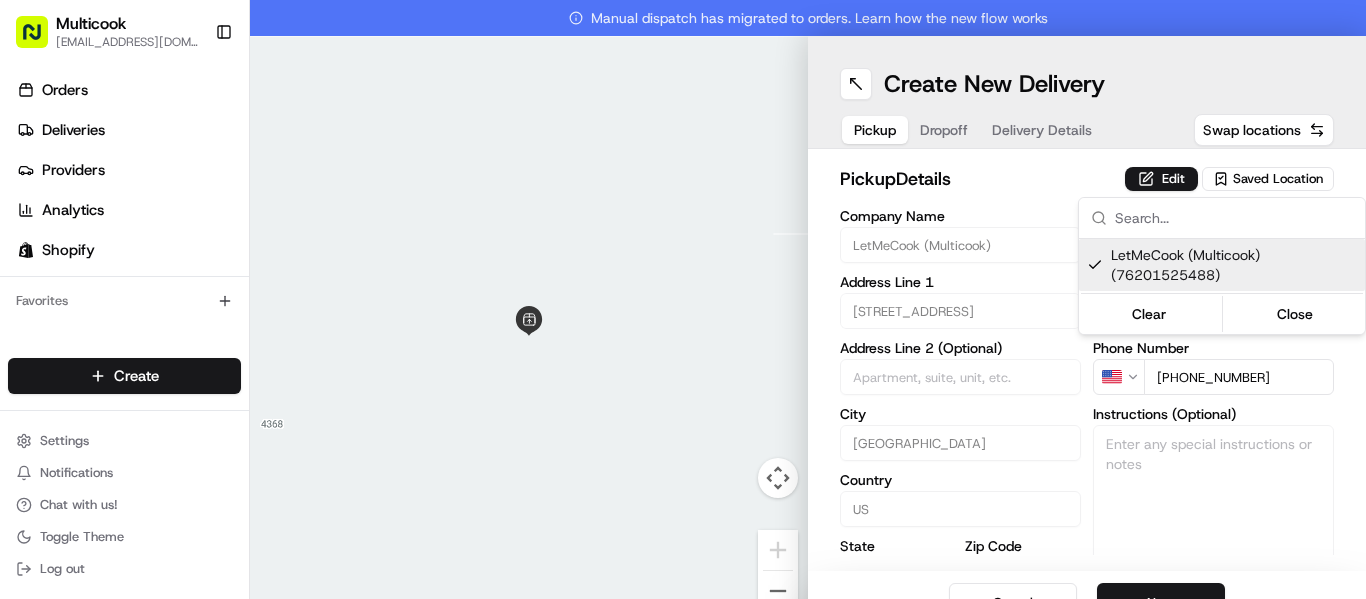 click on "Multicook [EMAIL_ADDRESS][DOMAIN_NAME] Toggle Sidebar Orders Deliveries Providers Analytics Shopify Favorites Main Menu Members & Organization Organization Users Roles Preferences Customization Tracking Orchestration Automations Dispatch Strategy Locations Pickup Locations Dropoff Locations Billing Billing Refund Requests Integrations Notification Triggers Webhooks API Keys Request Logs Create Settings Notifications Chat with us! Toggle Theme Log out  Manual dispatch has migrated to orders. Learn how the new flow works To navigate the map with touch gestures double-tap and hold your finger on the map, then drag the map. ← Move left → Move right ↑ Move up ↓ Move down + Zoom in - Zoom out Home Jump left by 75% End Jump right by 75% Page Up Jump up by 75% Page Down Jump down by 75% Keyboard shortcuts Map Data Map data ©2025 Google Map data ©2025 Google 2 m  Click to toggle between metric and imperial units Terms Report a map error Create New Delivery Pickup Dropoff Delivery Details Swap locations" at bounding box center (683, 299) 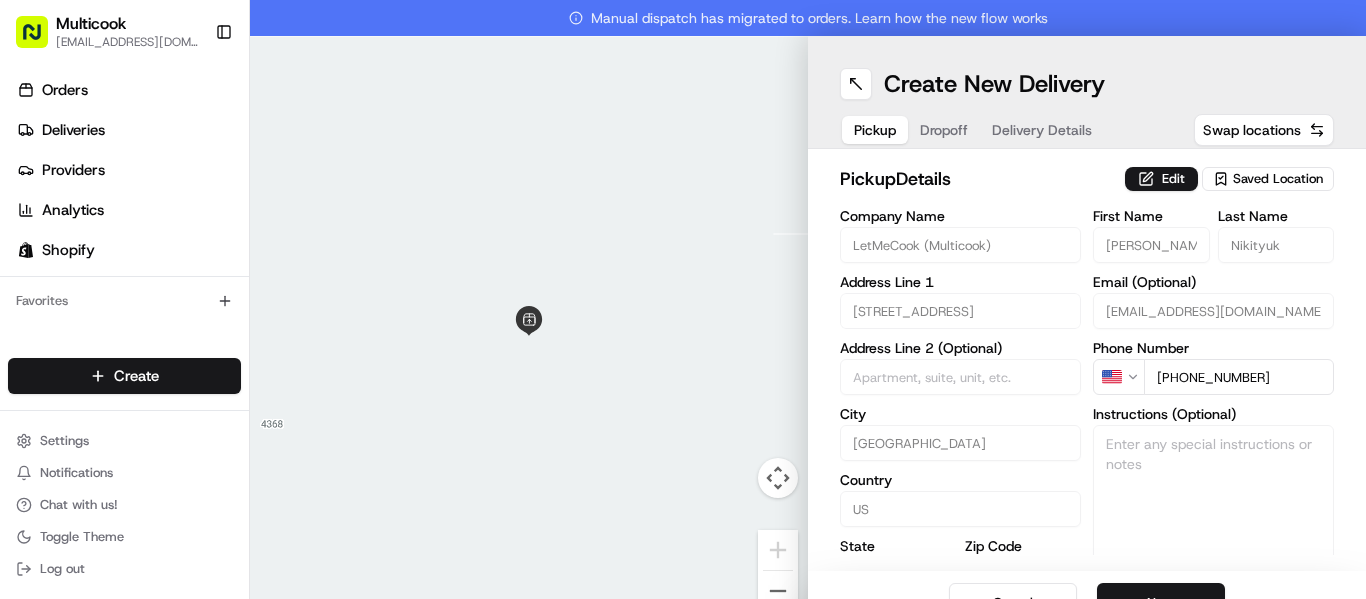 click on "Next" at bounding box center (1161, 603) 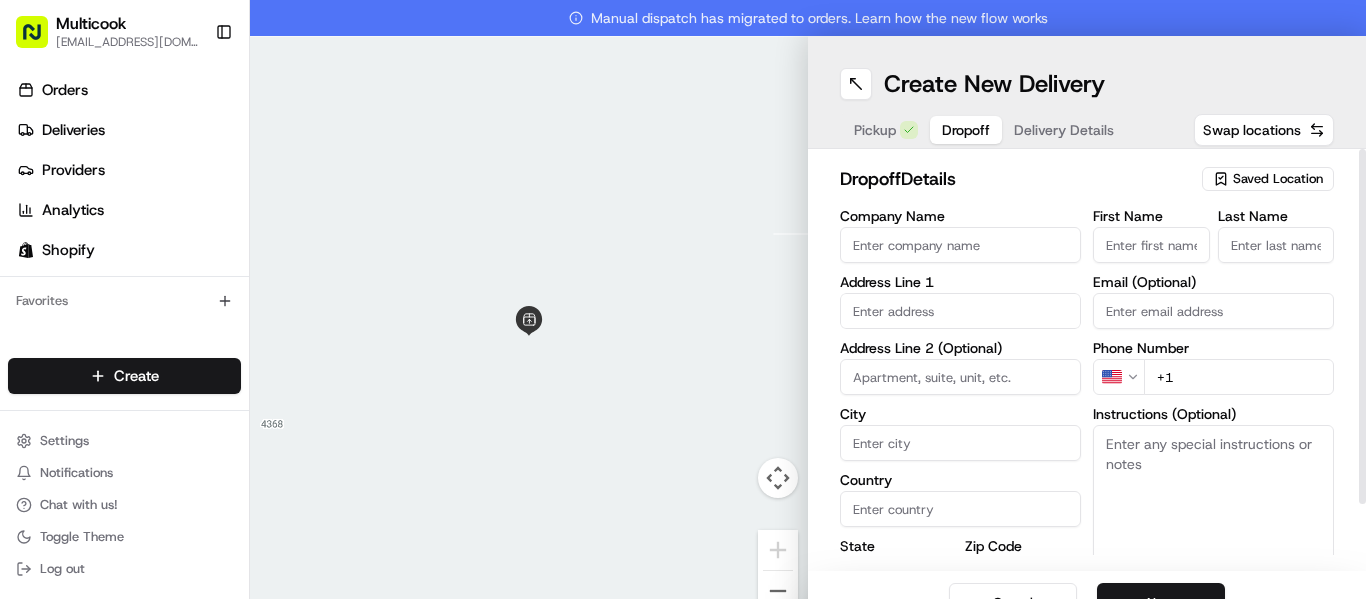 click on "First Name" at bounding box center [1151, 245] 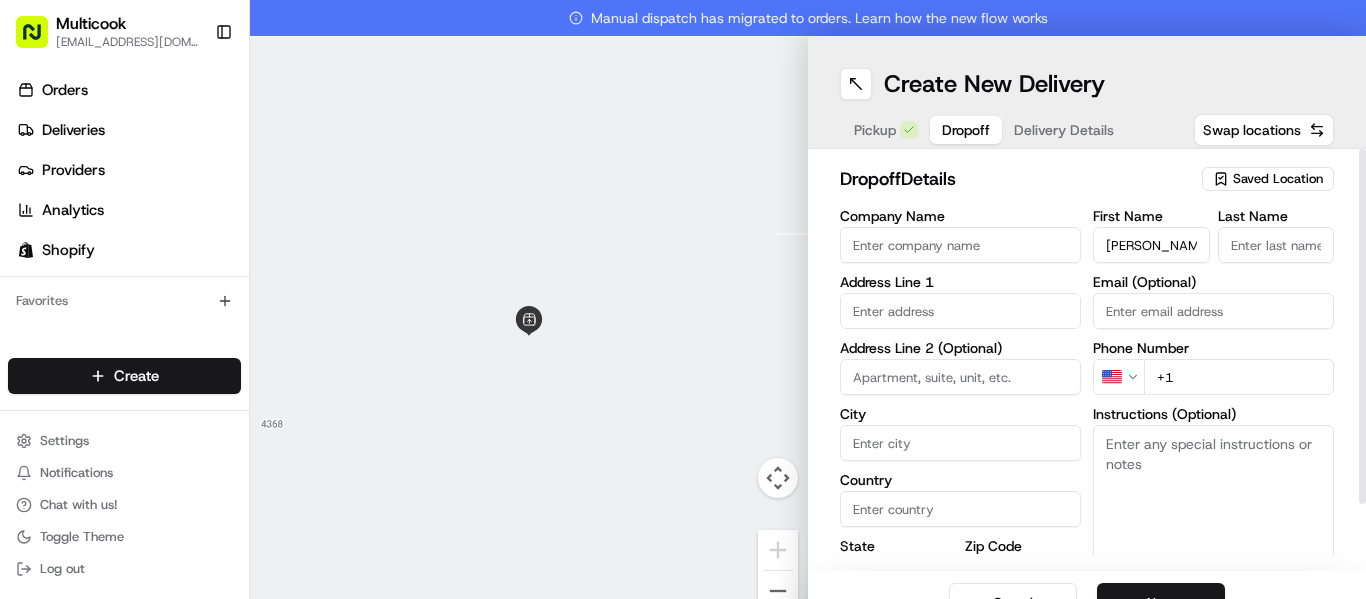 scroll, scrollTop: 0, scrollLeft: 19, axis: horizontal 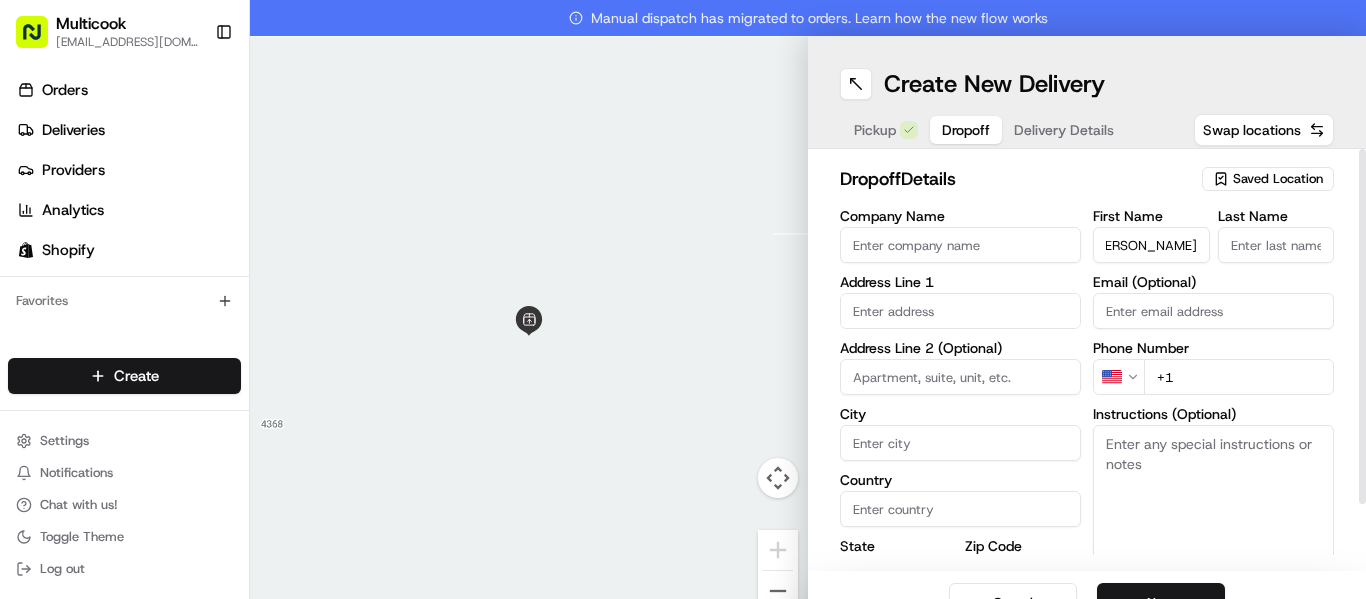 click on "[PERSON_NAME]" at bounding box center [1151, 245] 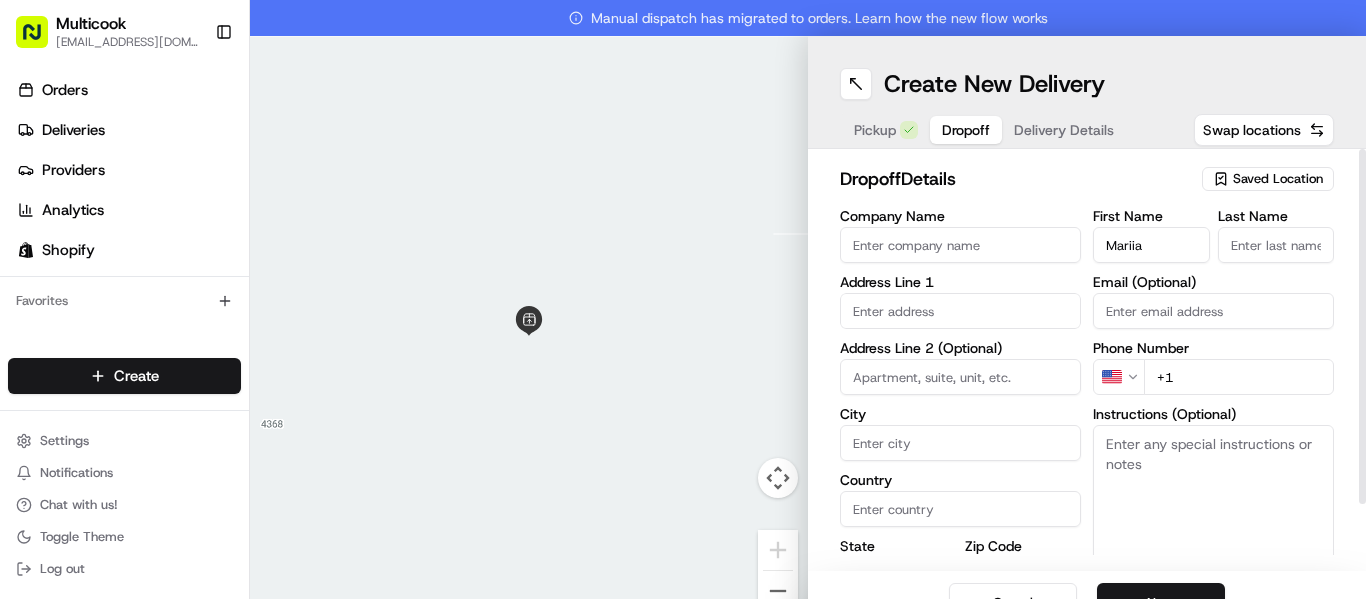 scroll, scrollTop: 0, scrollLeft: 0, axis: both 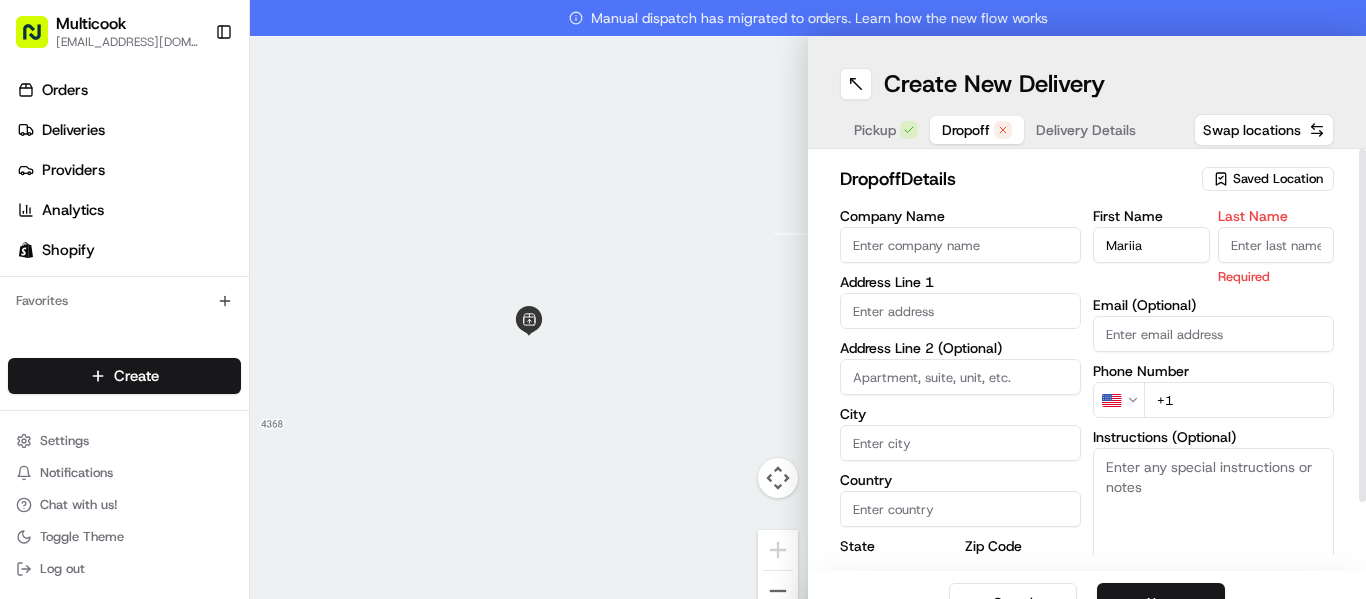 paste on "Rachiteleva" 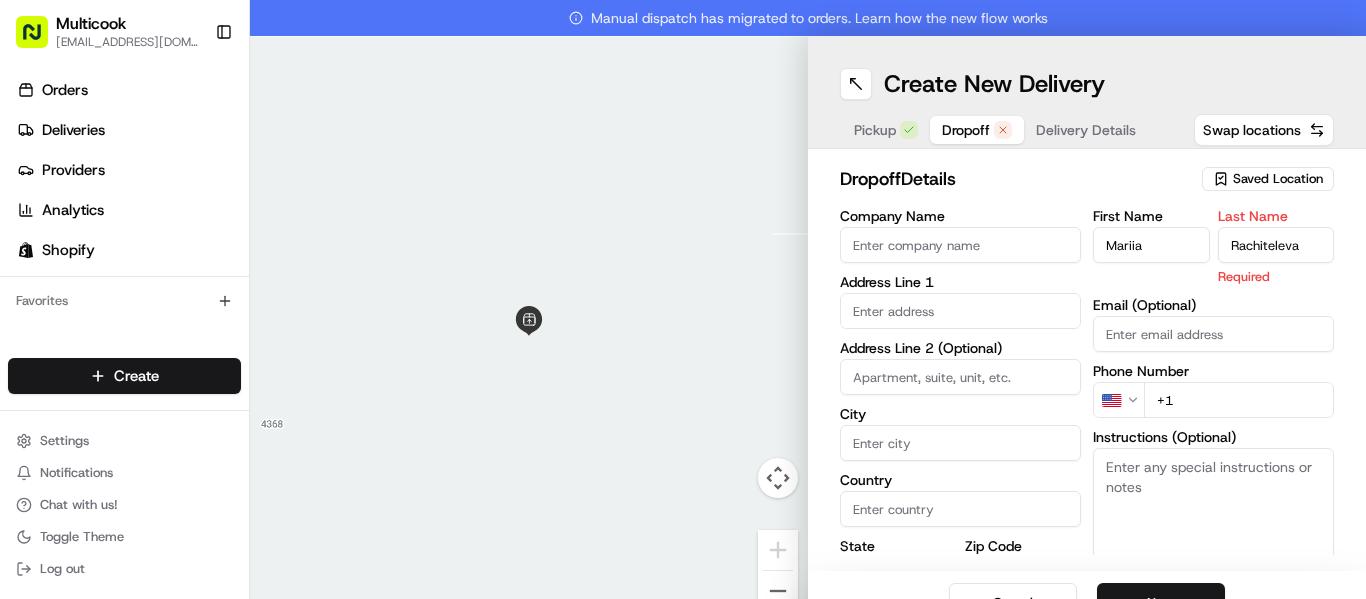 type on "Rachiteleva" 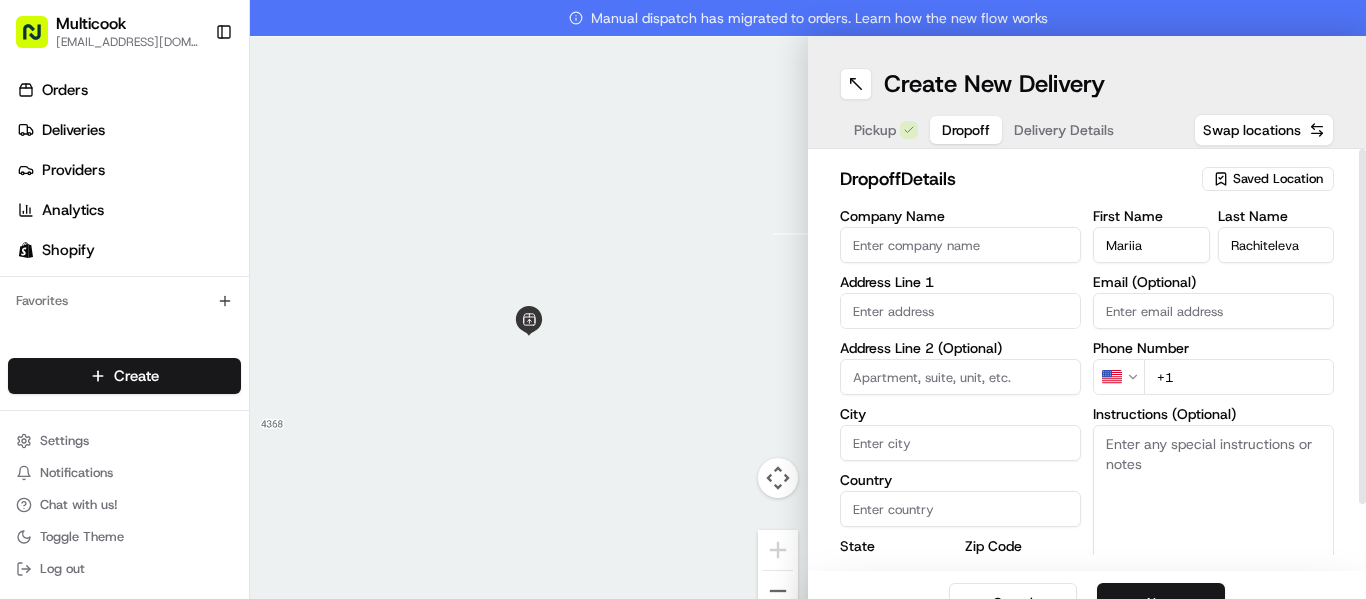 click on "+1" at bounding box center [1239, 377] 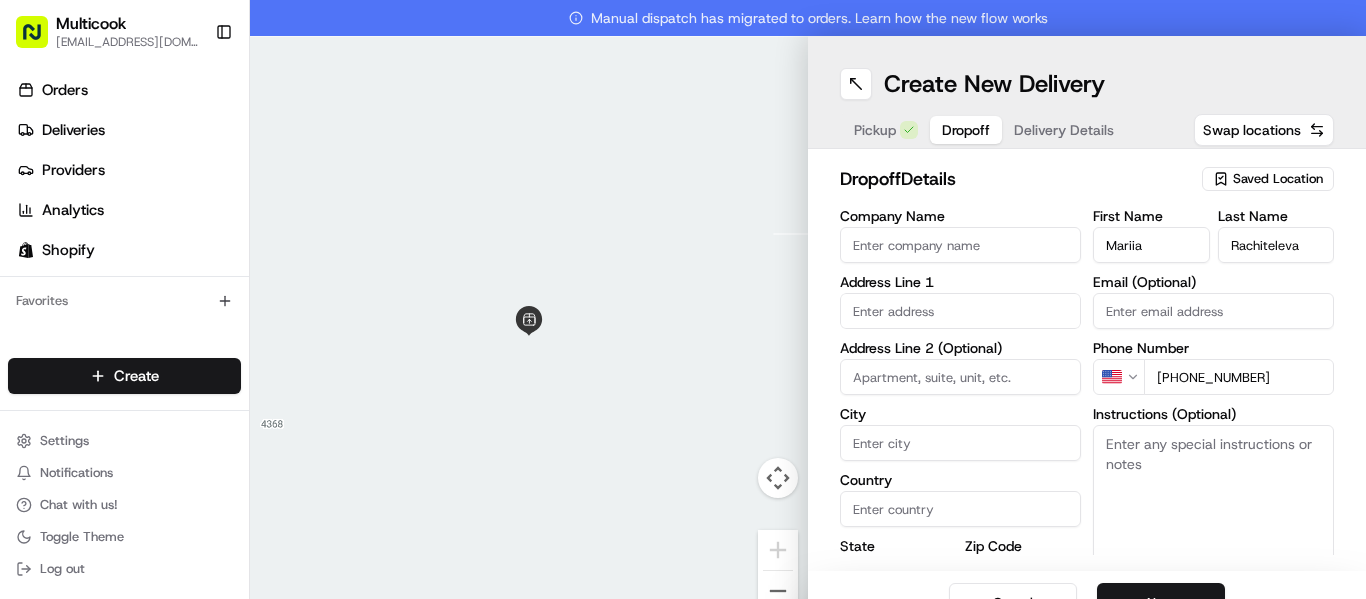 type on "[PHONE_NUMBER]" 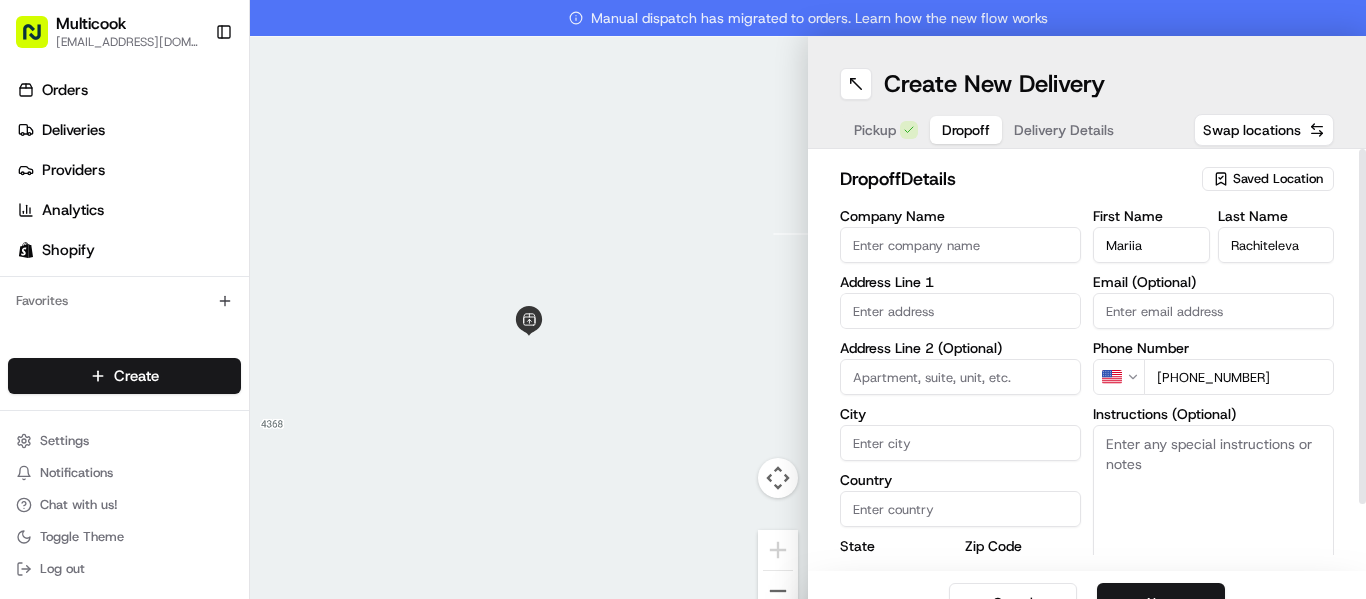 click at bounding box center (960, 311) 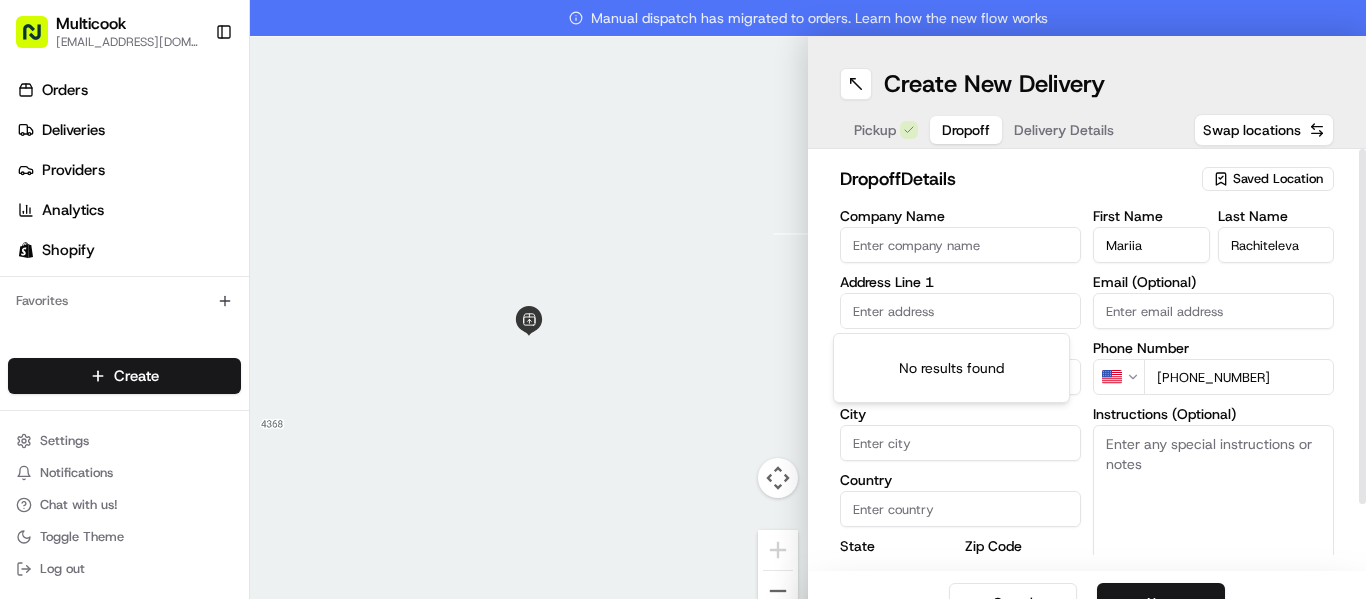 paste on "[STREET_ADDRESS][PERSON_NAME]" 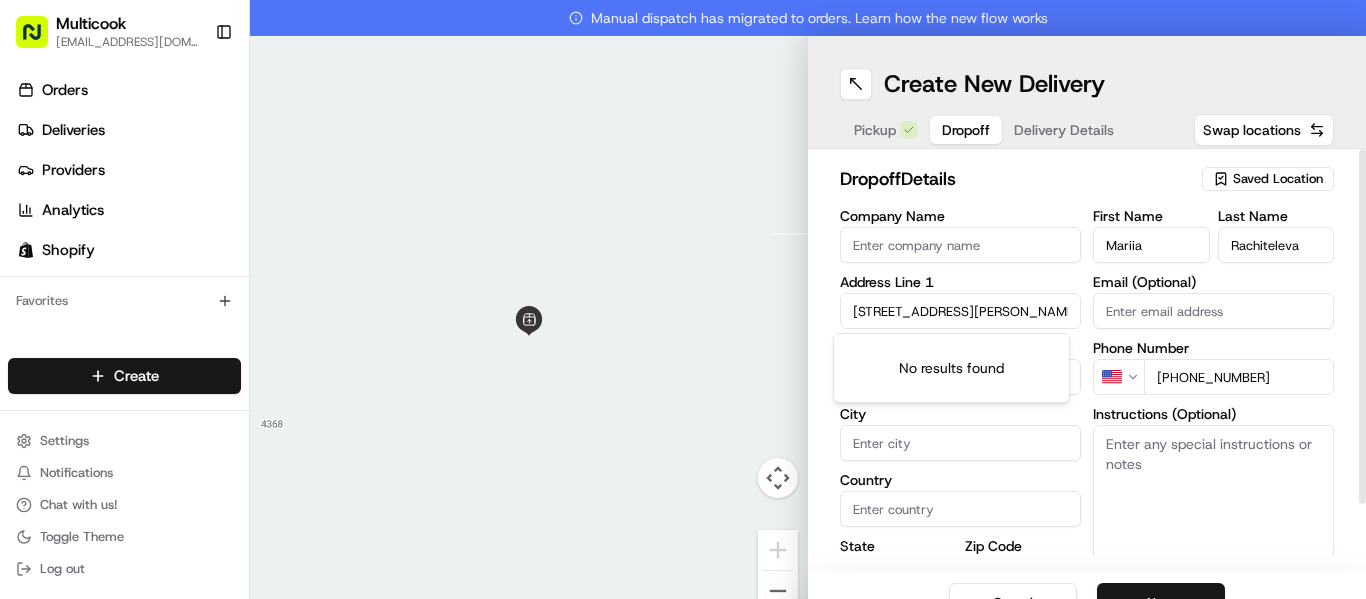 scroll, scrollTop: 0, scrollLeft: 194, axis: horizontal 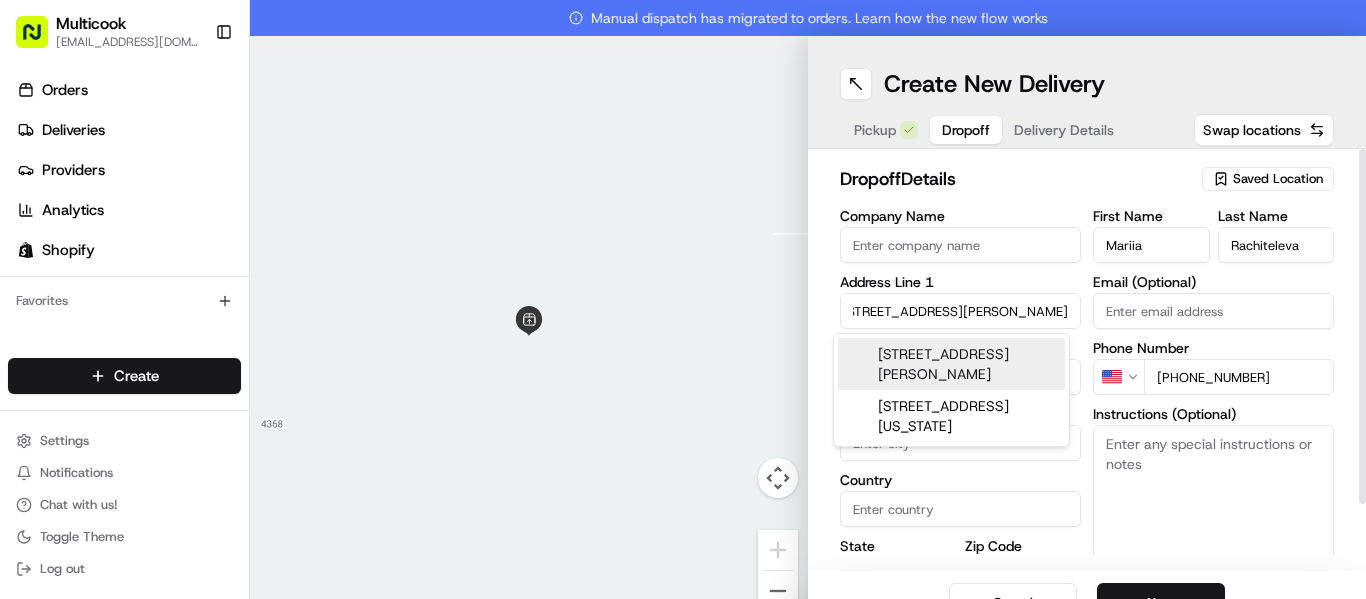 click on "[STREET_ADDRESS][PERSON_NAME]" at bounding box center (951, 364) 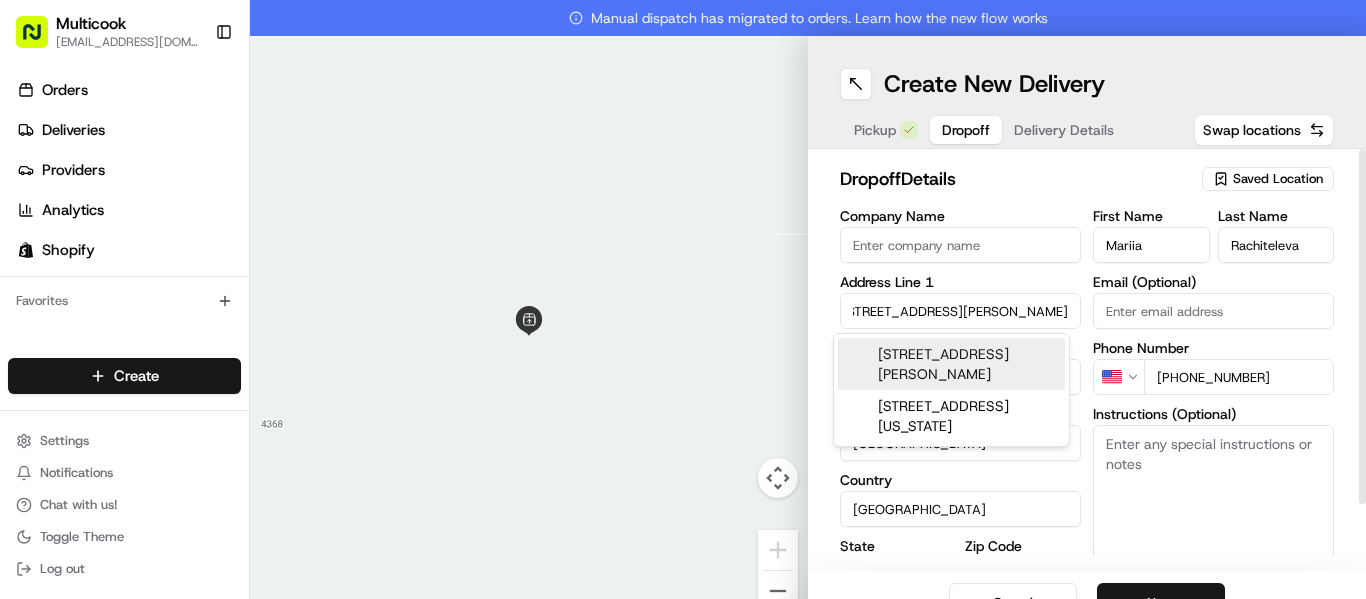 type on "[STREET_ADDRESS][PERSON_NAME]" 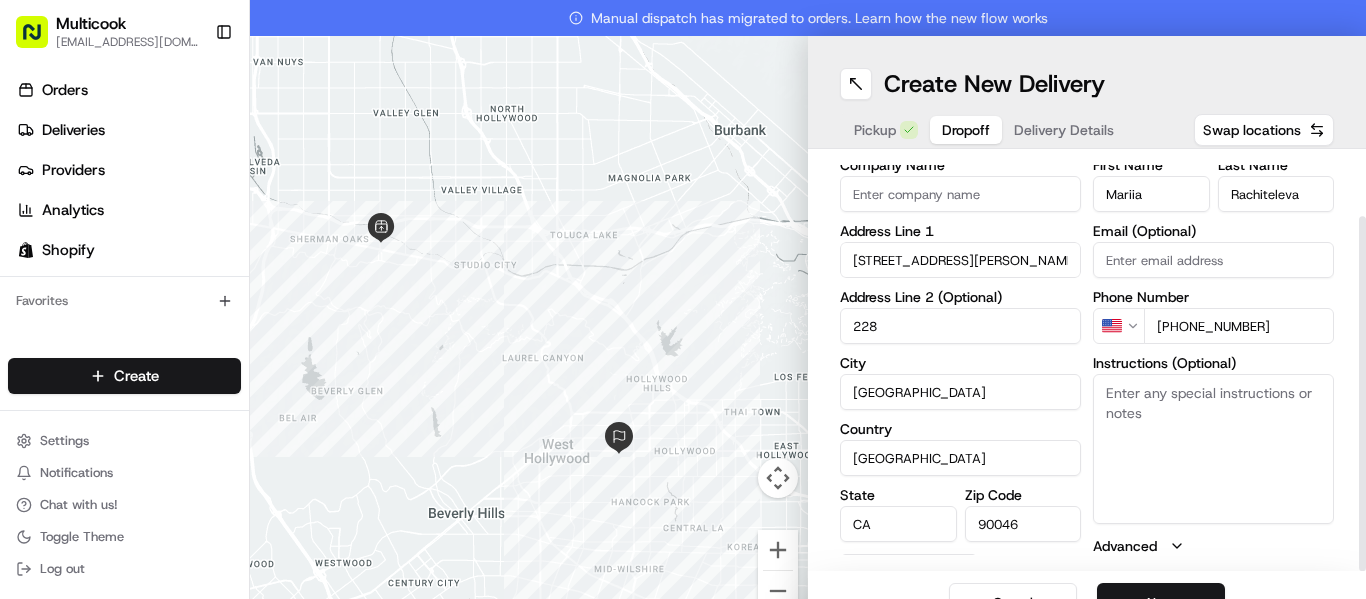 scroll, scrollTop: 74, scrollLeft: 0, axis: vertical 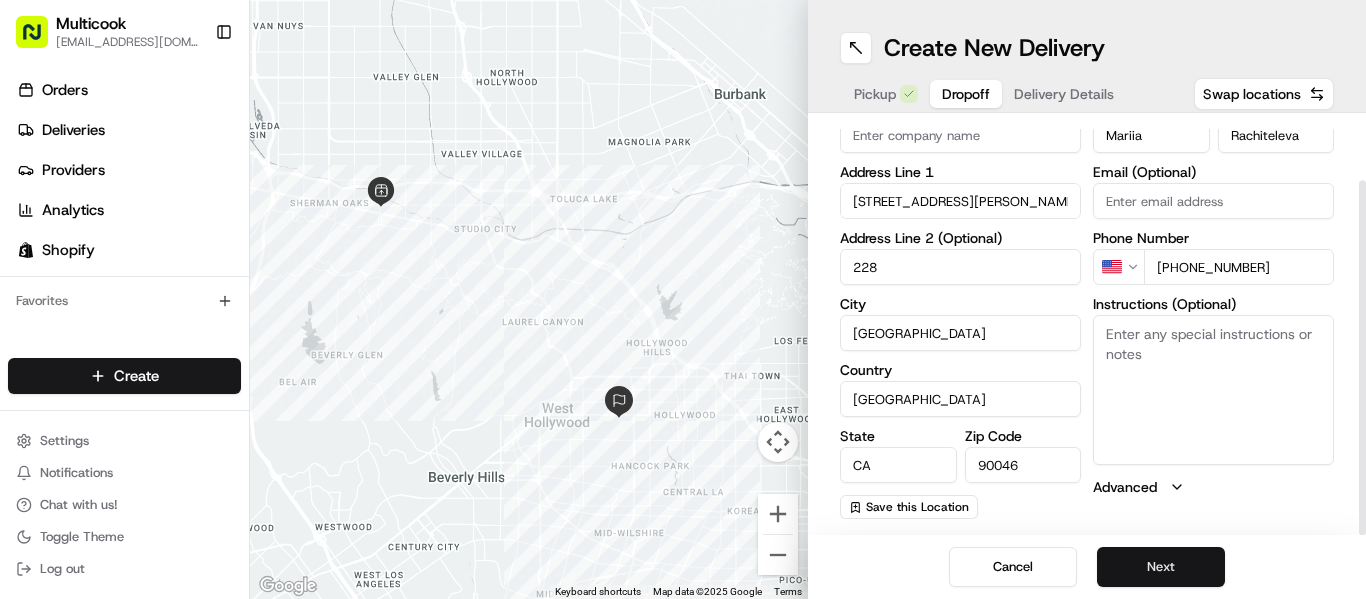 click on "Next" at bounding box center (1161, 567) 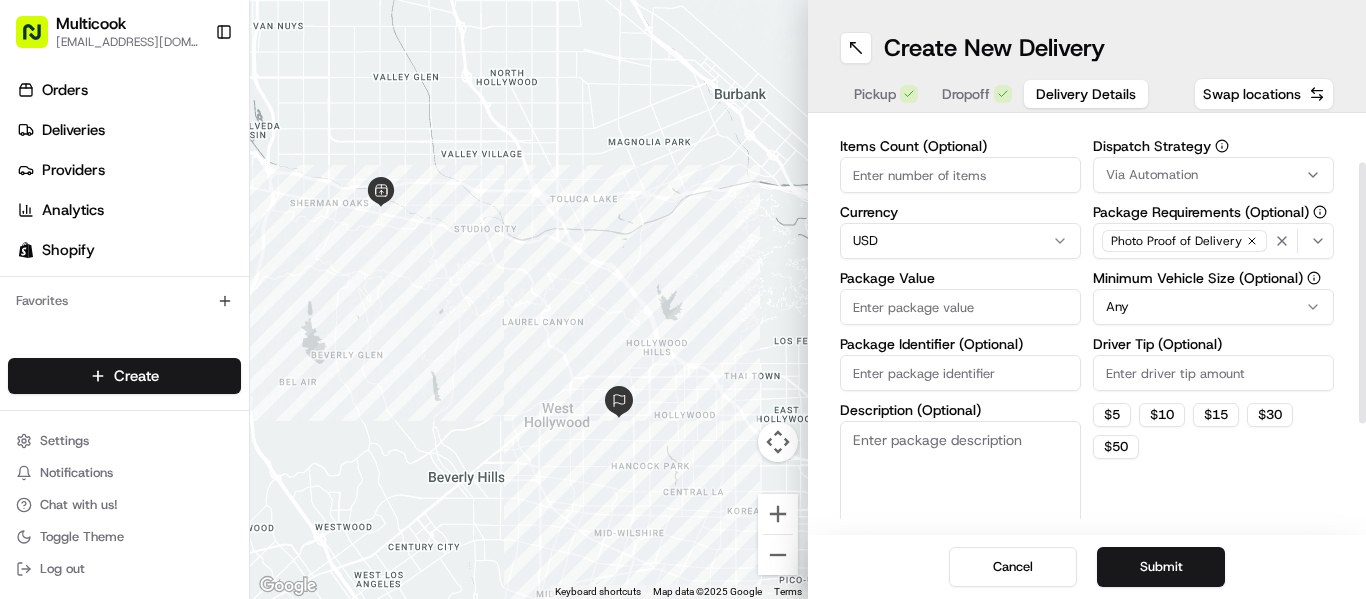 click on "Items Count (Optional)" at bounding box center [960, 175] 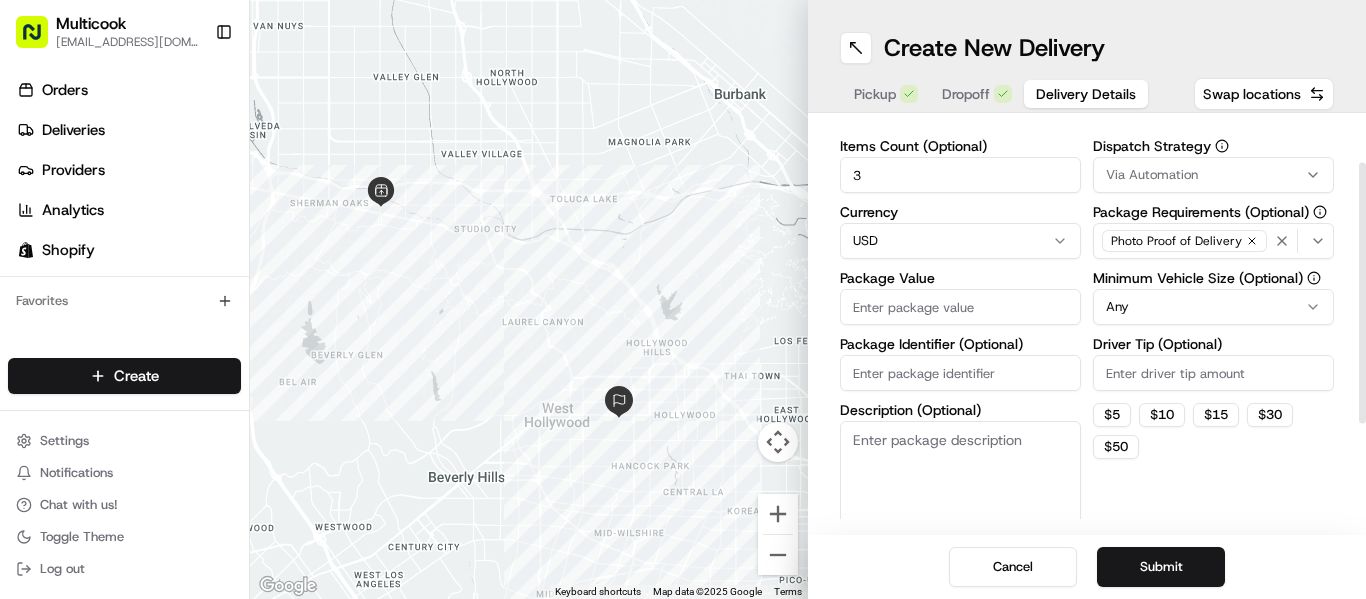type on "3" 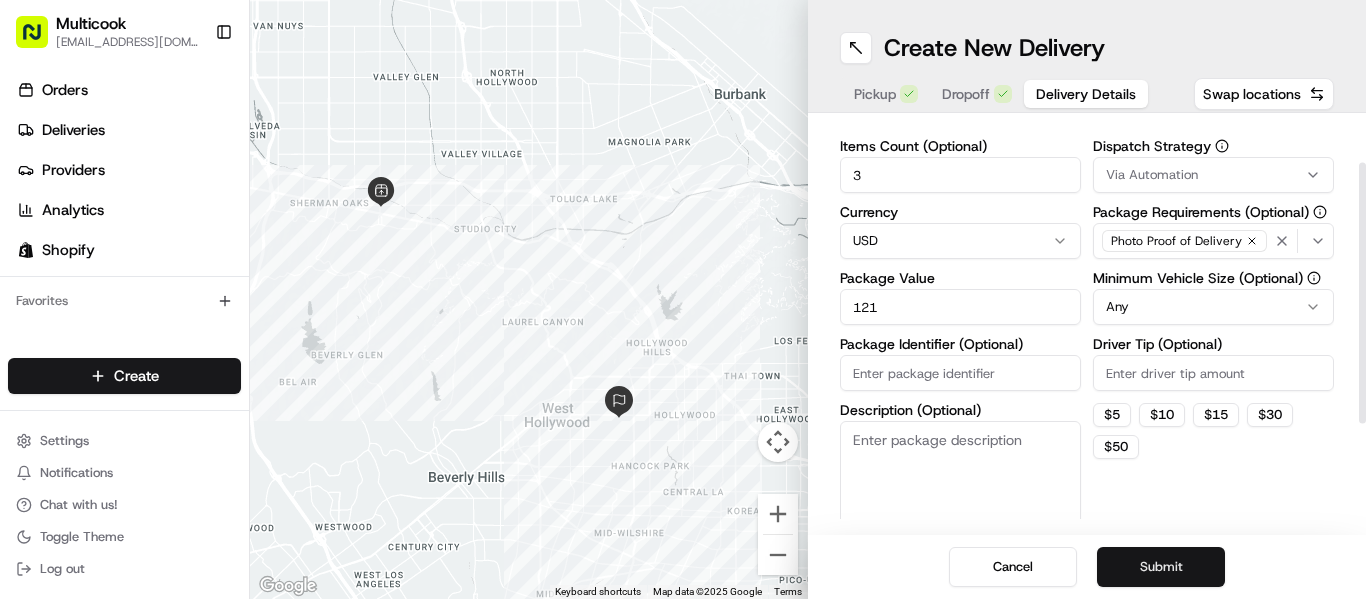 type on "121" 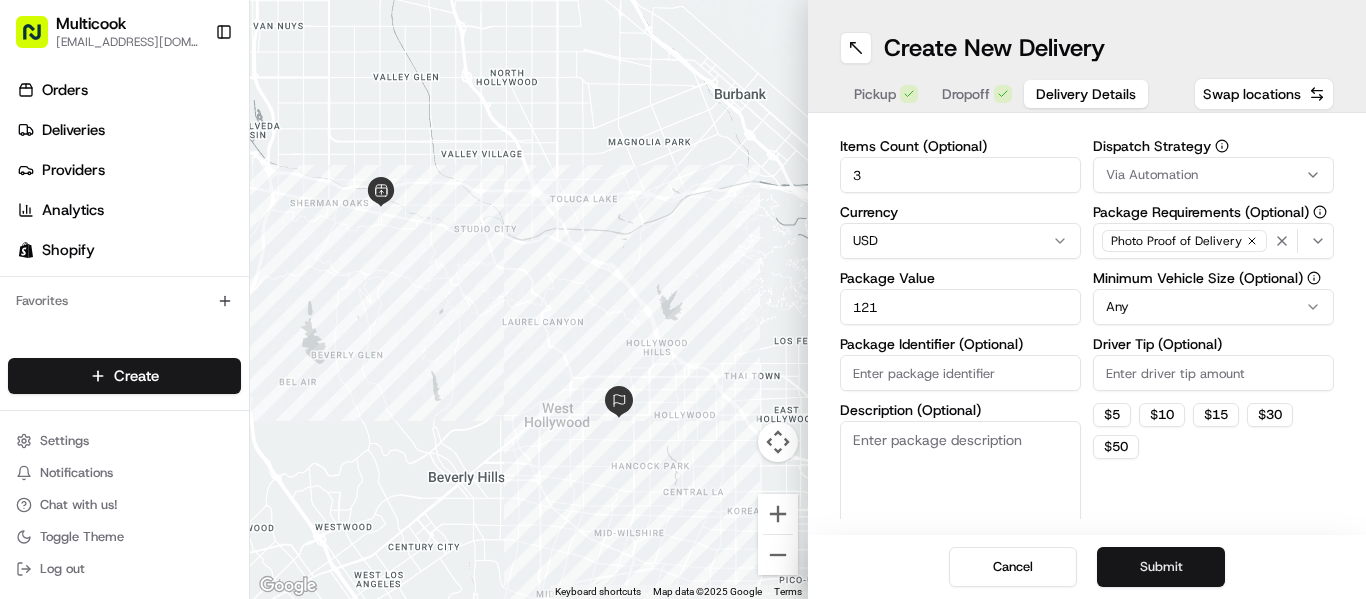 click on "Submit" at bounding box center [1161, 567] 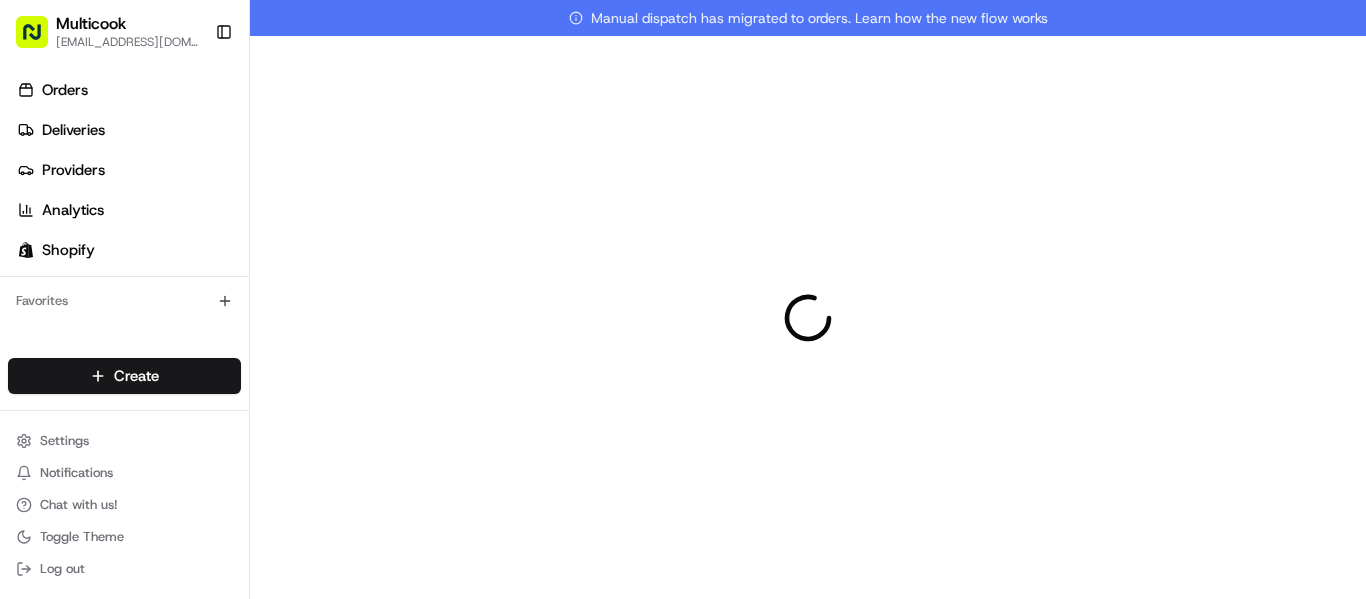 scroll, scrollTop: 0, scrollLeft: 0, axis: both 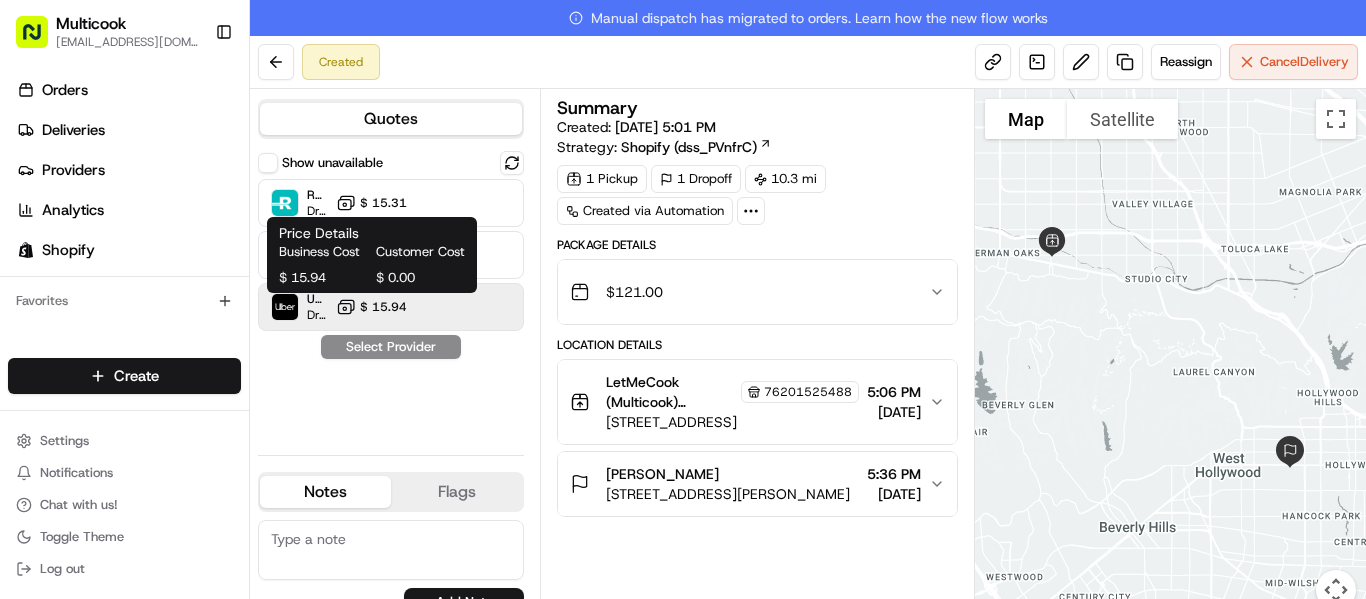 click on "$   15.94" at bounding box center (383, 307) 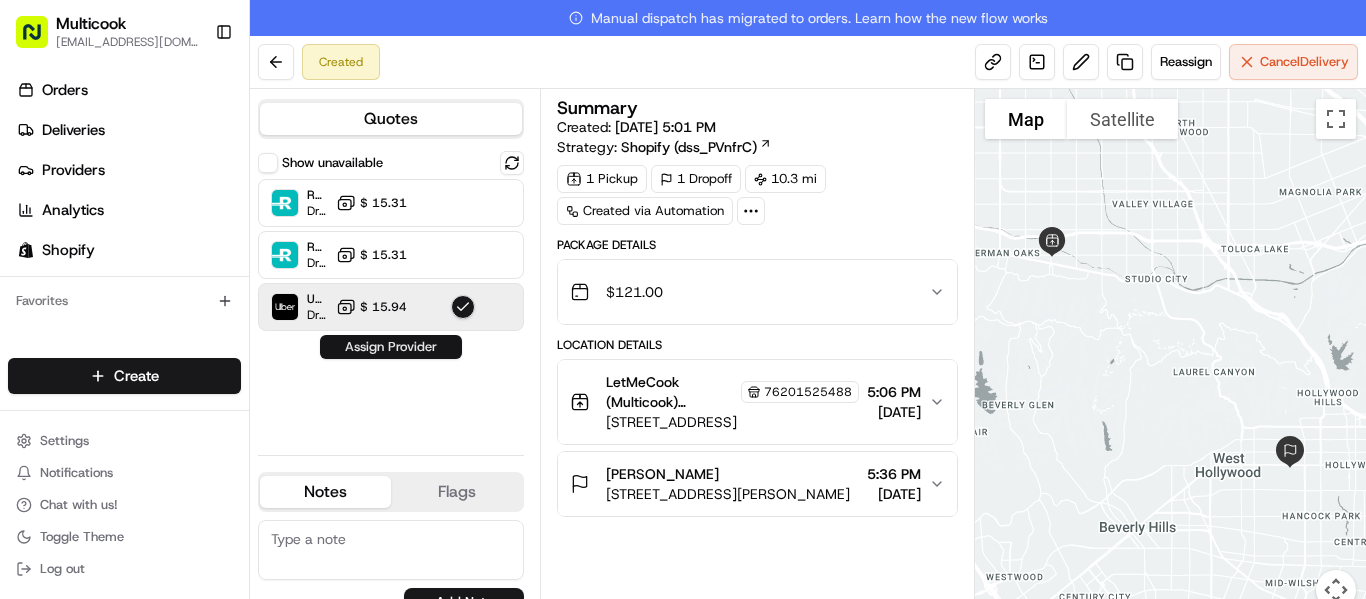 click on "Assign Provider" at bounding box center (391, 347) 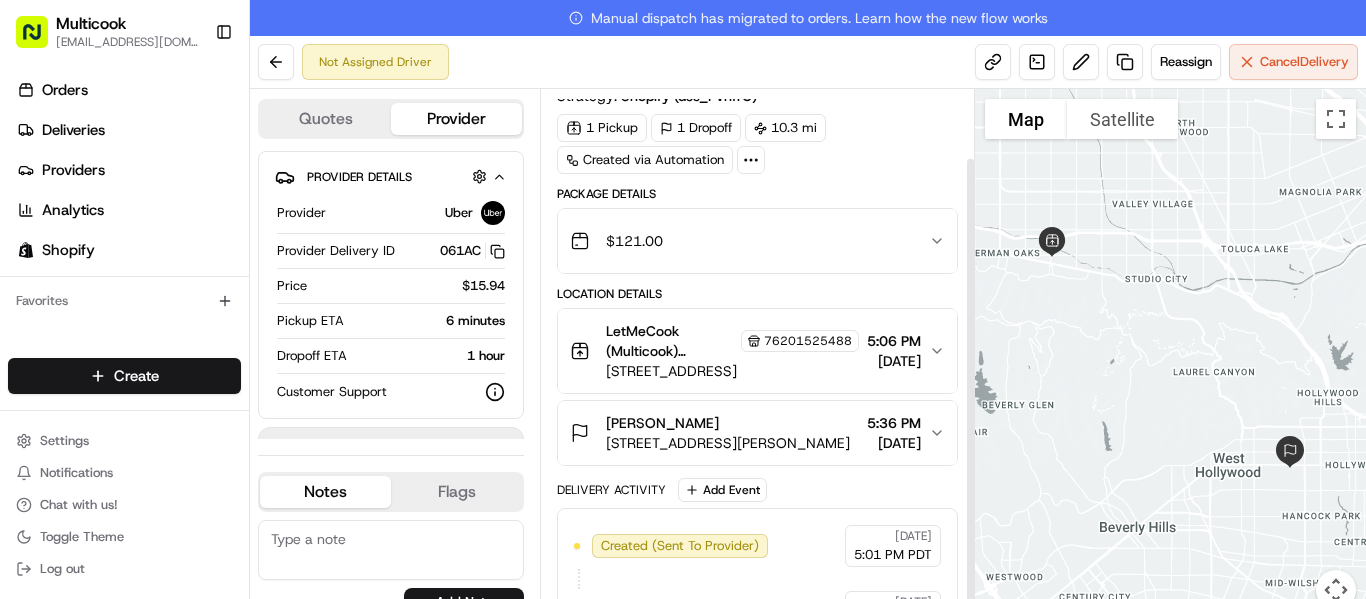 scroll, scrollTop: 77, scrollLeft: 0, axis: vertical 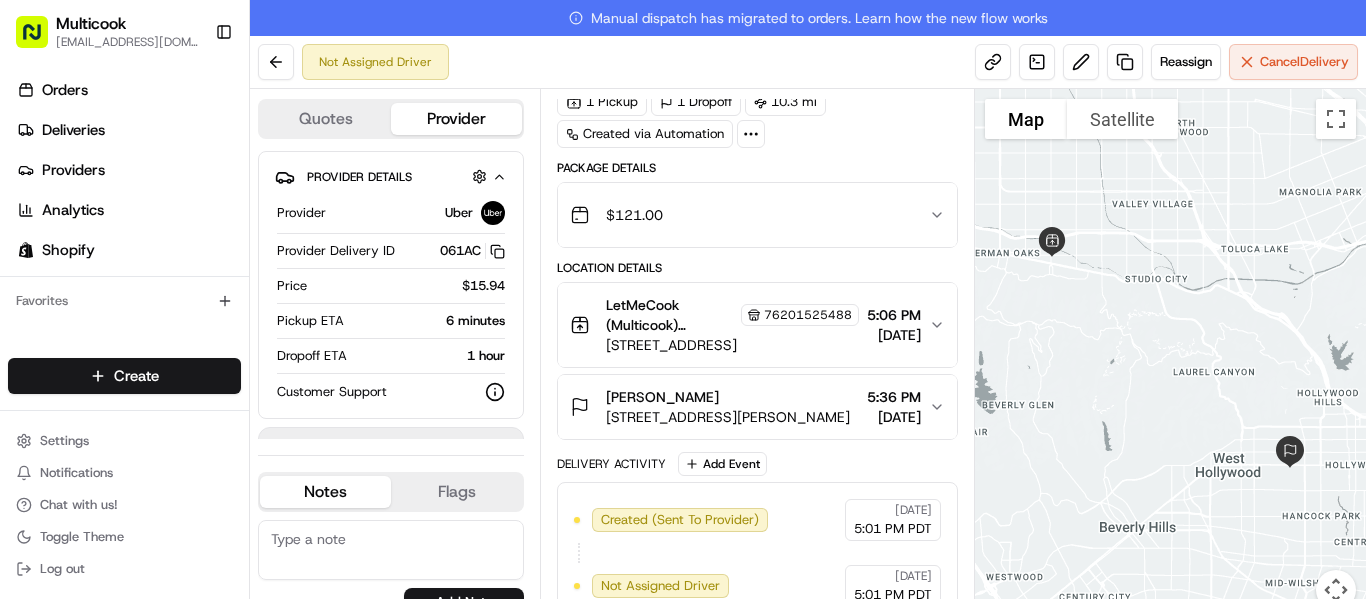 click 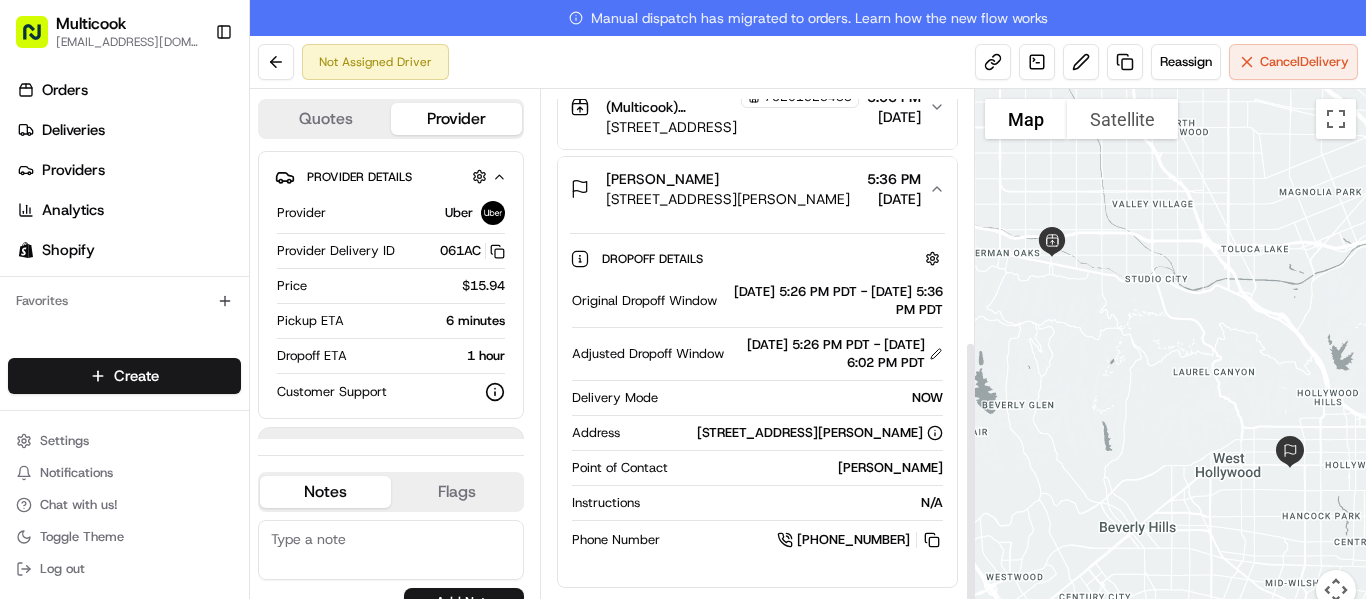 scroll, scrollTop: 461, scrollLeft: 0, axis: vertical 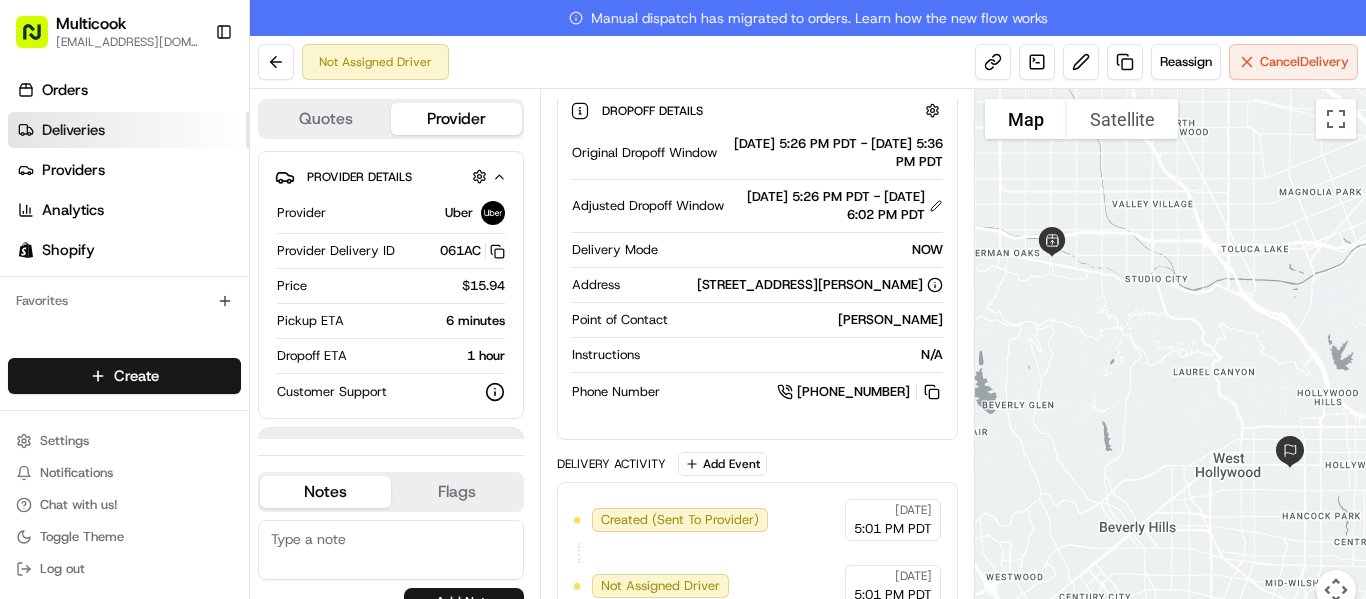 click on "Deliveries" at bounding box center [128, 130] 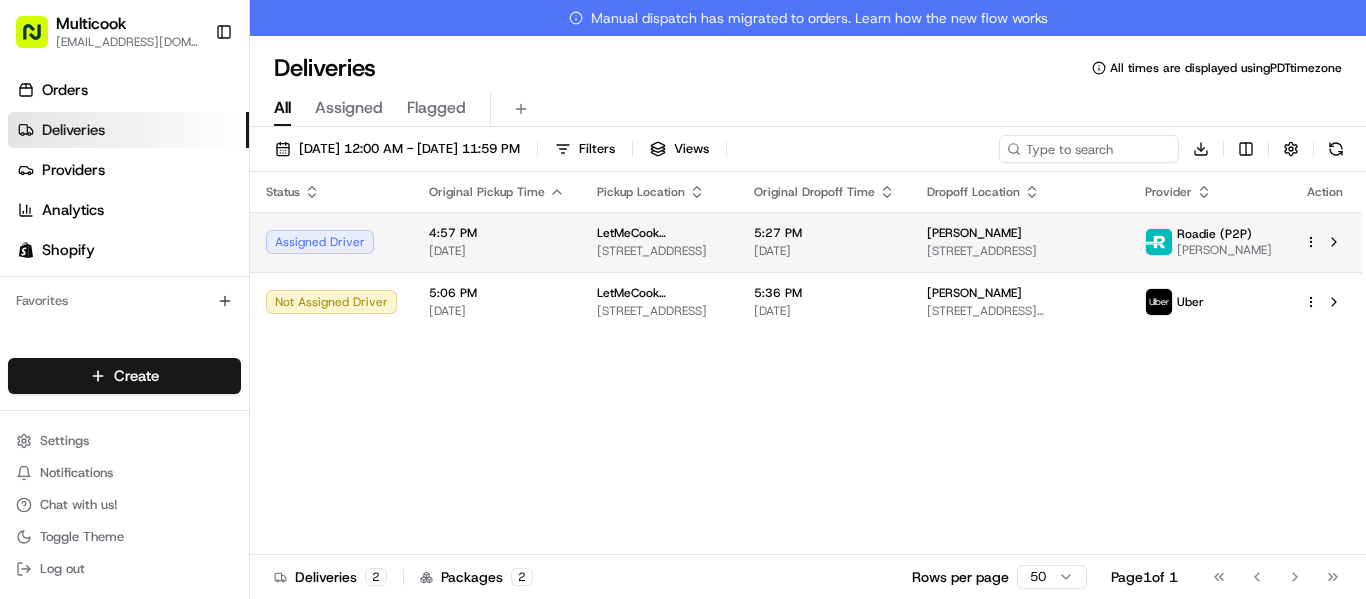 click on "[DATE]" at bounding box center (497, 251) 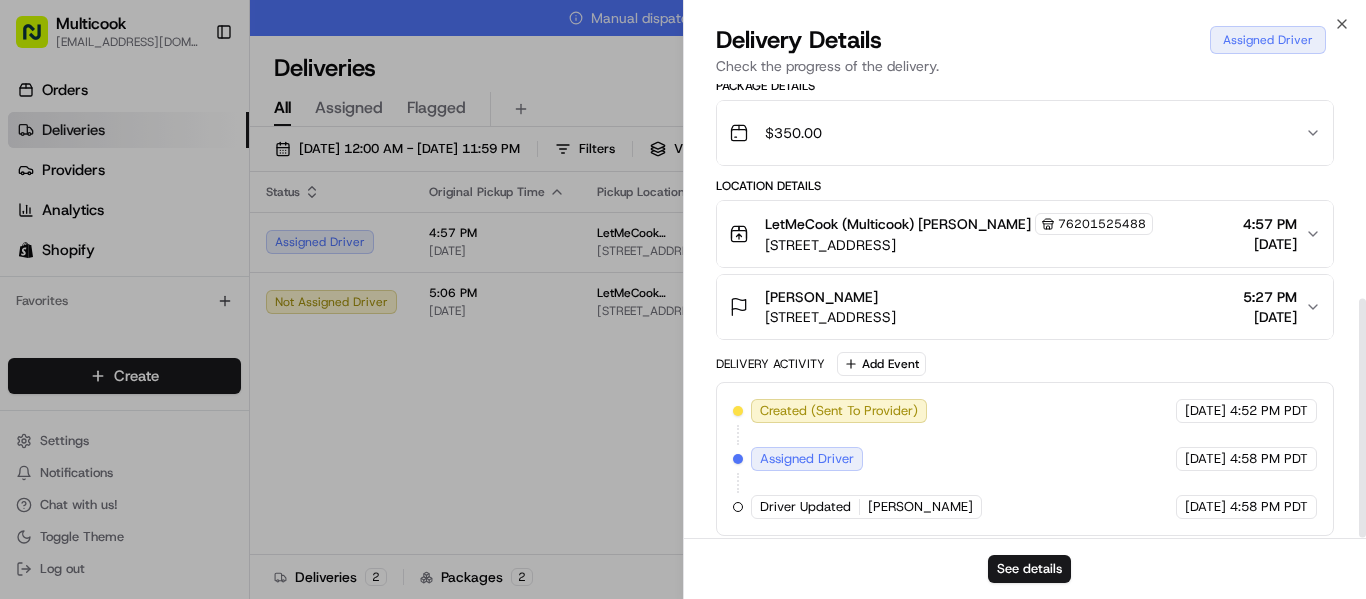 scroll, scrollTop: 410, scrollLeft: 0, axis: vertical 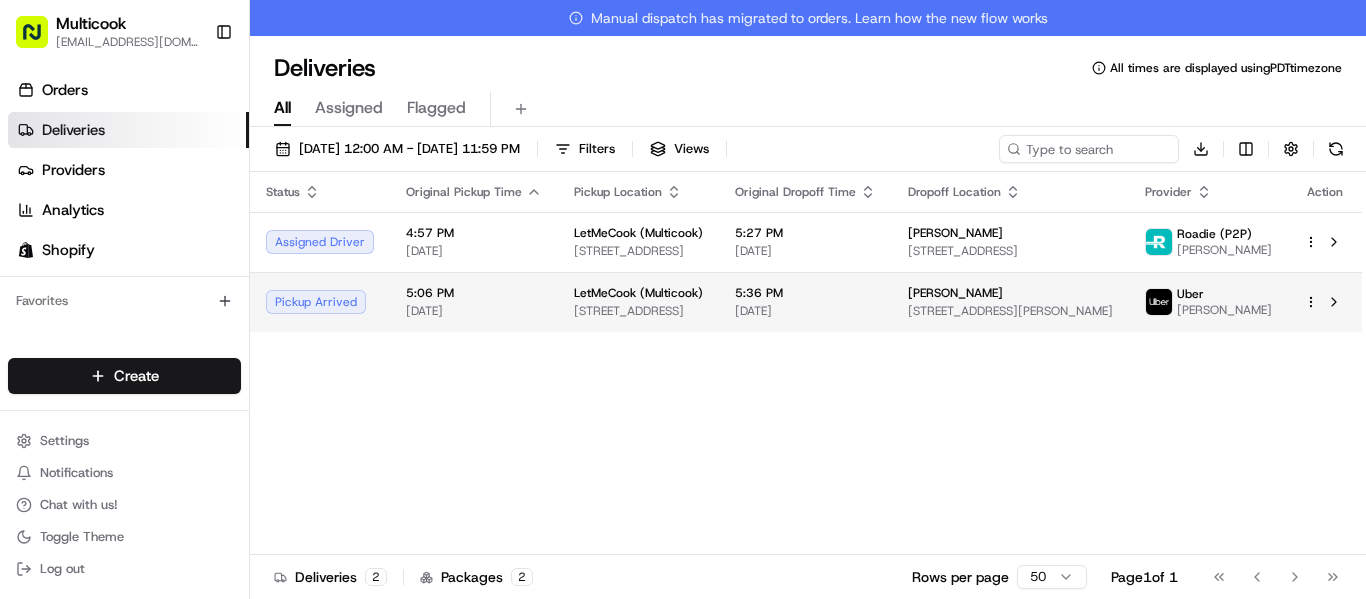 click on "Pickup Arrived" at bounding box center (320, 302) 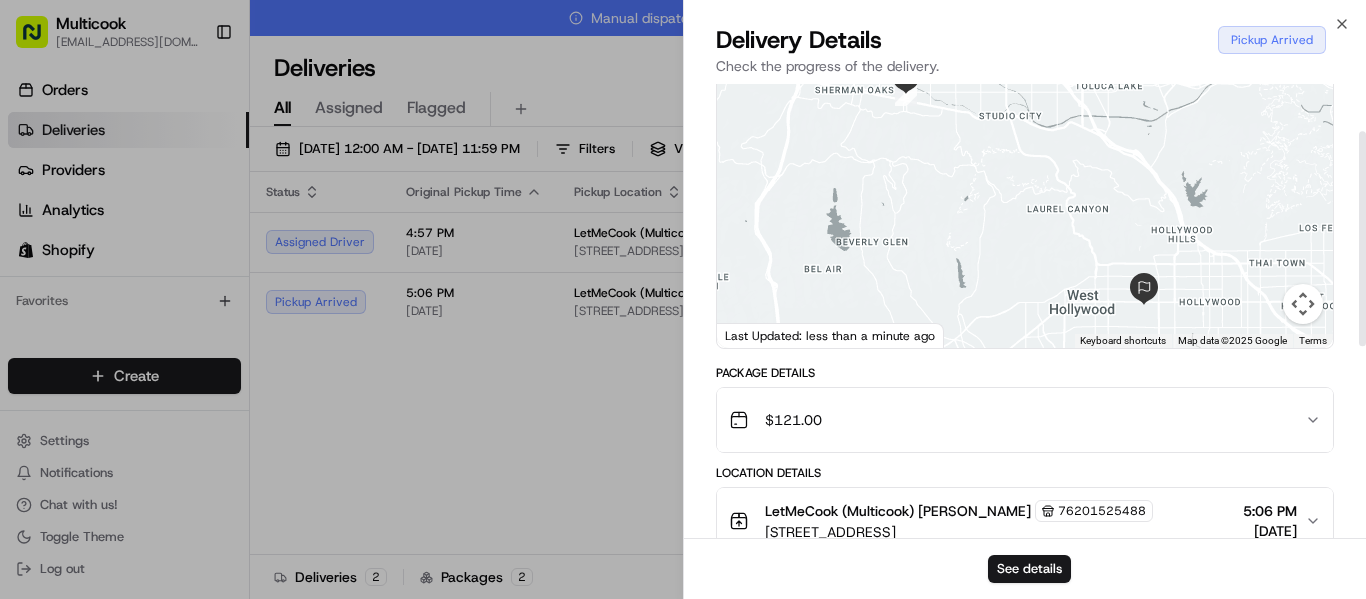 scroll, scrollTop: 100, scrollLeft: 0, axis: vertical 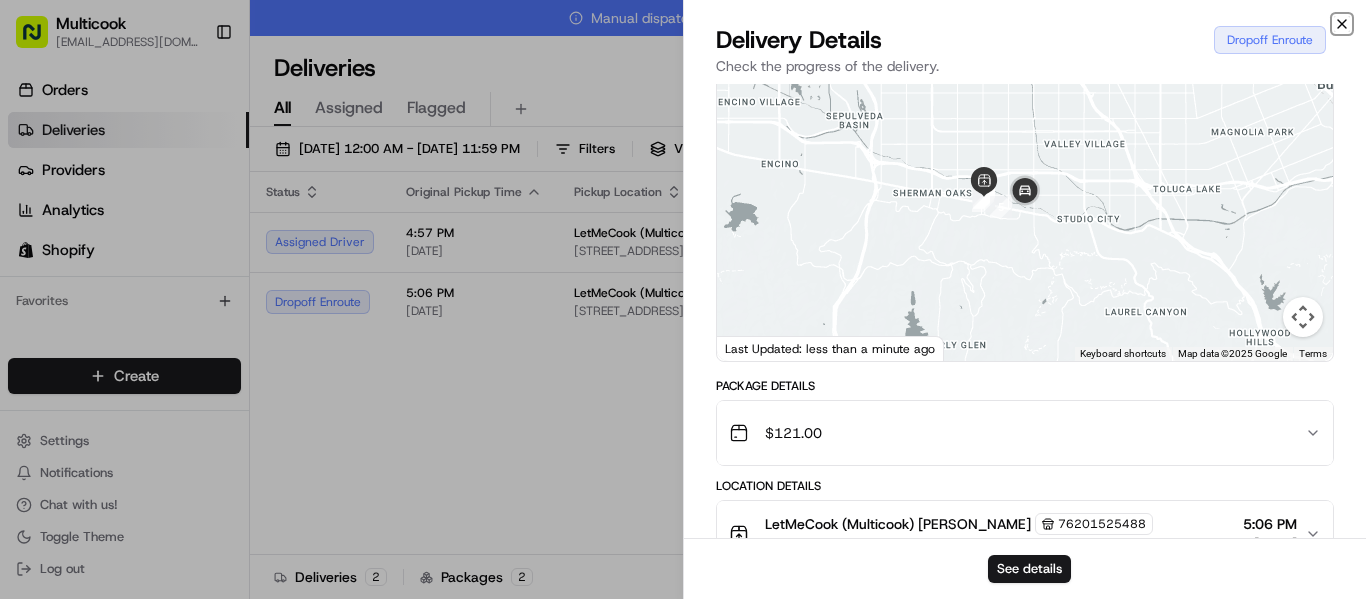click 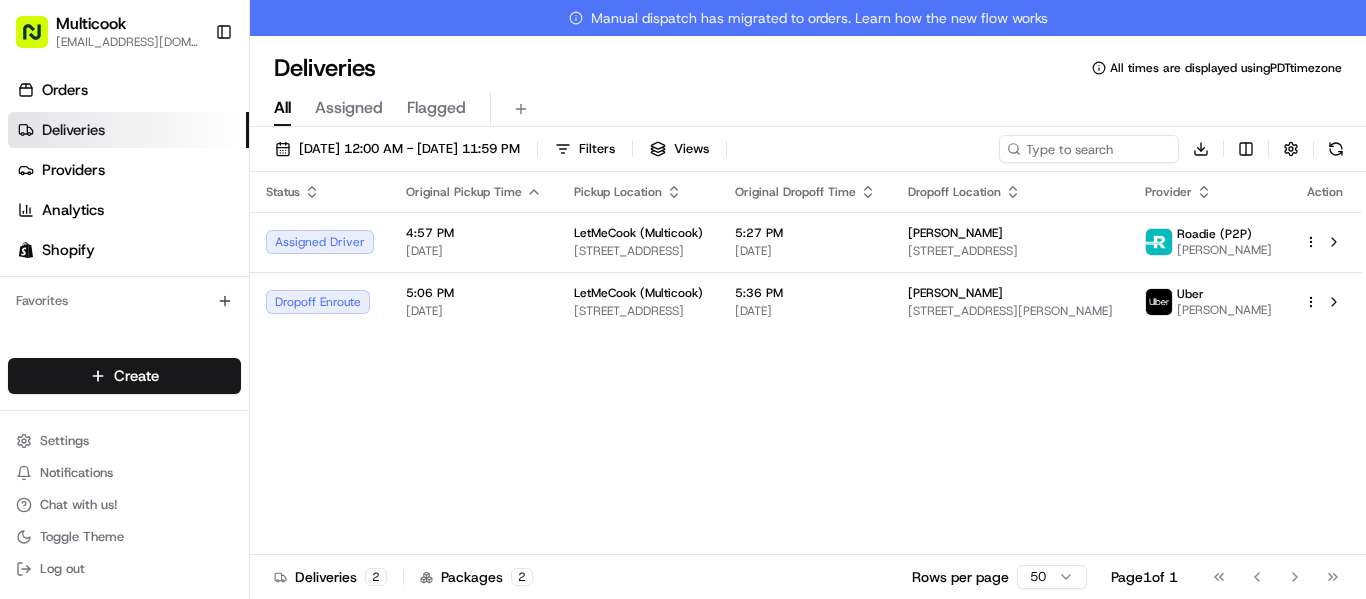 click on "Status Original Pickup Time Pickup Location Original Dropoff Time Dropoff Location Provider Action Assigned Driver 4:57 PM [DATE] LetMeCook (Multicook) [STREET_ADDRESS] 5:27 PM [DATE] [PERSON_NAME] [STREET_ADDRESS][GEOGRAPHIC_DATA] (P2P) [PERSON_NAME] Dropoff Enroute 5:06 PM [DATE] LetMeCook (Multicook) [STREET_ADDRESS] 5:36 PM [DATE][GEOGRAPHIC_DATA][PERSON_NAME][STREET_ADDRESS][PERSON_NAME][GEOGRAPHIC_DATA] Uber ARA H." at bounding box center (806, 381) 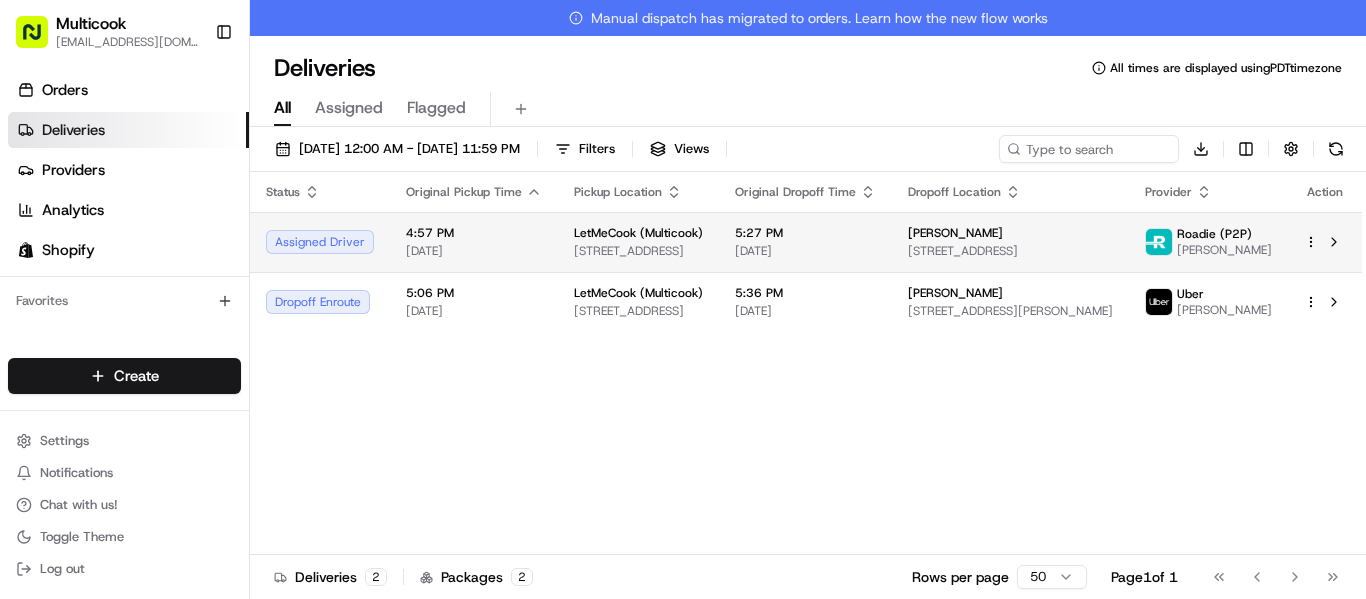 click on "[DATE]" at bounding box center [474, 251] 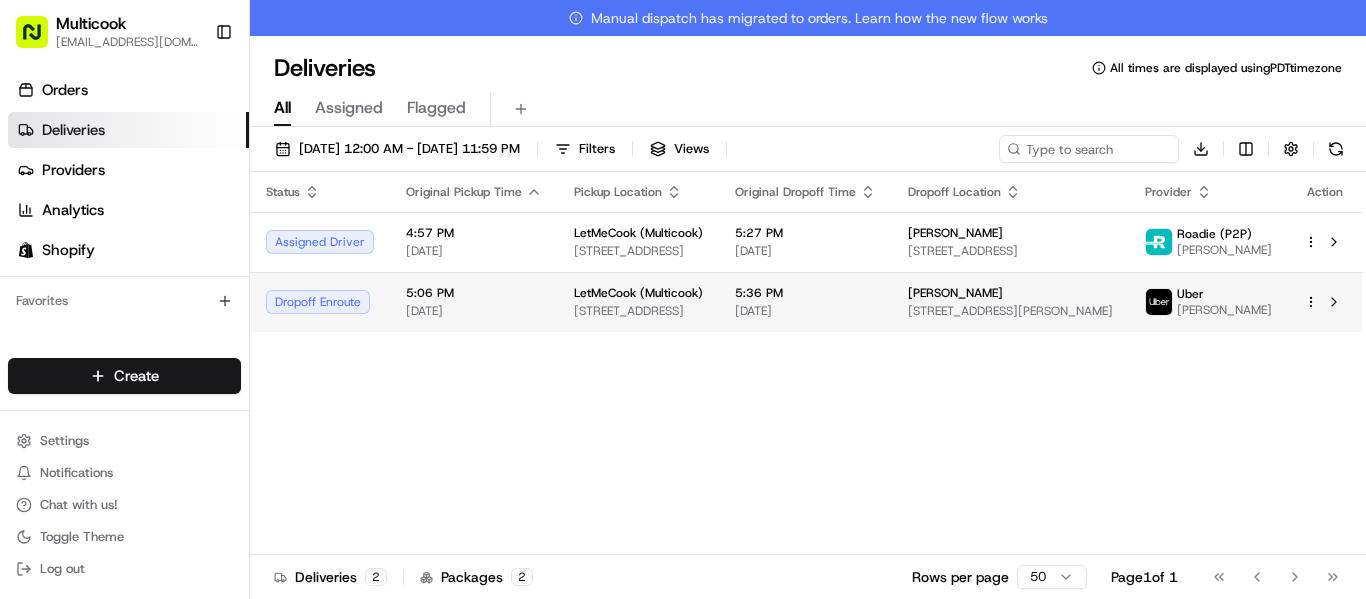 click on "[DATE]" at bounding box center [474, 311] 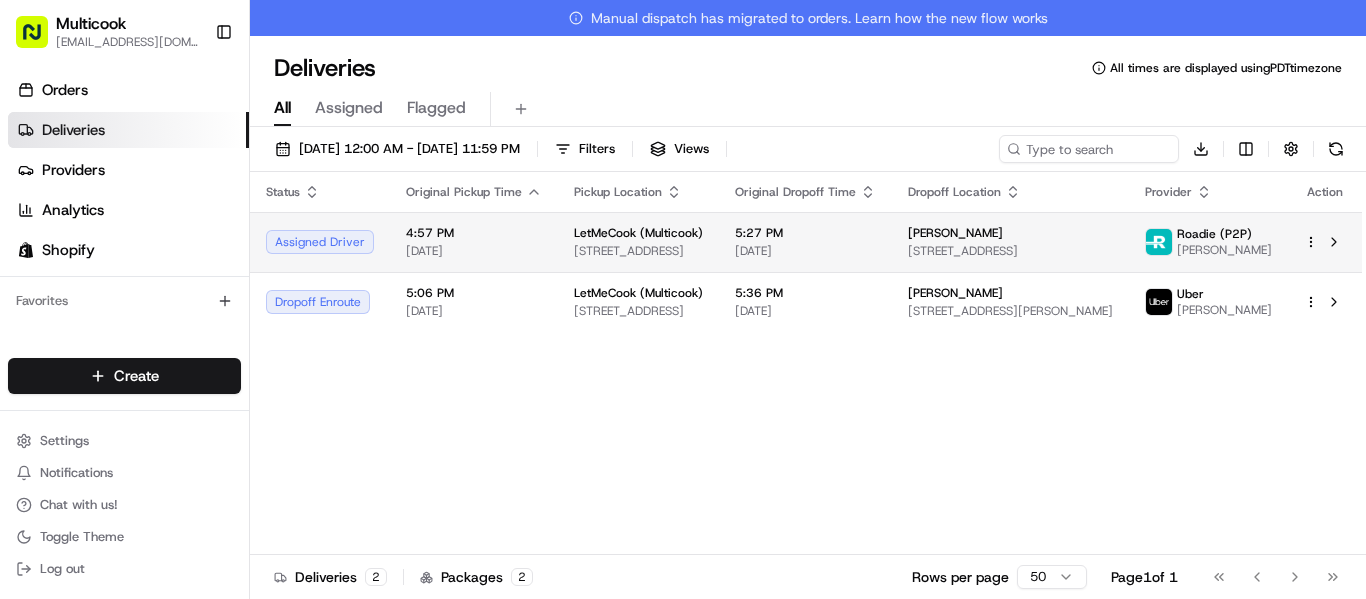 click on "Assigned Driver" at bounding box center [320, 242] 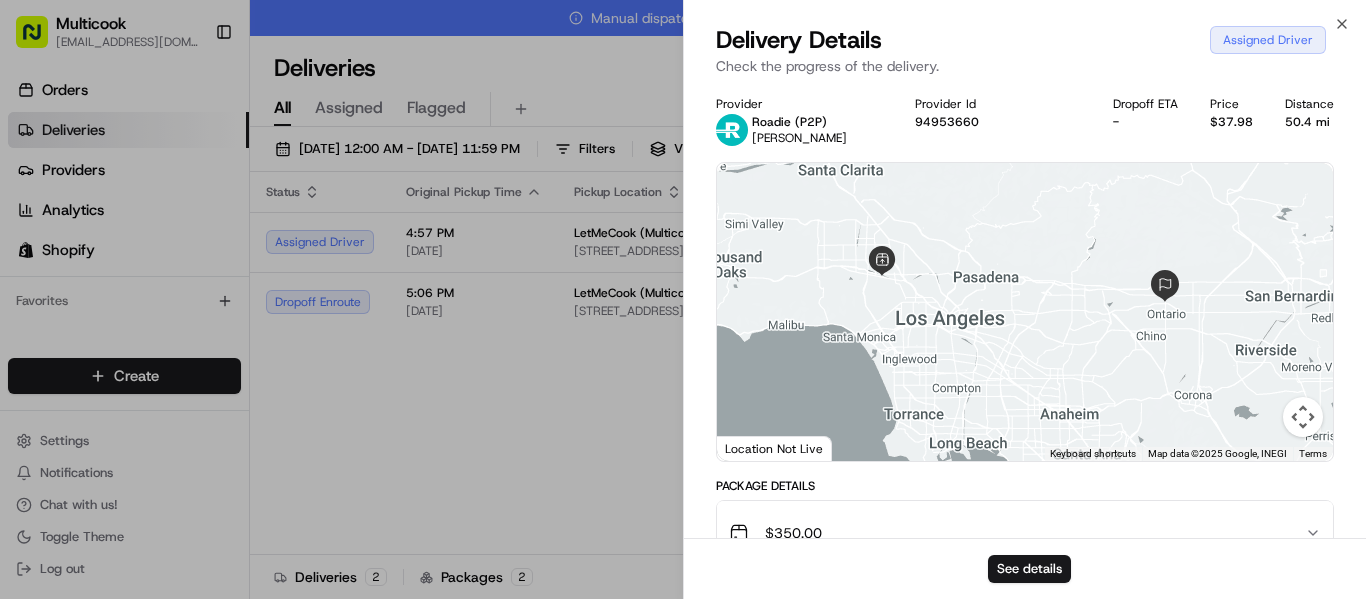 drag, startPoint x: 1041, startPoint y: 345, endPoint x: 1032, endPoint y: 313, distance: 33.24154 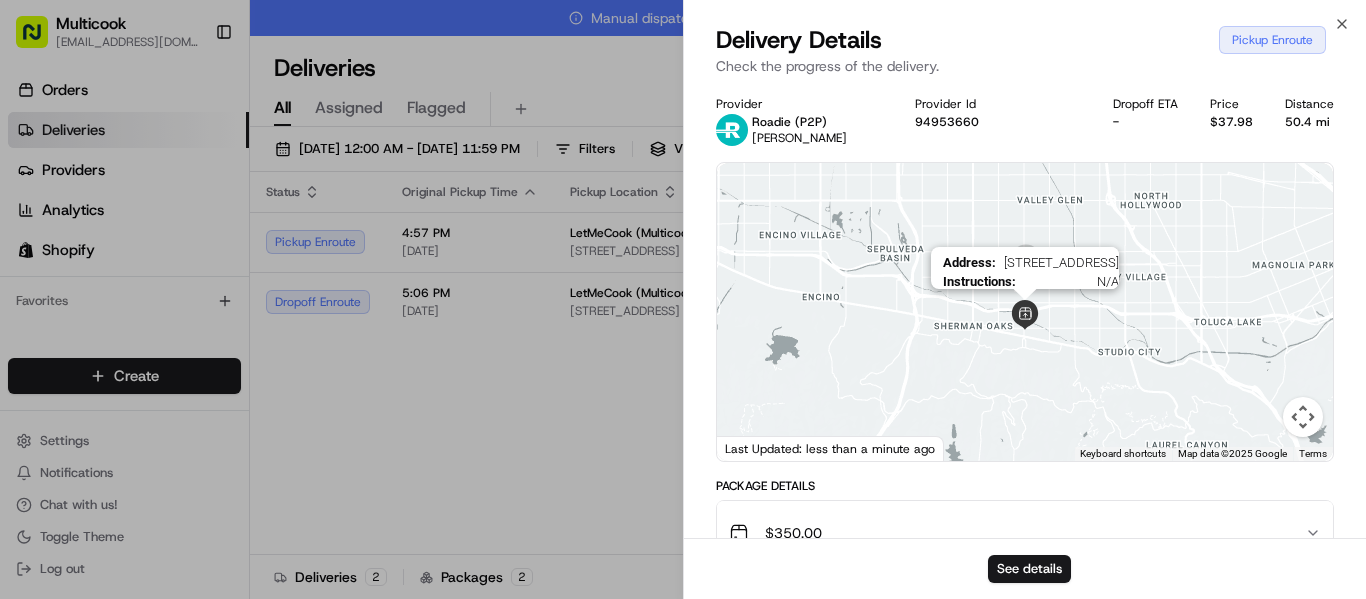 drag, startPoint x: 1091, startPoint y: 237, endPoint x: 1046, endPoint y: 321, distance: 95.29428 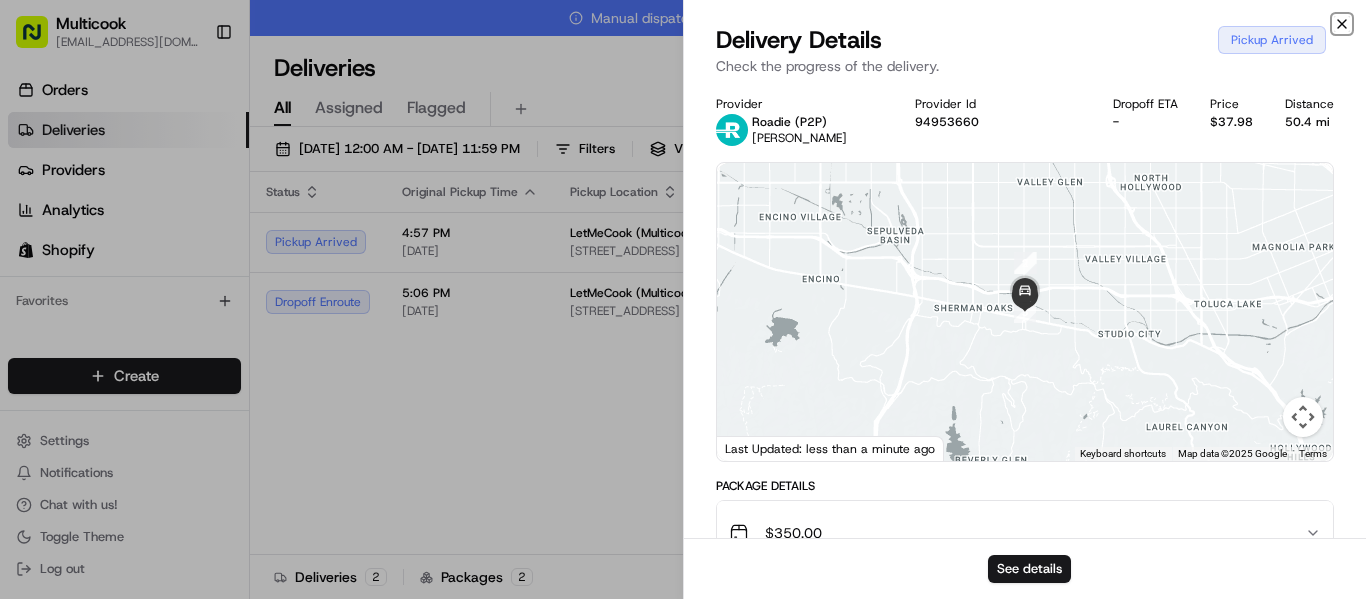 click 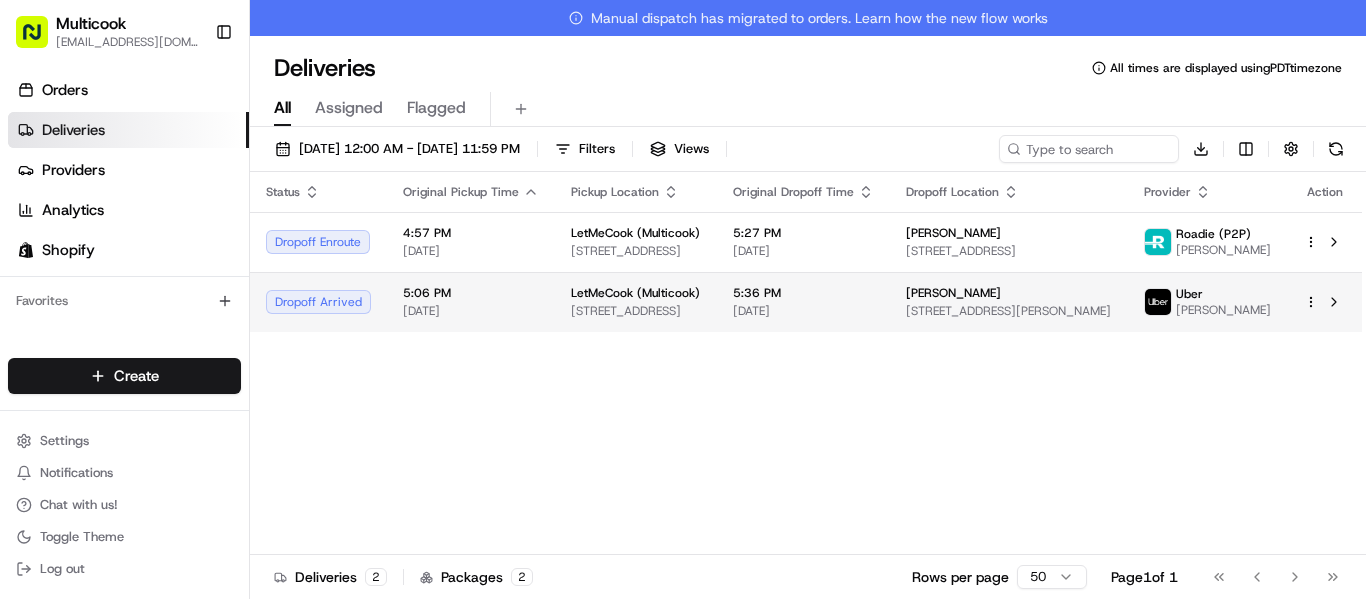 click on "Dropoff Arrived" at bounding box center [318, 302] 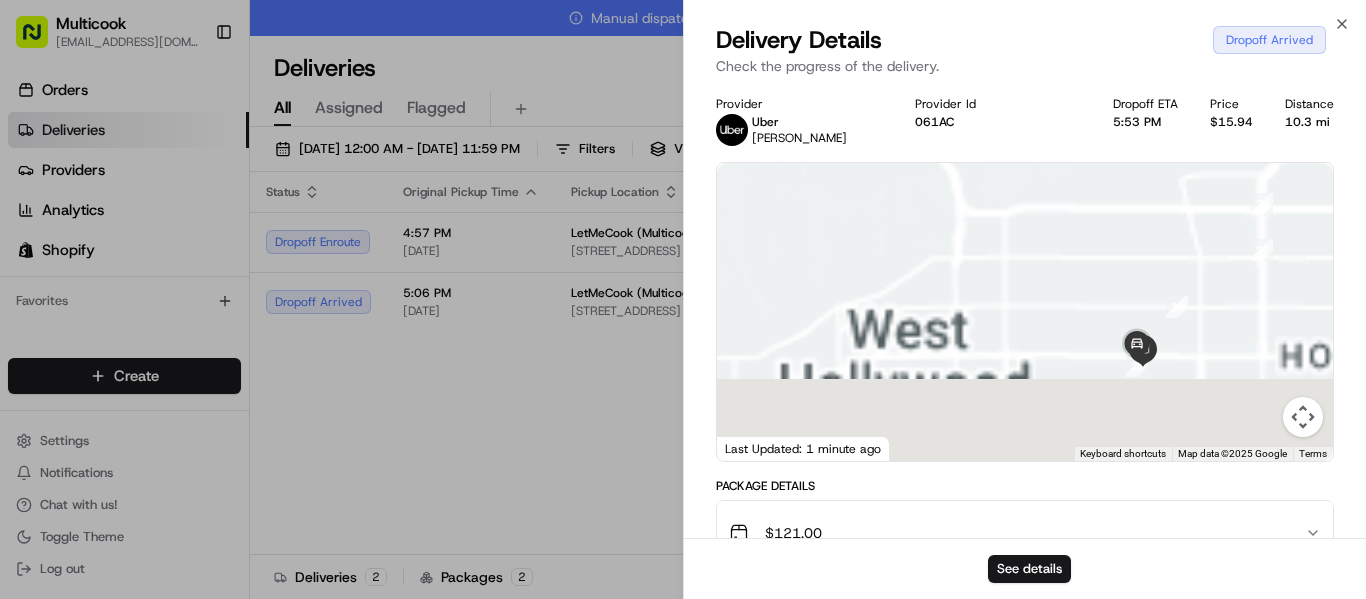 drag, startPoint x: 1149, startPoint y: 401, endPoint x: 1044, endPoint y: 144, distance: 277.62204 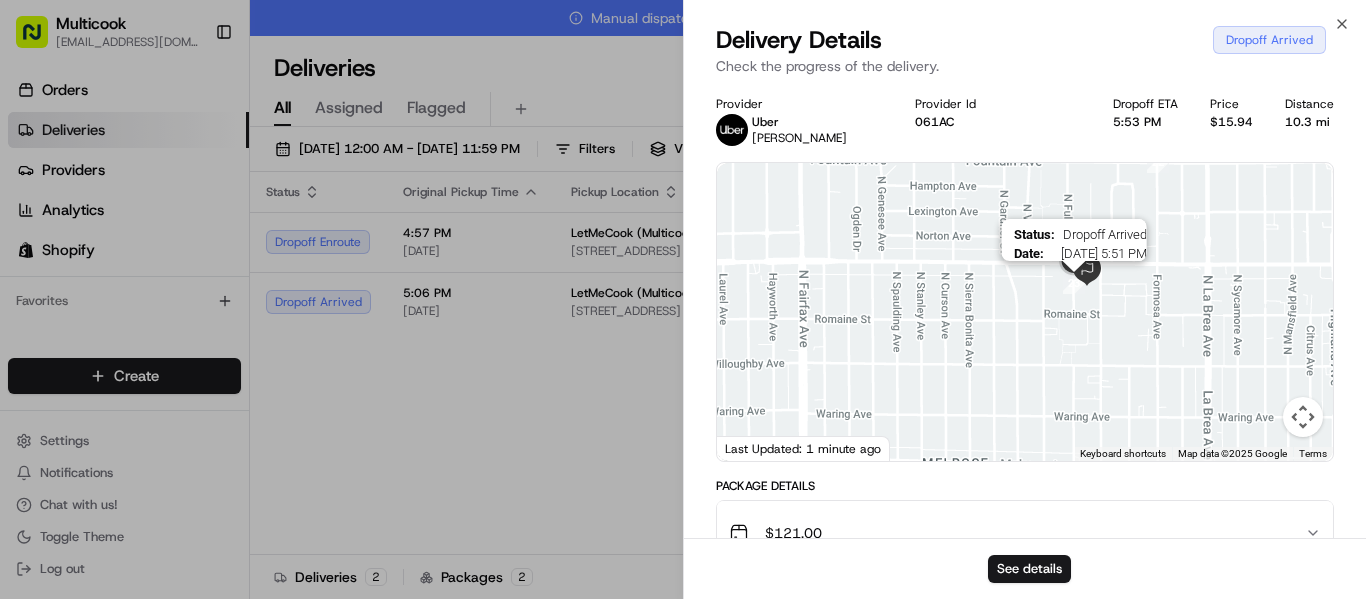 drag, startPoint x: 1079, startPoint y: 269, endPoint x: 1078, endPoint y: 294, distance: 25.019993 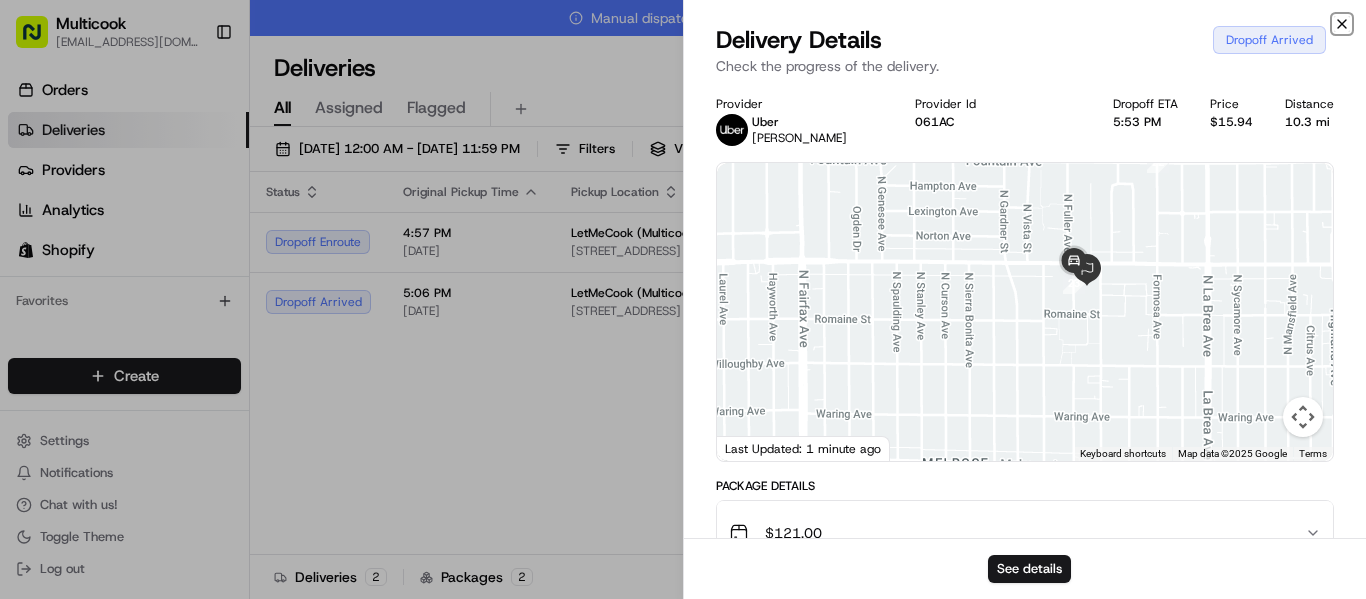 click 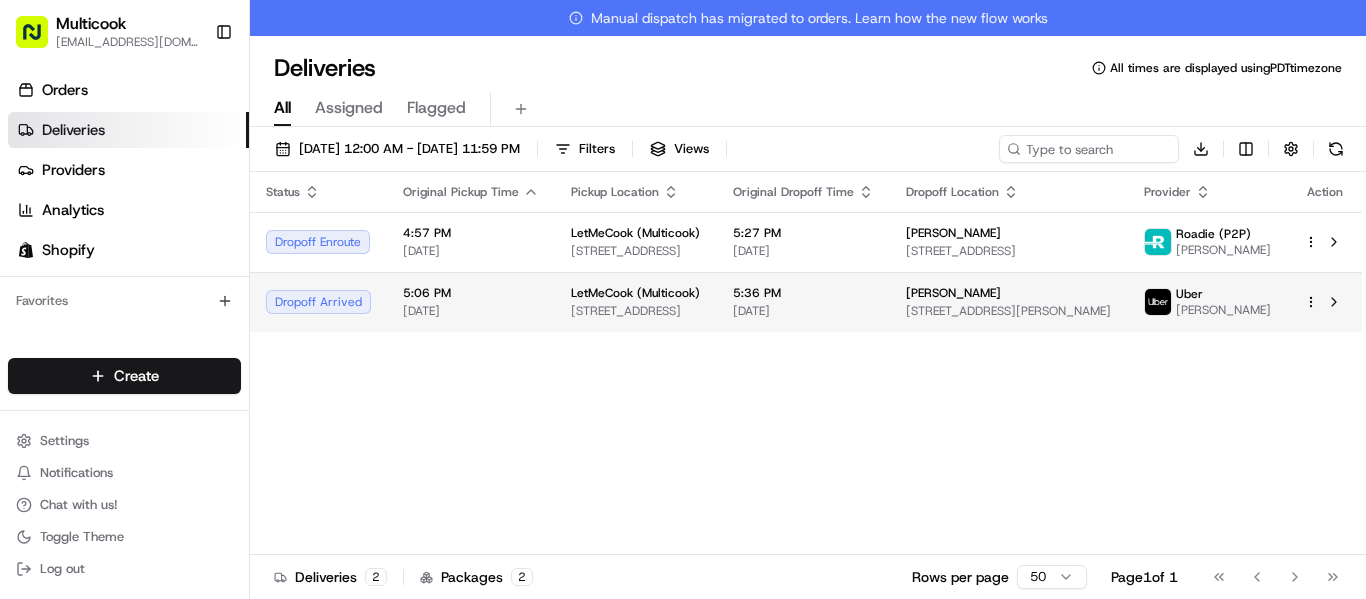 click on "5:06 PM [DATE]" at bounding box center (471, 302) 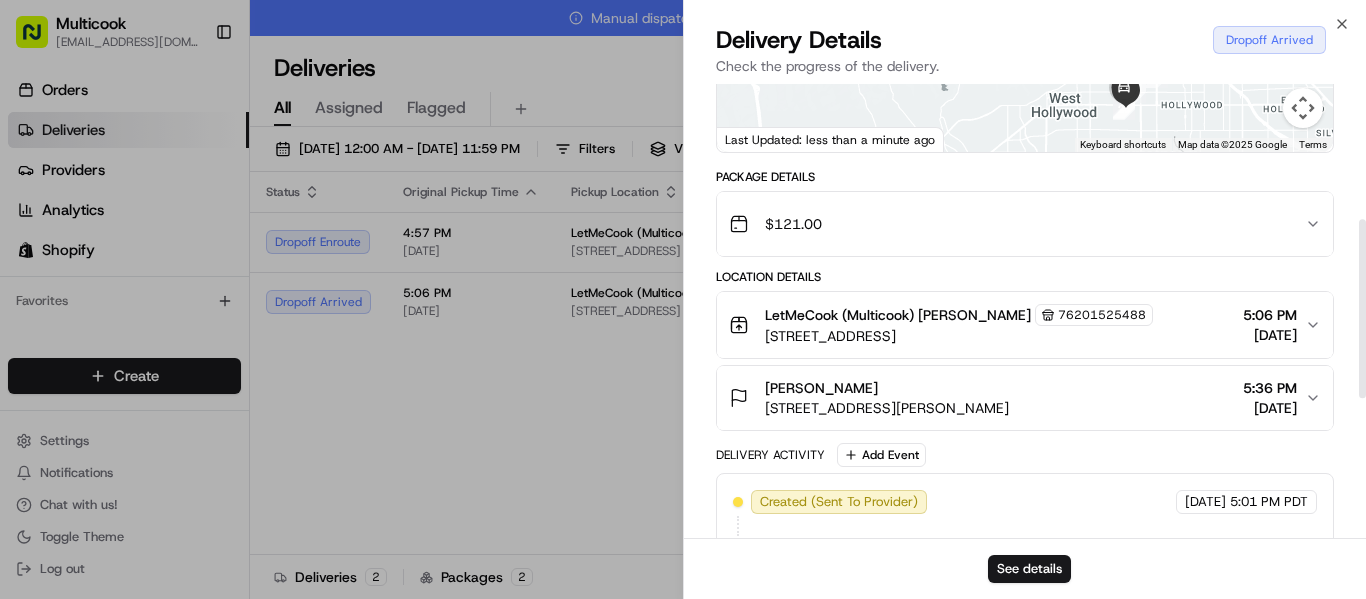 scroll, scrollTop: 400, scrollLeft: 0, axis: vertical 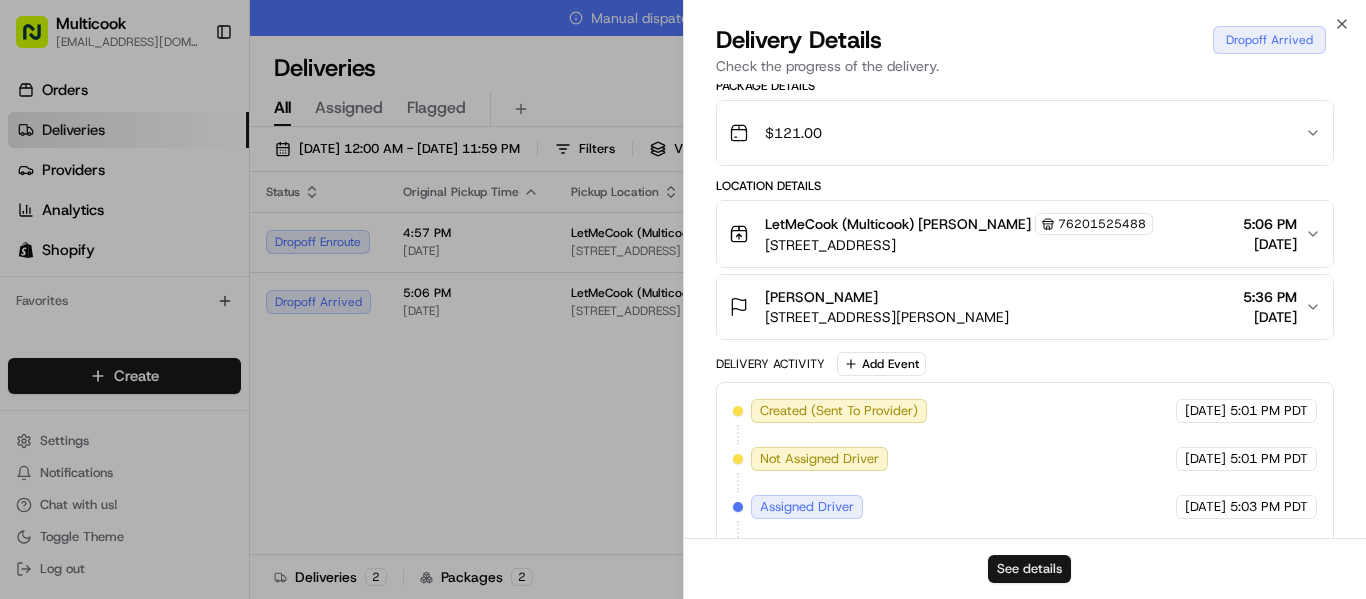click on "See details" at bounding box center (1029, 569) 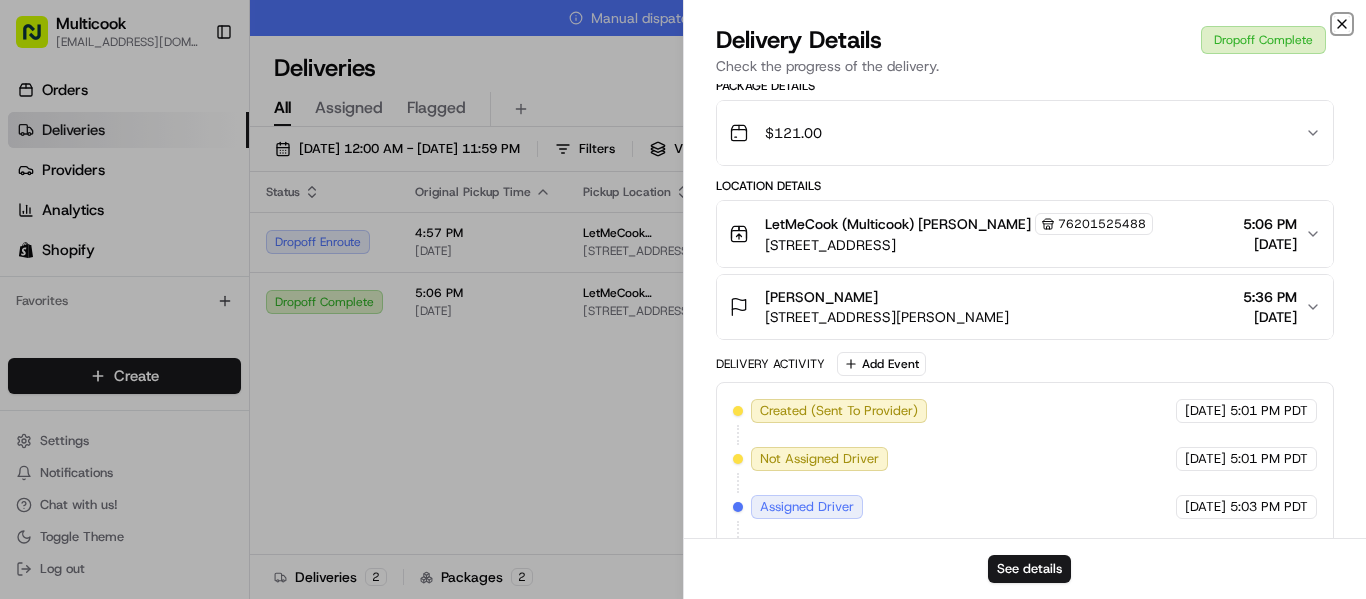 click 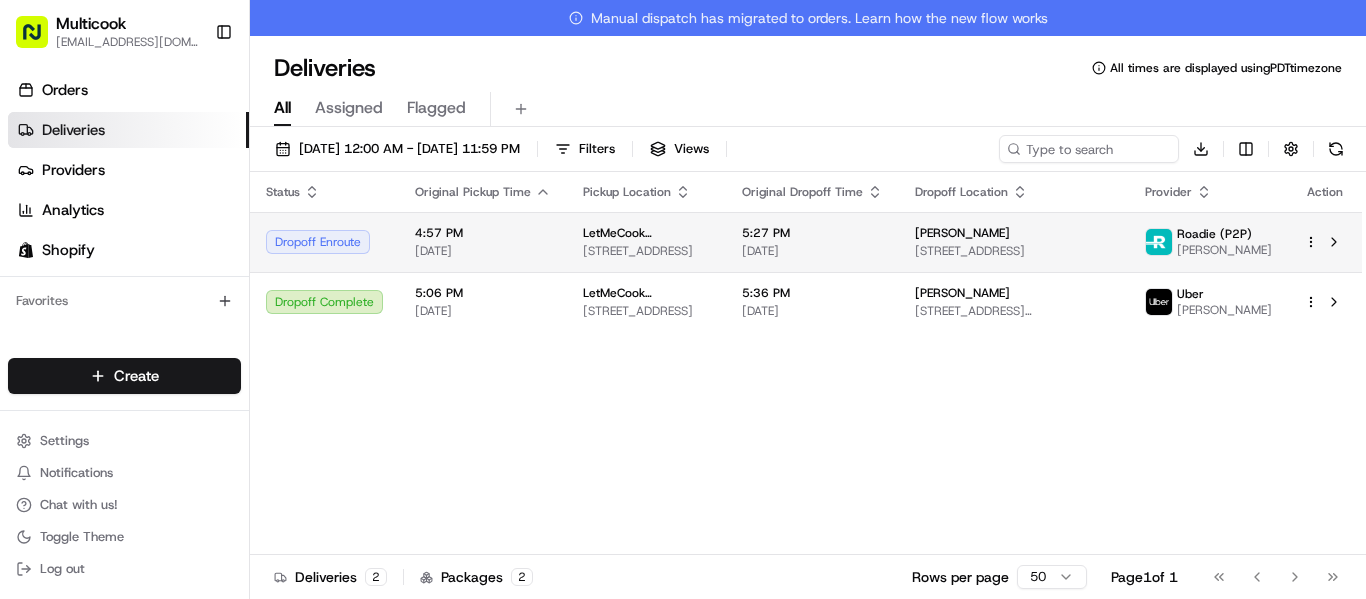 click on "[STREET_ADDRESS]" at bounding box center (646, 251) 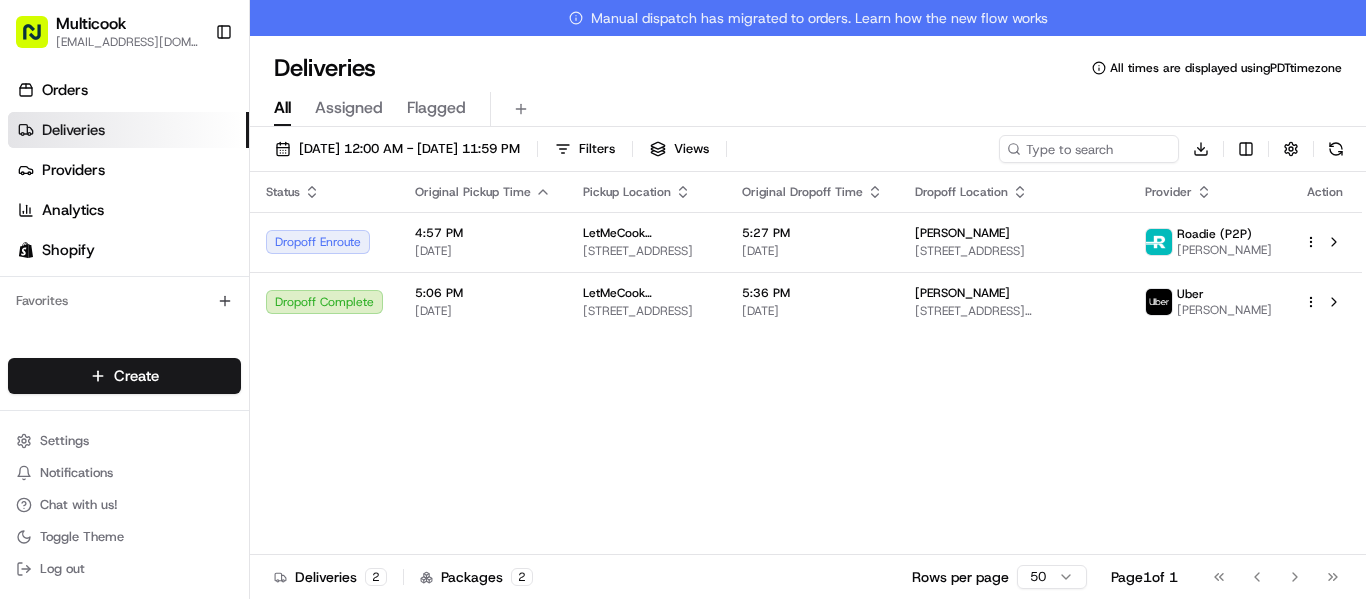 click on "Multicook [EMAIL_ADDRESS][DOMAIN_NAME] Toggle Sidebar Orders Deliveries Providers Analytics Shopify Favorites Main Menu Members & Organization Organization Users Roles Preferences Customization Tracking Orchestration Automations Dispatch Strategy Locations Pickup Locations Dropoff Locations Billing Billing Refund Requests Integrations Notification Triggers Webhooks API Keys Request Logs Create Settings Notifications Chat with us! Toggle Theme Log out  Manual dispatch has migrated to orders. Learn how the new flow works Deliveries All times are displayed using  PDT  timezone All Assigned Flagged [DATE] 12:00 AM - [DATE] 11:59 PM Filters Views Download Status Original Pickup Time Pickup Location Original Dropoff Time Dropoff Location Provider Action Dropoff Enroute 4:57 PM [DATE] LetMeCook (Multicook) [STREET_ADDRESS] 5:27 PM [DATE] [PERSON_NAME] [STREET_ADDRESS][PERSON_NAME] Roadie (P2P) [PERSON_NAME] Dropoff Complete 5:06 PM [DATE] LetMeCook (Multicook)" at bounding box center [683, 299] 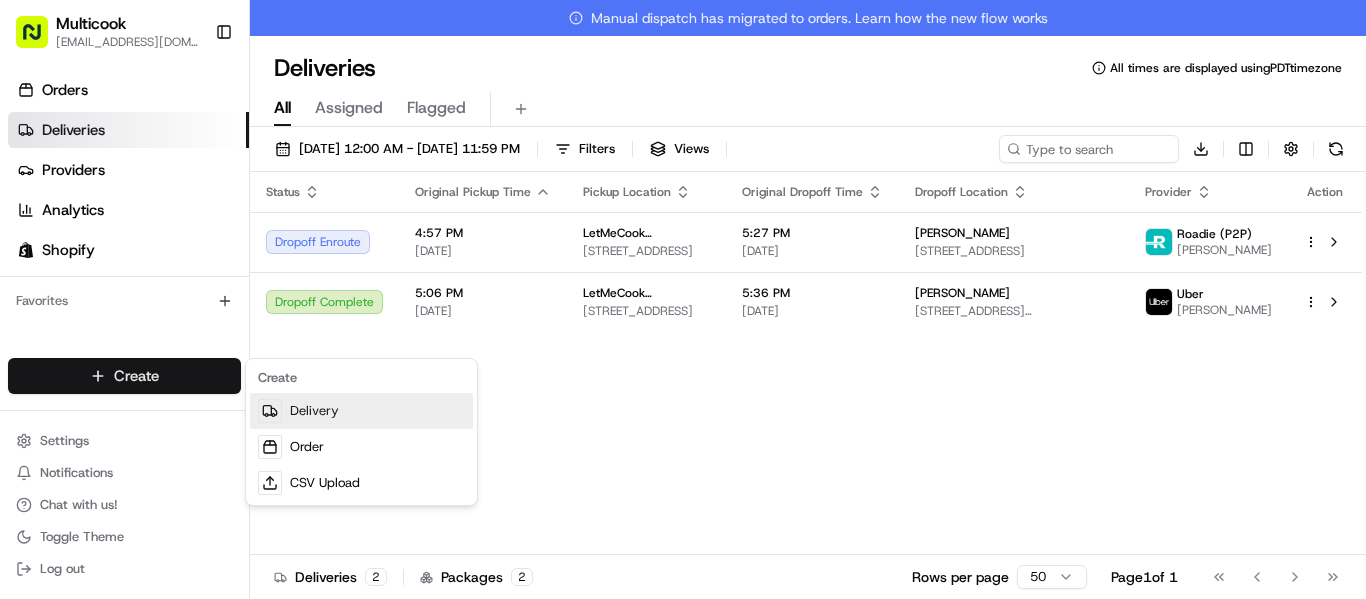 click on "Delivery" at bounding box center [361, 411] 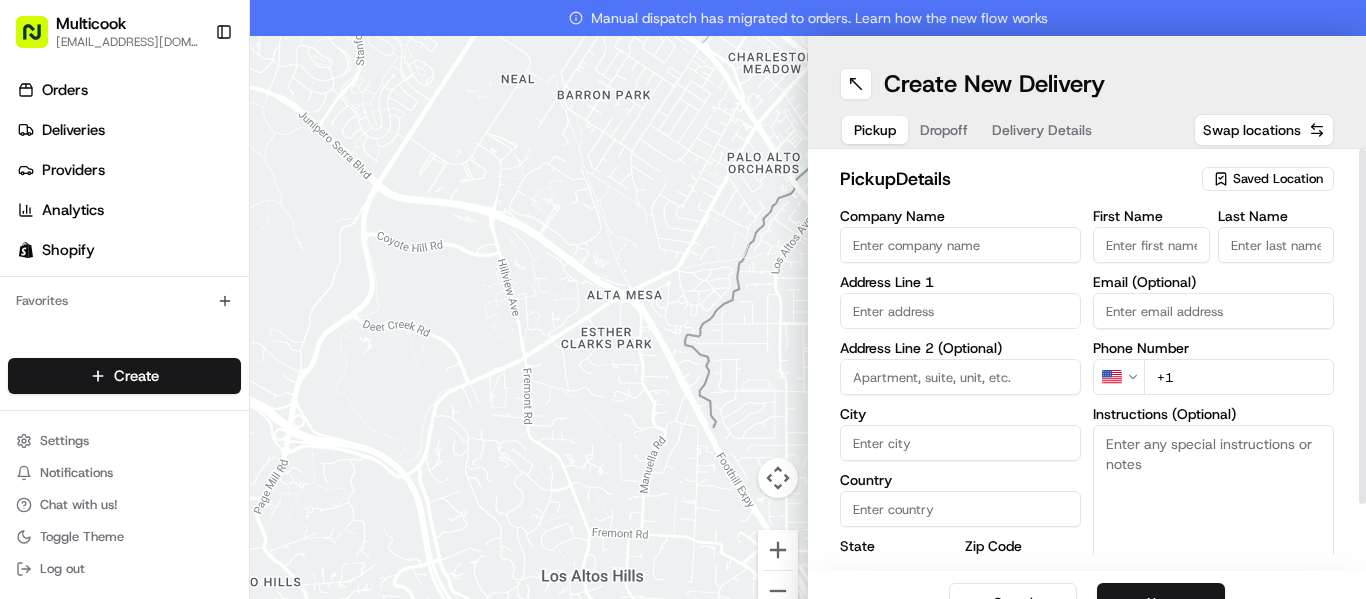 click on "Saved Location" at bounding box center [1278, 179] 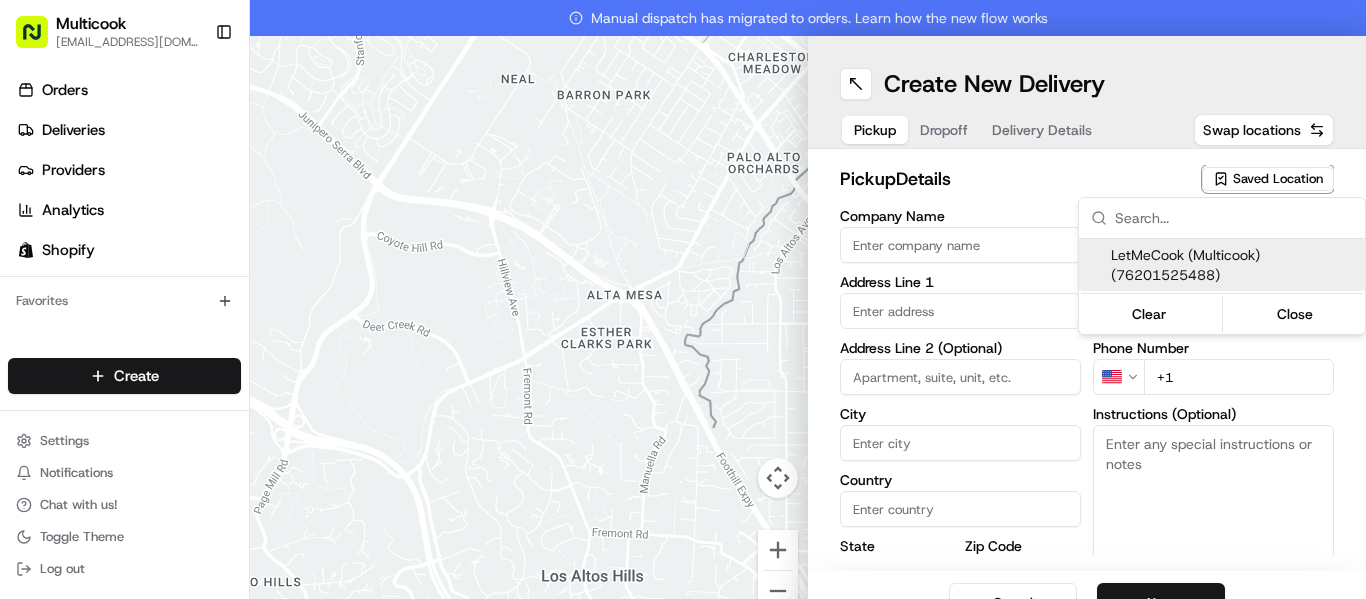 click on "LetMeCook (Multicook) (76201525488)" at bounding box center (1234, 265) 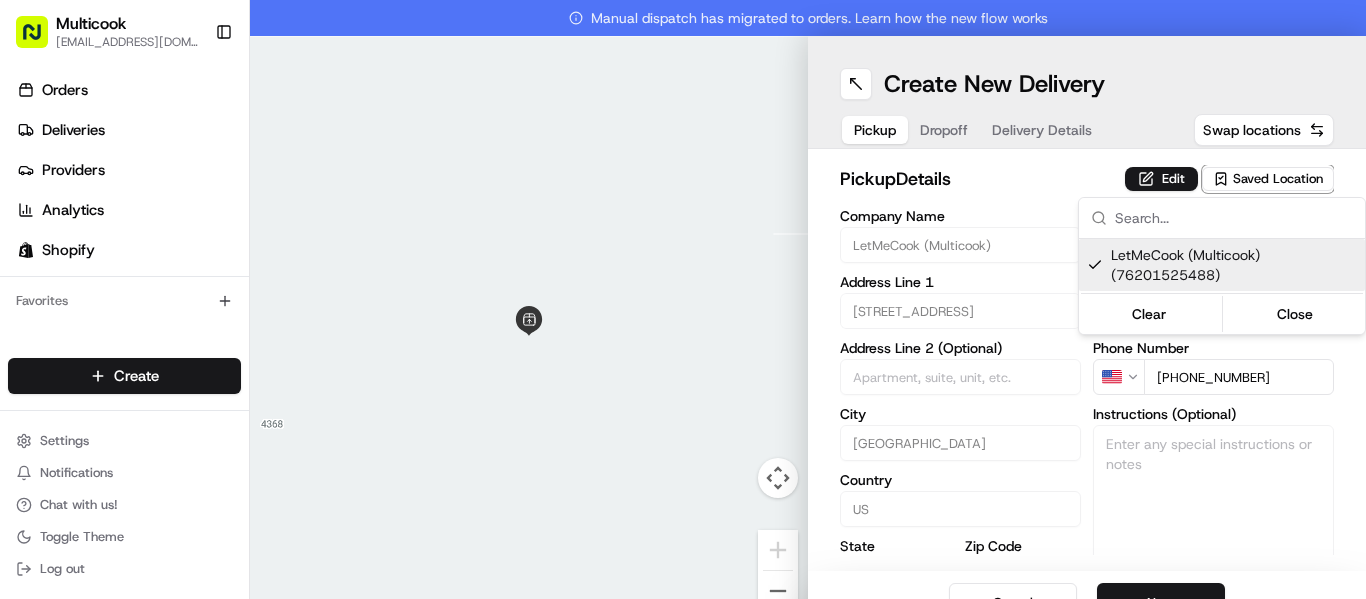 click on "Multicook [EMAIL_ADDRESS][DOMAIN_NAME] Toggle Sidebar Orders Deliveries Providers Analytics Shopify Favorites Main Menu Members & Organization Organization Users Roles Preferences Customization Tracking Orchestration Automations Dispatch Strategy Locations Pickup Locations Dropoff Locations Billing Billing Refund Requests Integrations Notification Triggers Webhooks API Keys Request Logs Create Settings Notifications Chat with us! Toggle Theme Log out  Manual dispatch has migrated to orders. Learn how the new flow works To navigate the map with touch gestures double-tap and hold your finger on the map, then drag the map. ← Move left → Move right ↑ Move up ↓ Move down + Zoom in - Zoom out Home Jump left by 75% End Jump right by 75% Page Up Jump up by 75% Page Down Jump down by 75% Keyboard shortcuts Map Data Map data ©2025 Google Map data ©2025 Google 2 m  Click to toggle between metric and imperial units Terms Report a map error Create New Delivery Pickup Dropoff Delivery Details Swap locations" at bounding box center (683, 299) 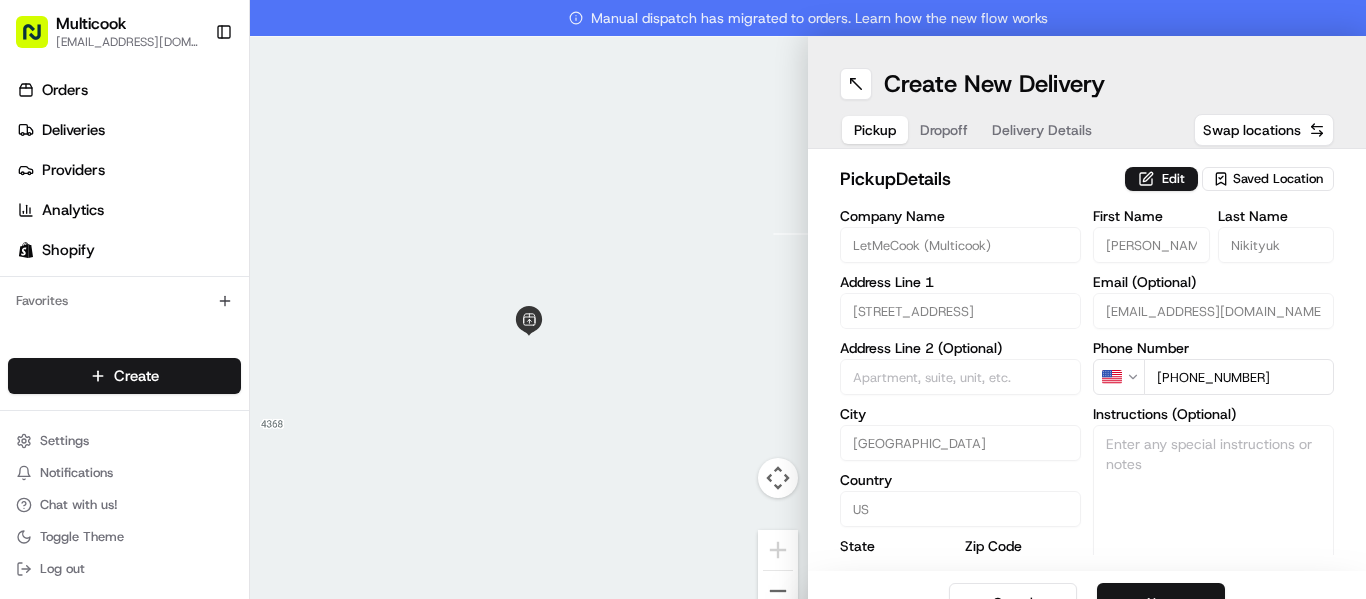 click on "Next" at bounding box center (1161, 603) 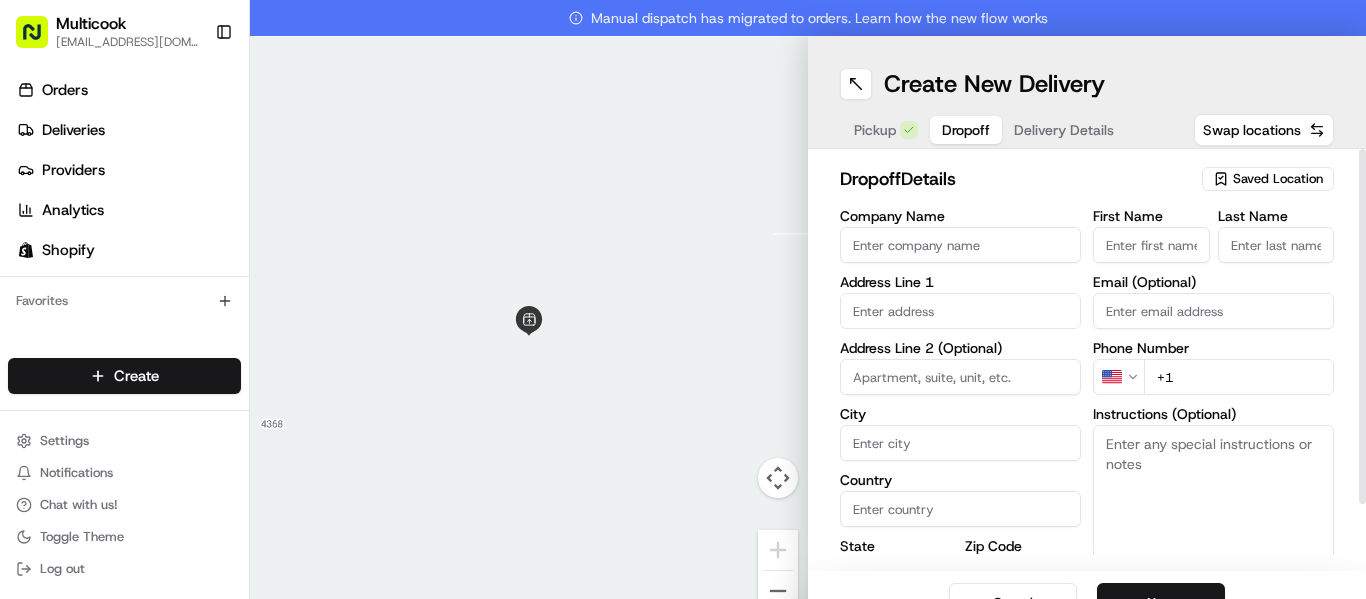 click on "First Name" at bounding box center (1151, 245) 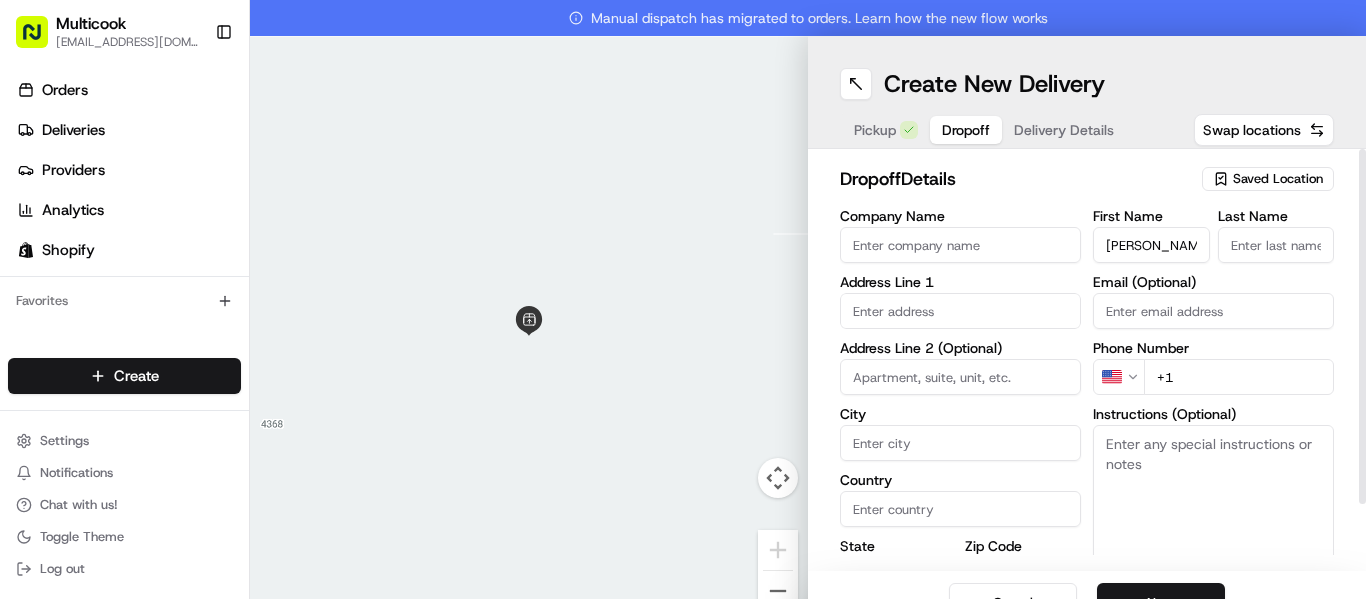 click on "[PERSON_NAME]" at bounding box center (1151, 245) 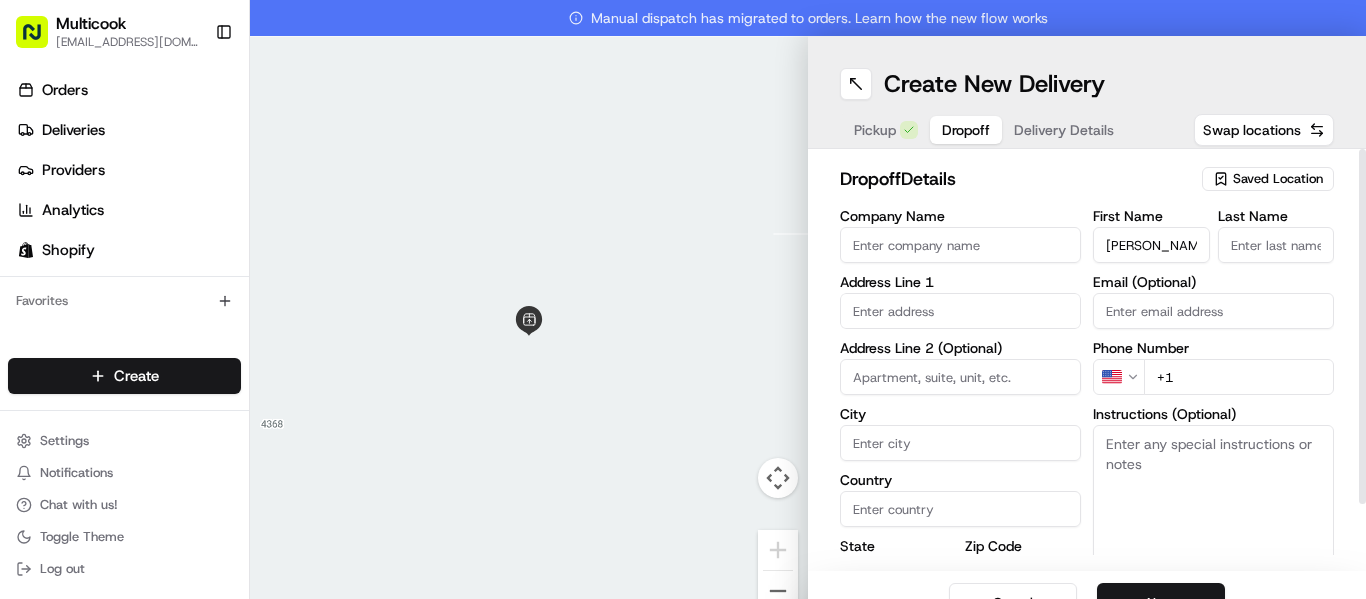 type on "[PERSON_NAME]" 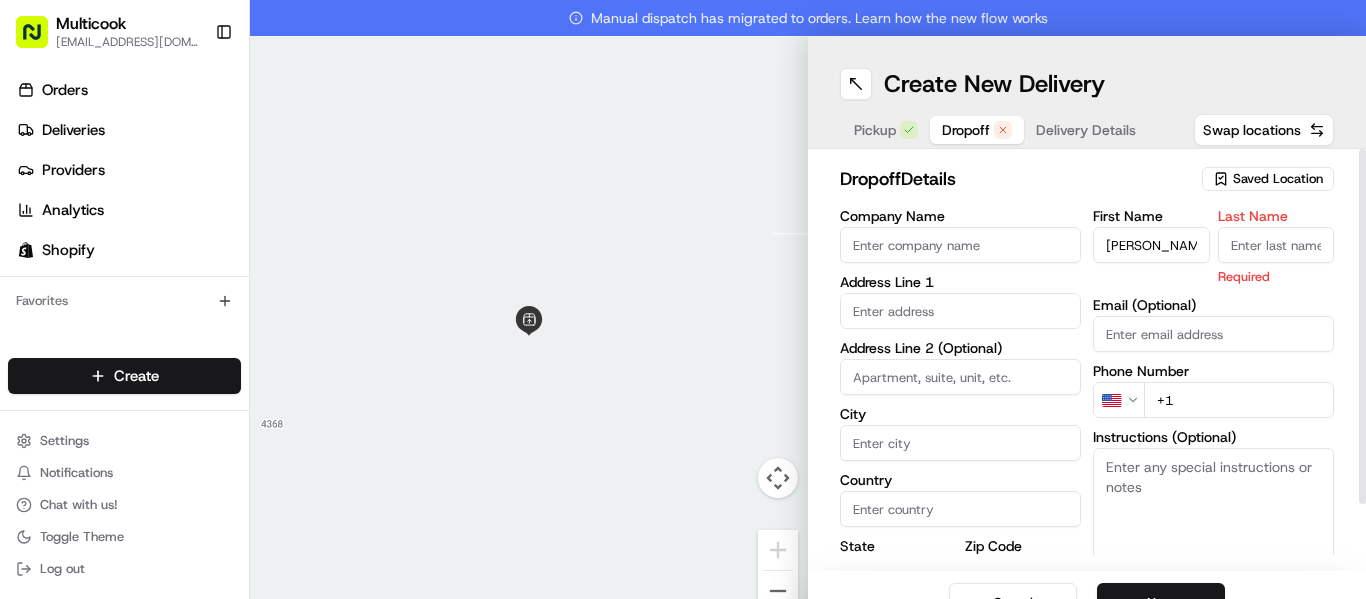 click on "Last Name" at bounding box center (1276, 245) 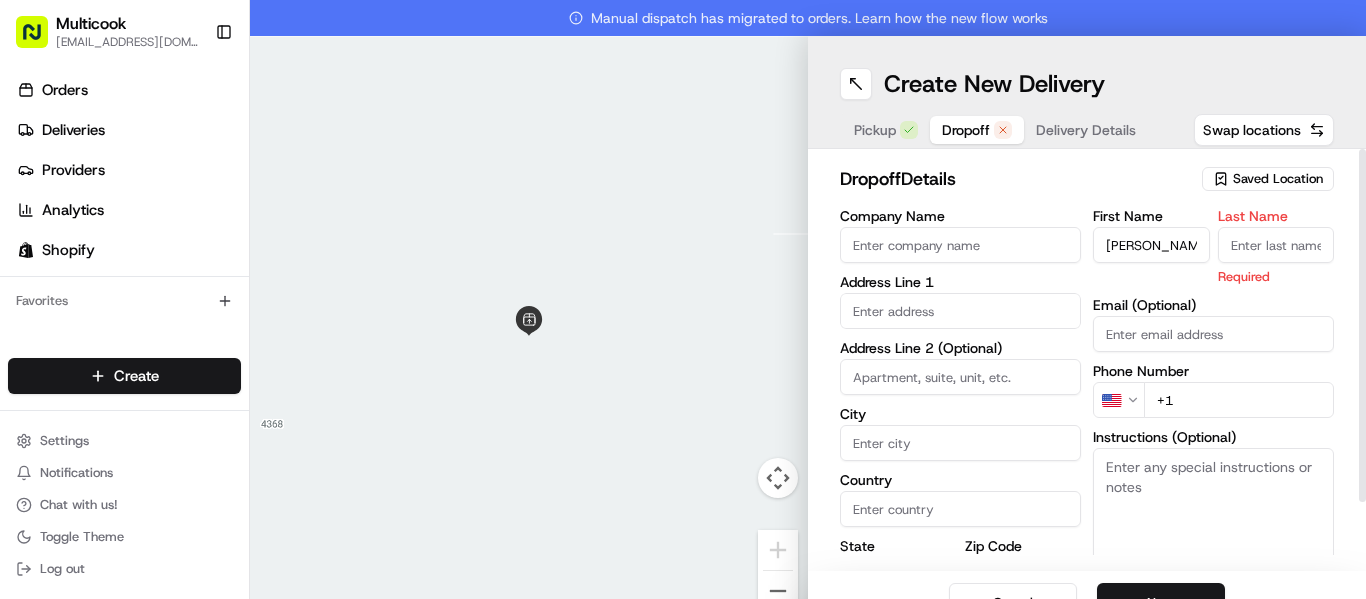 paste on "Fox" 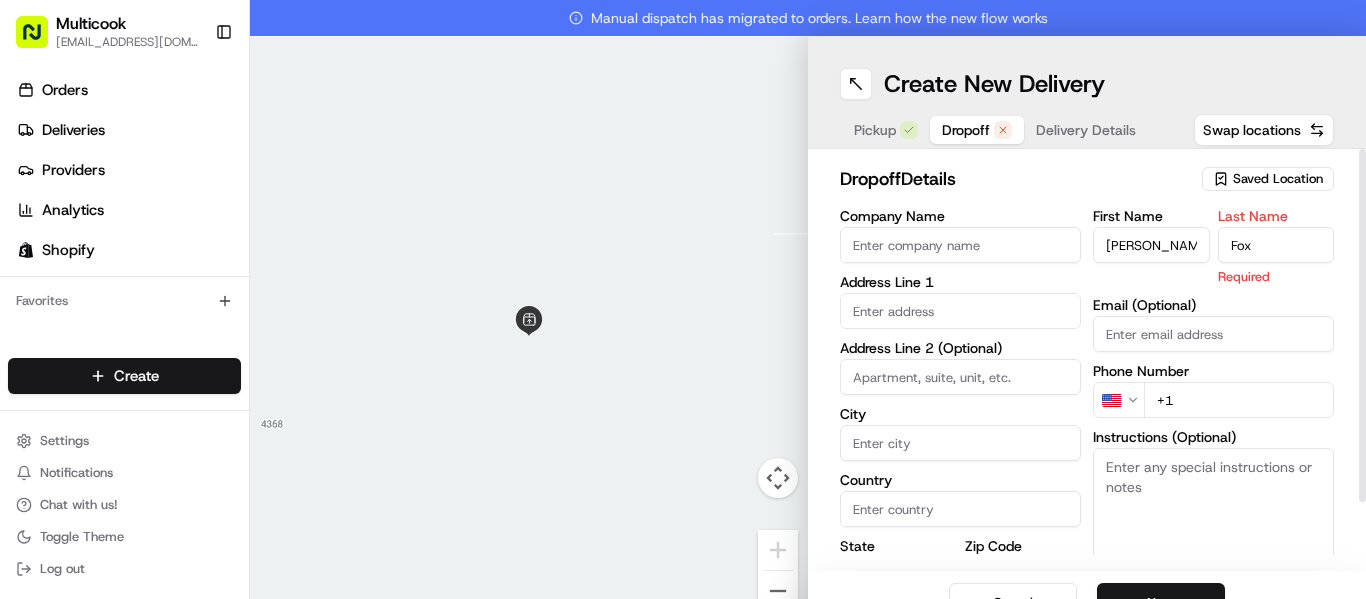 type on "Fox" 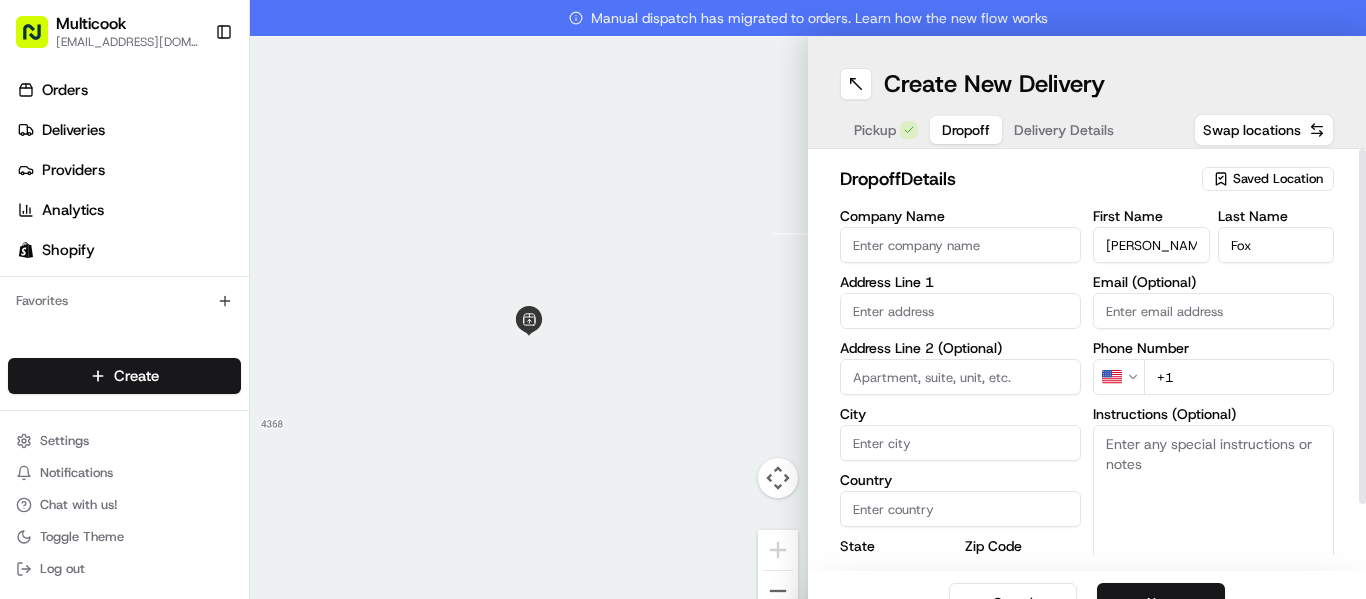 click on "+1" at bounding box center (1239, 377) 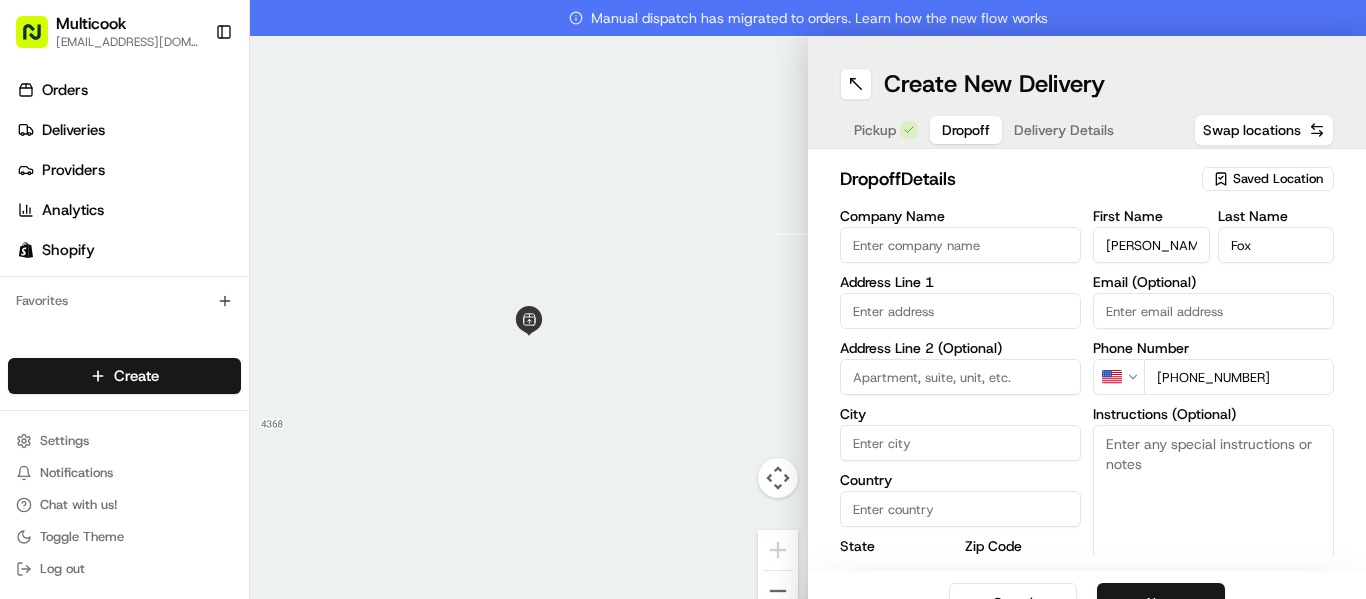 type on "[PHONE_NUMBER]" 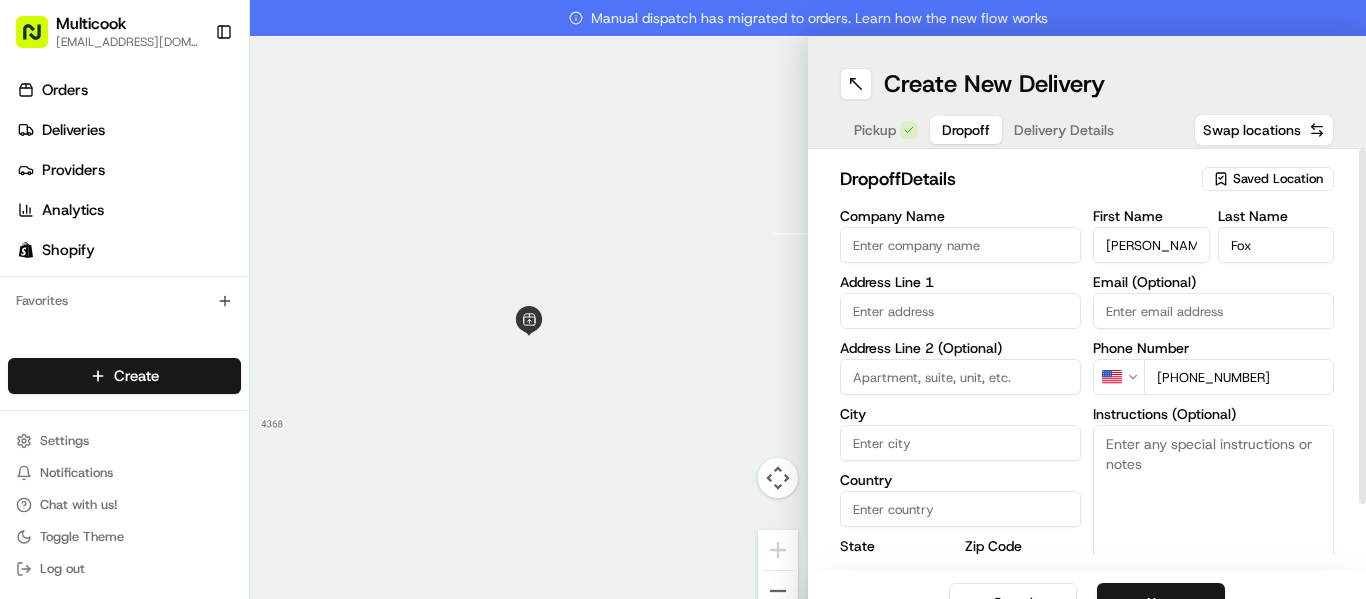 click at bounding box center [960, 311] 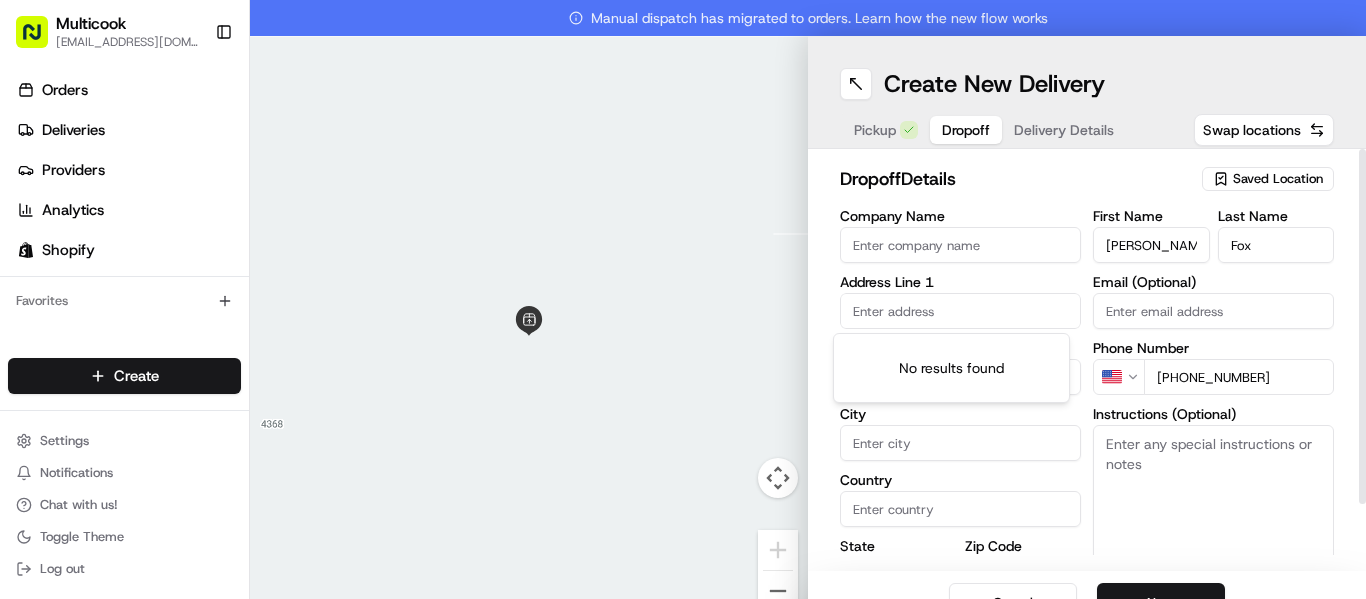 paste on "[STREET_ADDRESS][PERSON_NAME]" 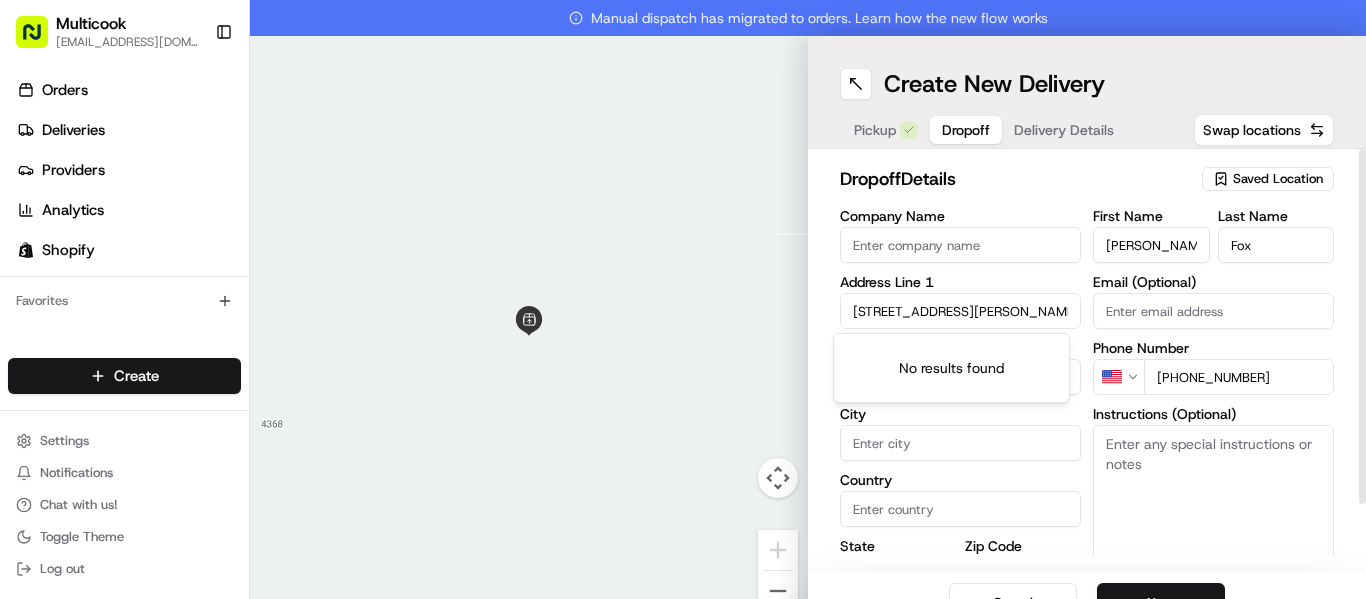 scroll, scrollTop: 0, scrollLeft: 79, axis: horizontal 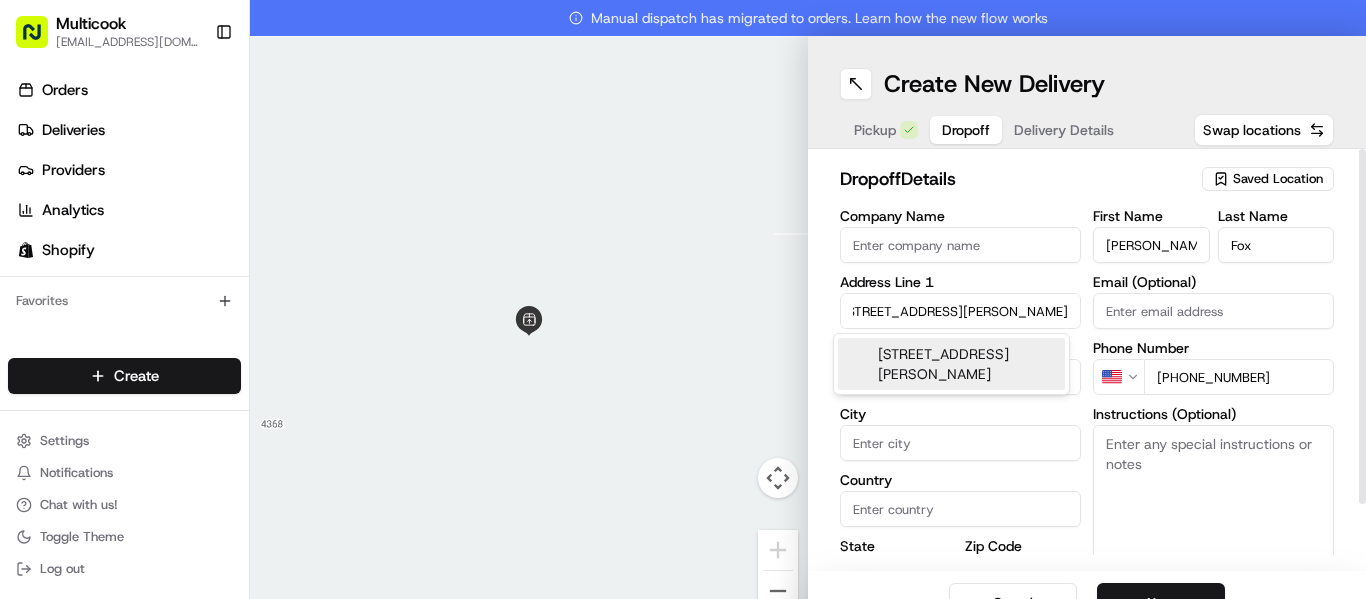 click on "[STREET_ADDRESS][PERSON_NAME]" at bounding box center [951, 364] 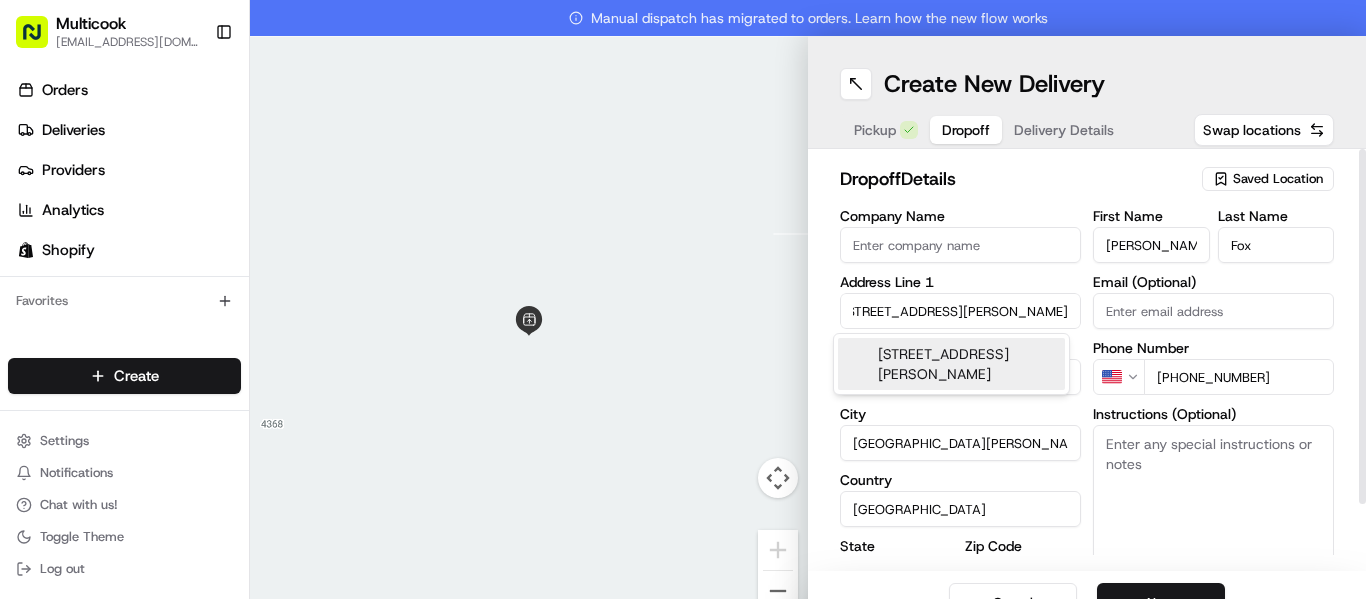 type on "[STREET_ADDRESS][PERSON_NAME]" 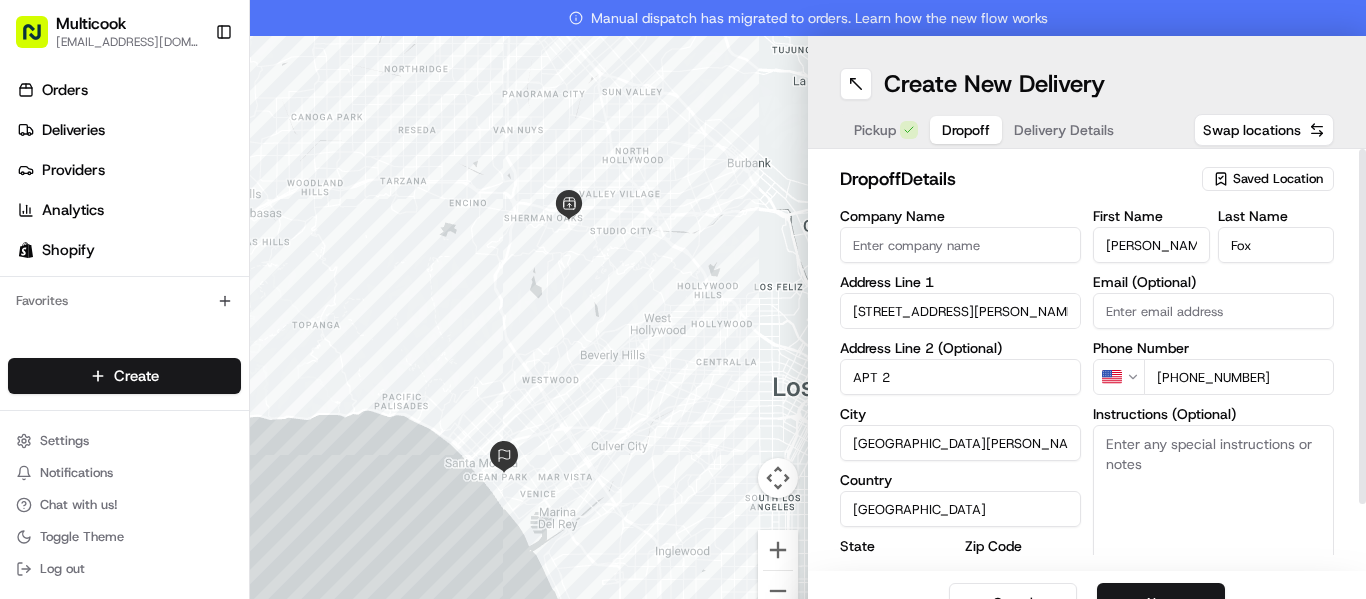 scroll, scrollTop: 74, scrollLeft: 0, axis: vertical 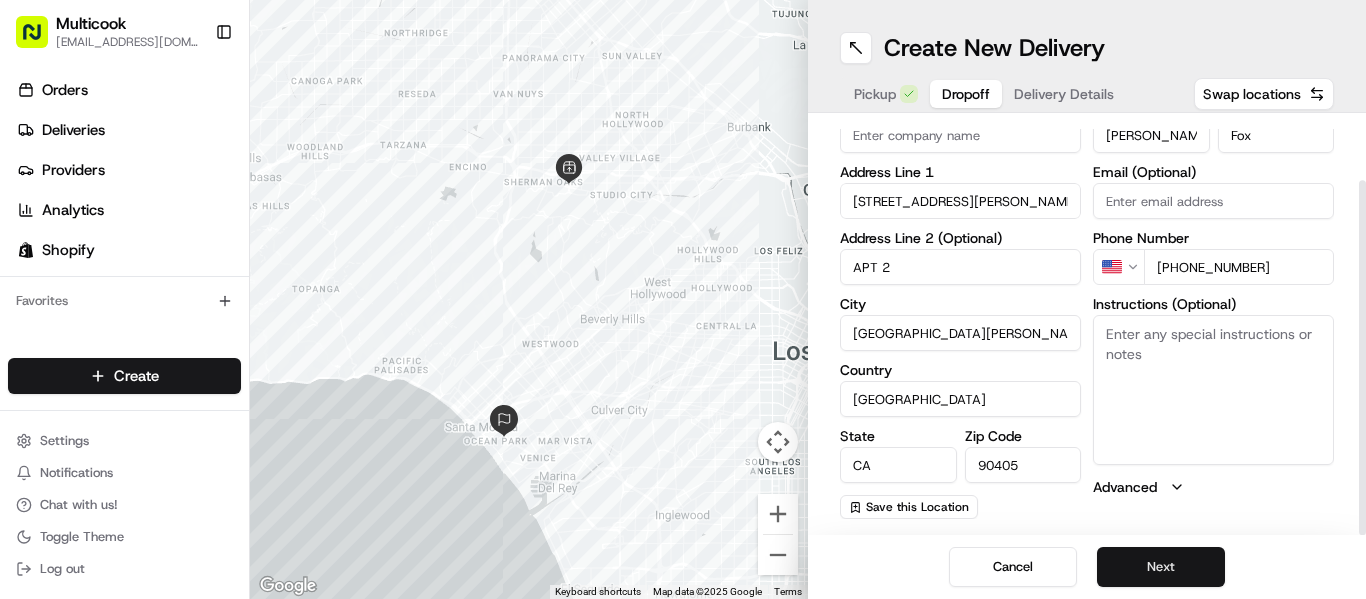 click on "Next" at bounding box center (1161, 567) 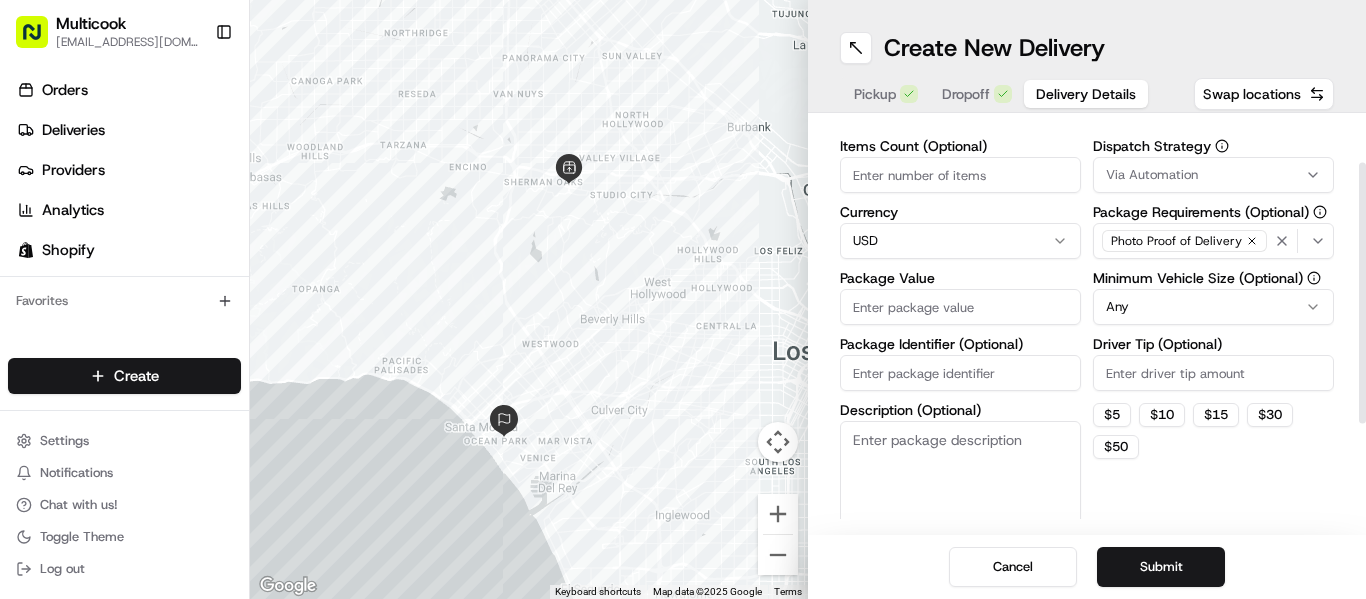 click on "Items Count (Optional) Currency USD Package Value Package Identifier (Optional) Description (Optional)" at bounding box center [960, 336] 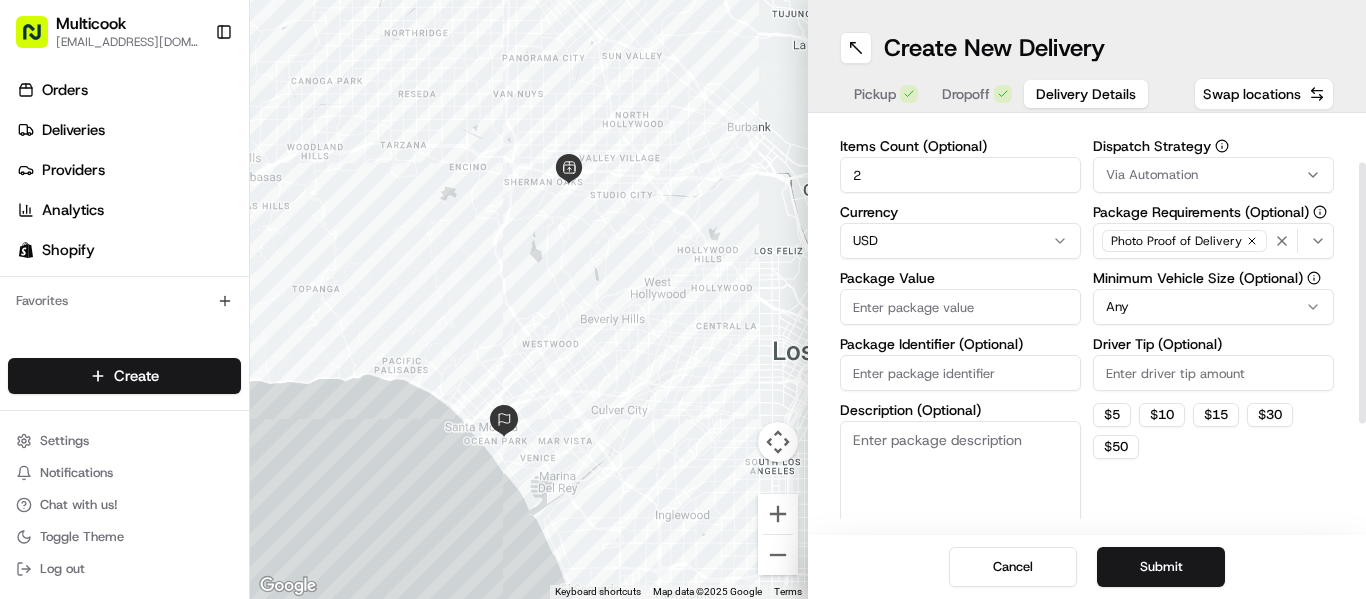 type on "2" 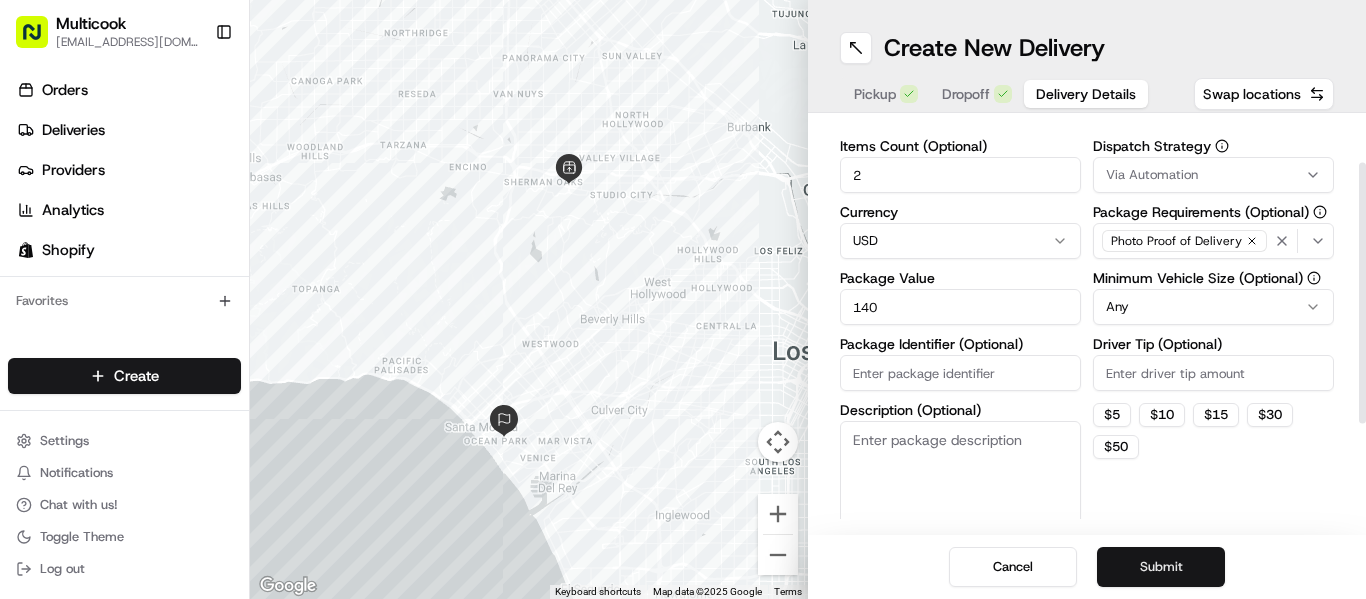 type on "140" 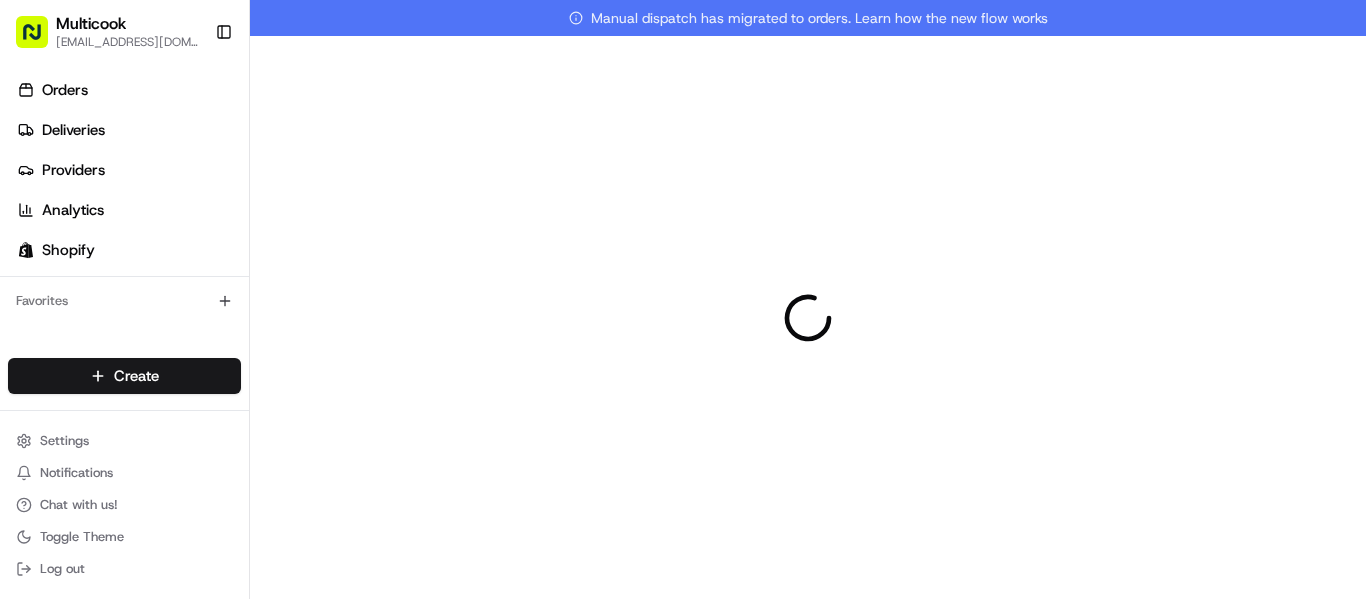 scroll, scrollTop: 0, scrollLeft: 0, axis: both 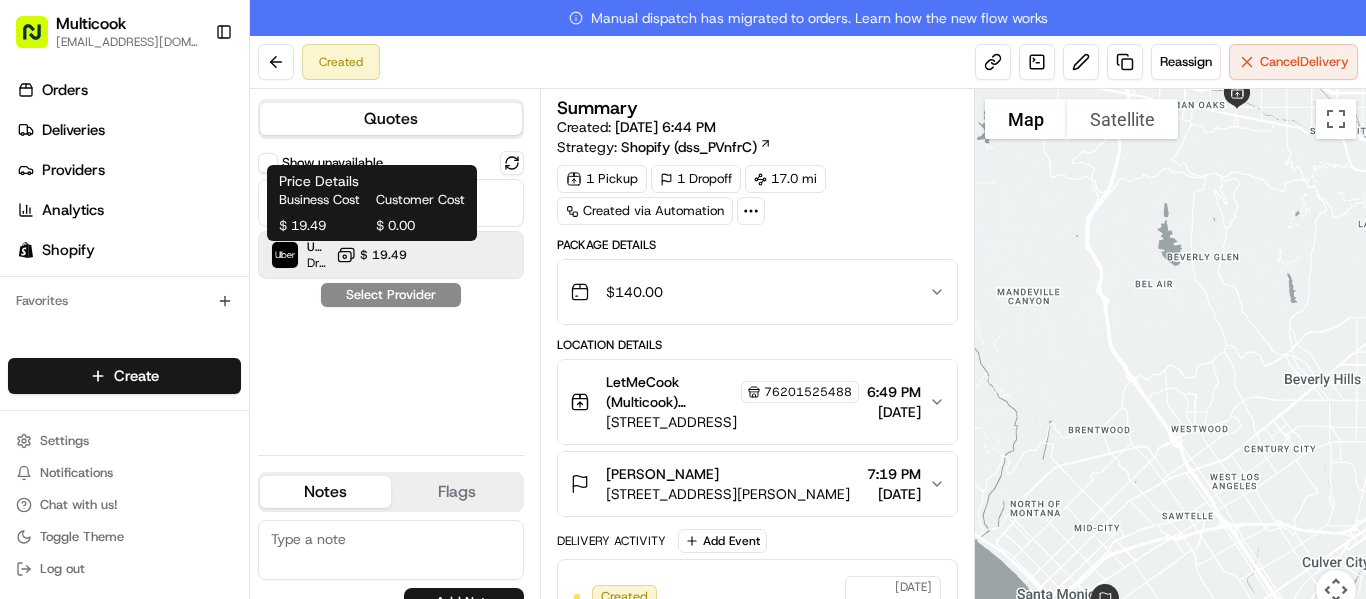 click on "$   19.49" at bounding box center (383, 255) 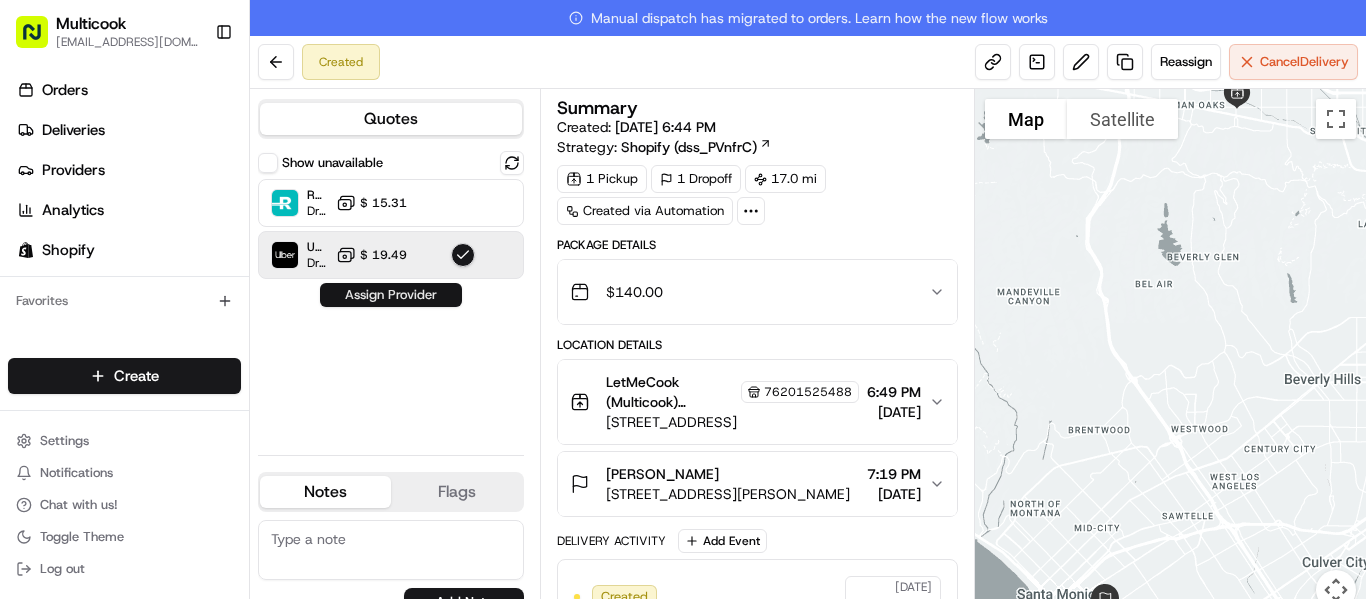click on "Assign Provider" at bounding box center [391, 295] 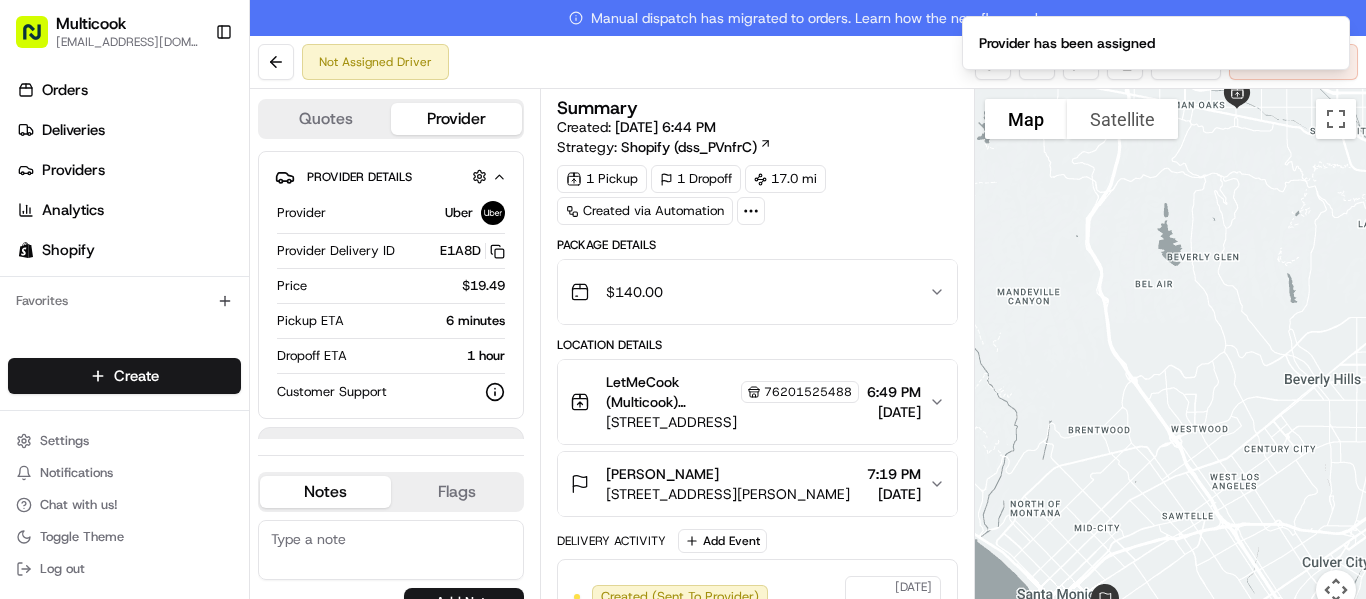 click 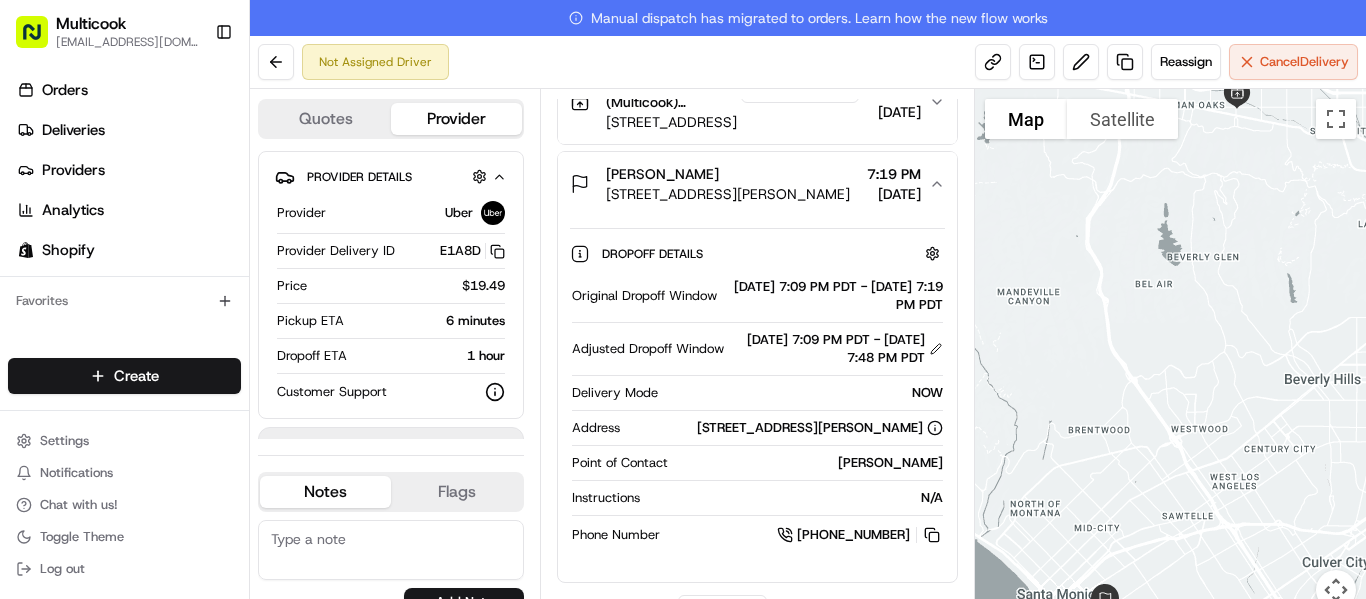 scroll, scrollTop: 461, scrollLeft: 0, axis: vertical 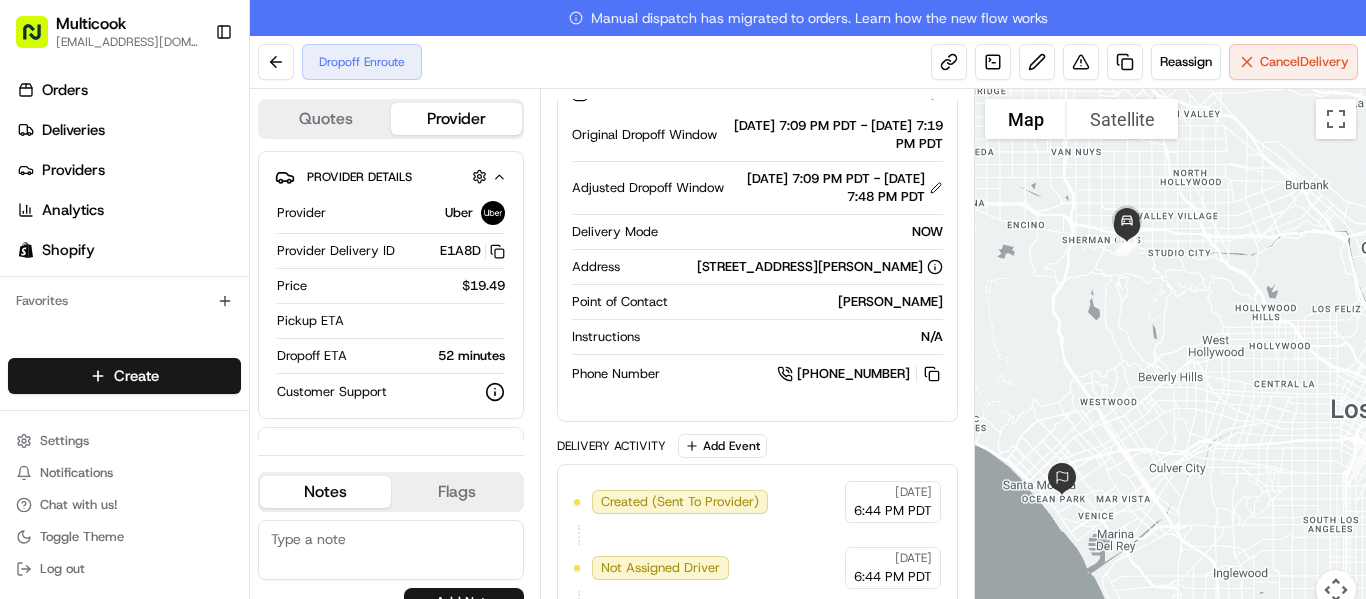 drag, startPoint x: 1188, startPoint y: 400, endPoint x: 1128, endPoint y: 286, distance: 128.82547 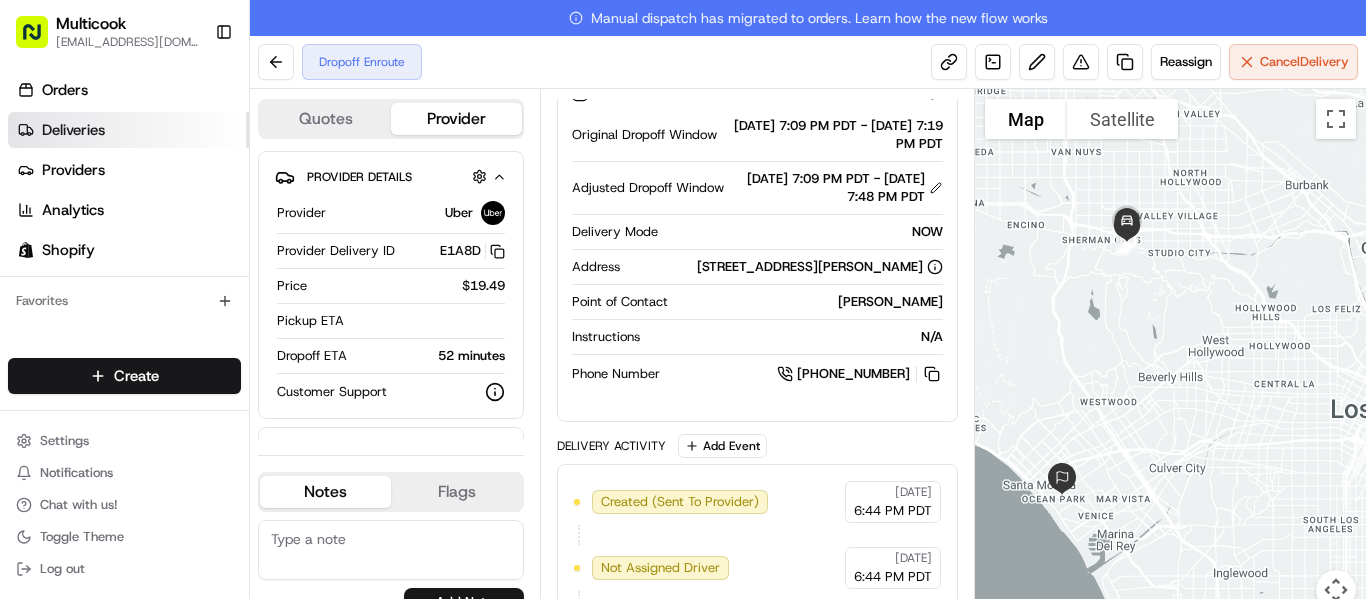 click on "Deliveries" at bounding box center (128, 130) 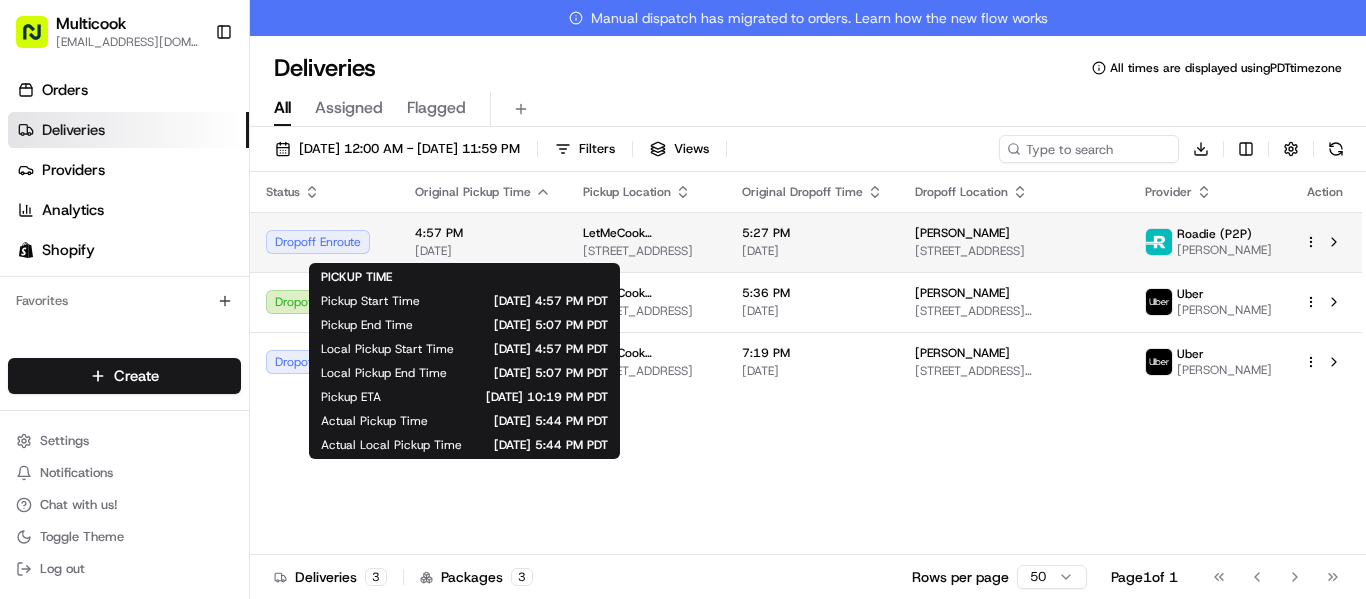 click on "4:57 PM" at bounding box center [483, 233] 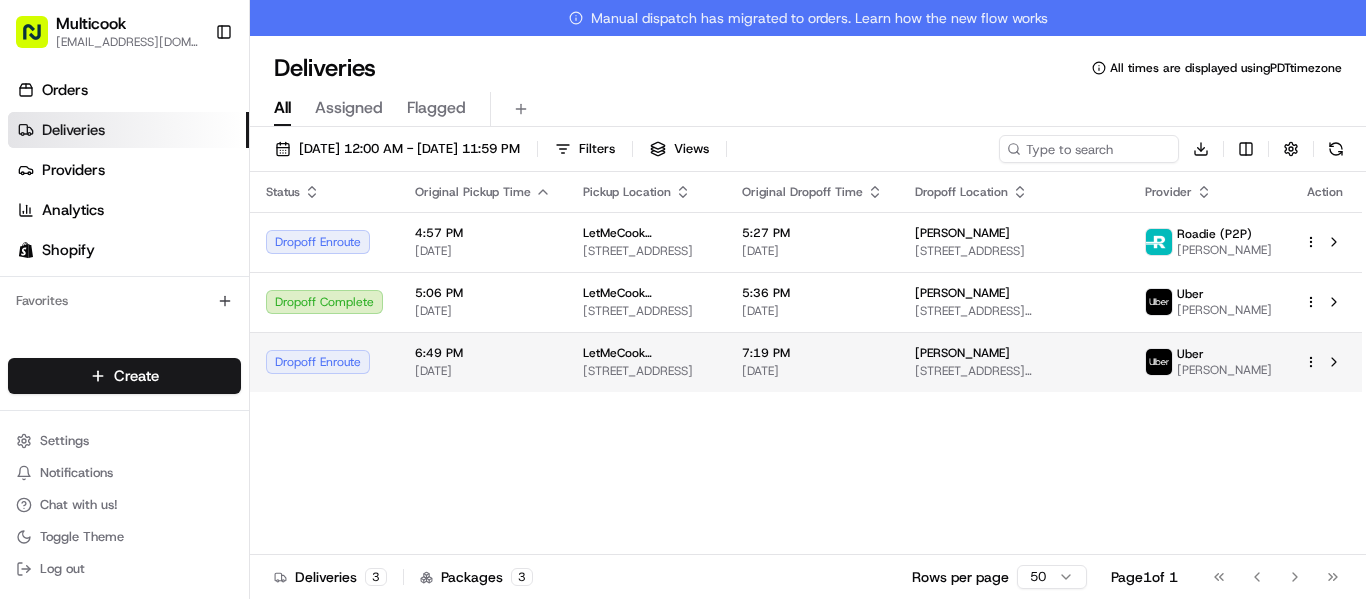 click on "[DATE]" at bounding box center (483, 371) 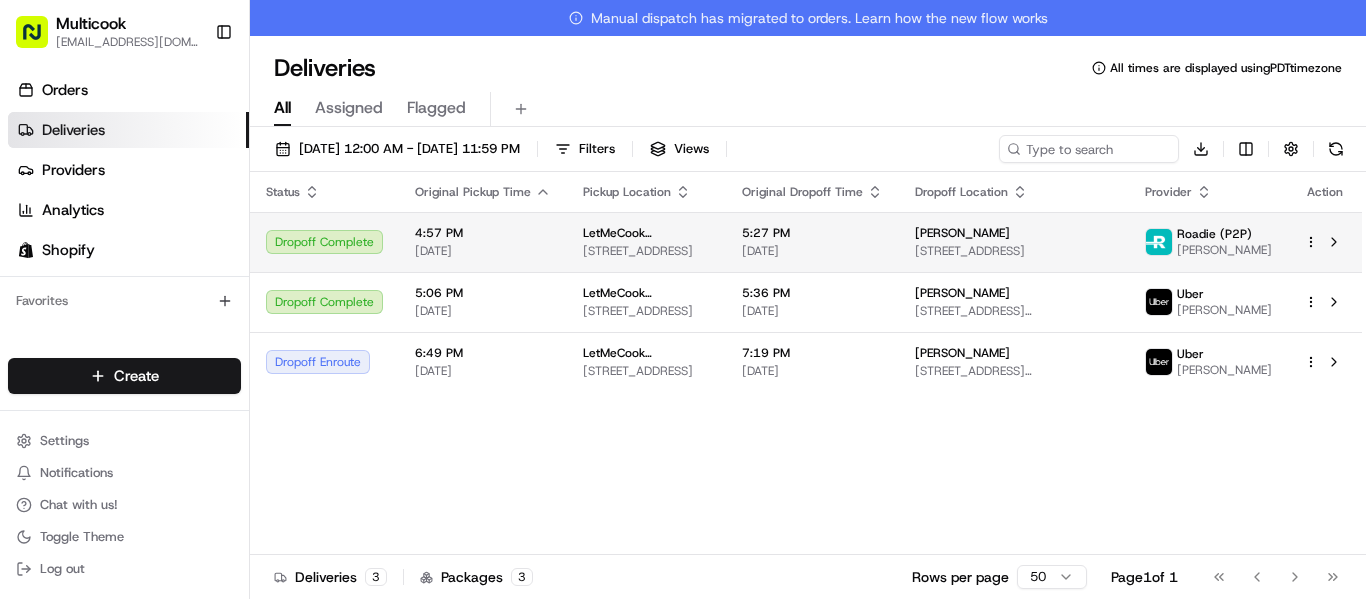 click on "[DATE]" at bounding box center (483, 251) 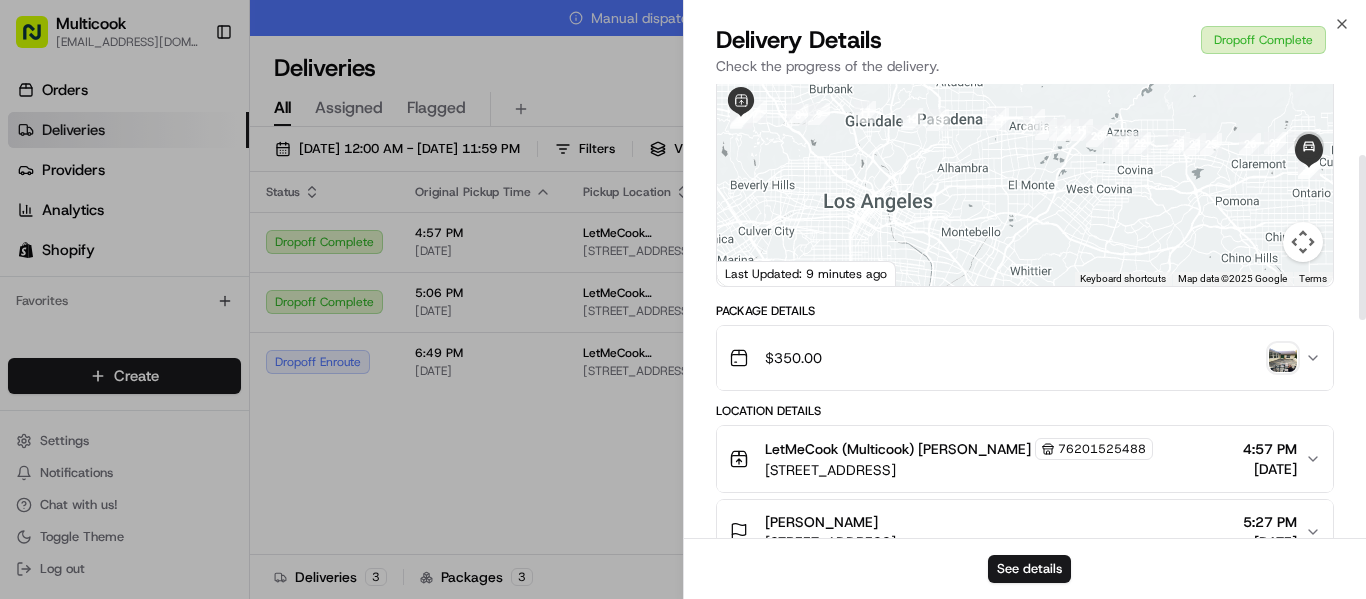 scroll, scrollTop: 200, scrollLeft: 0, axis: vertical 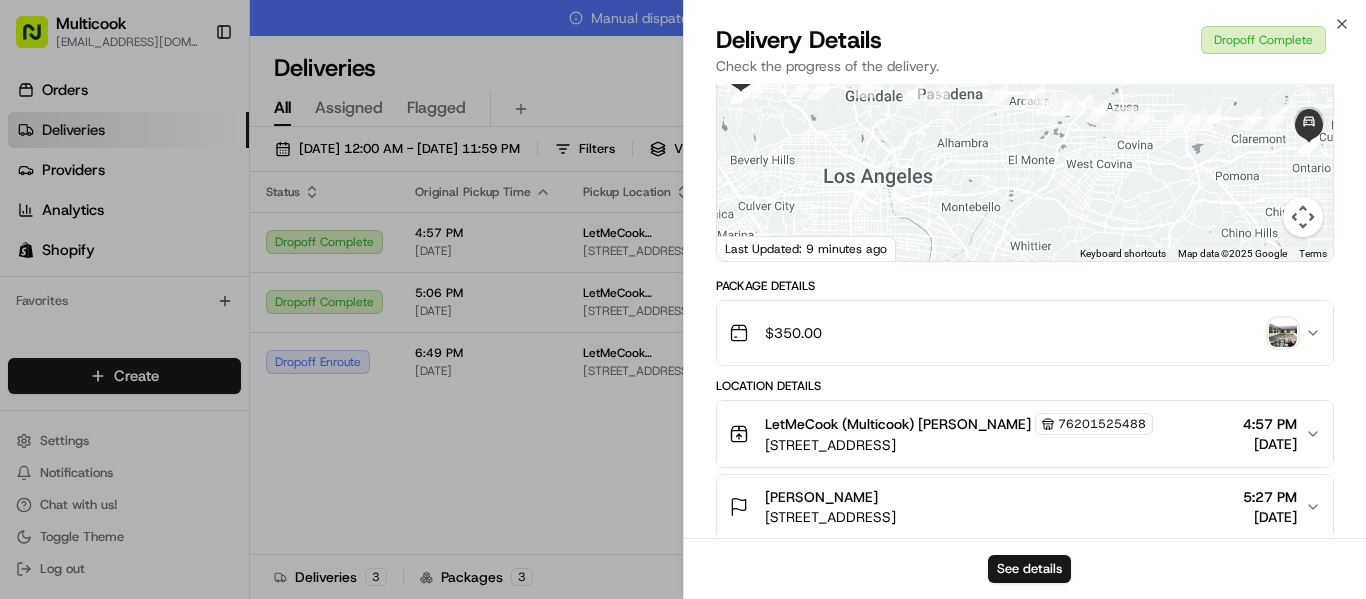 click at bounding box center [1283, 333] 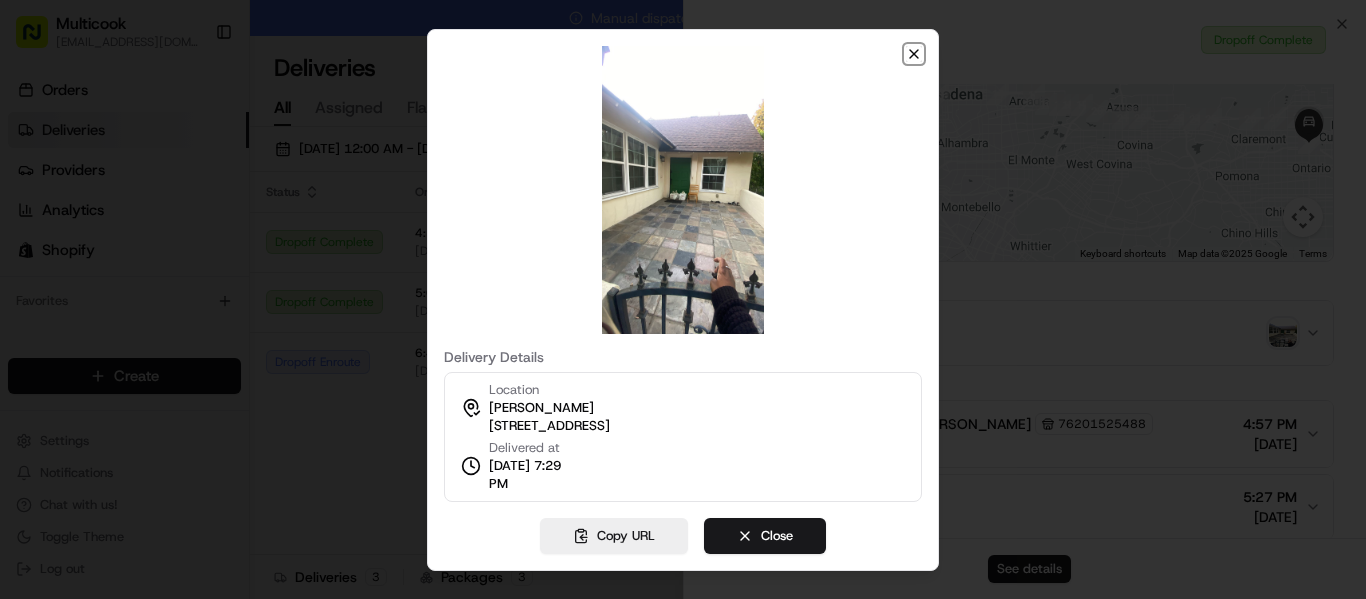 click 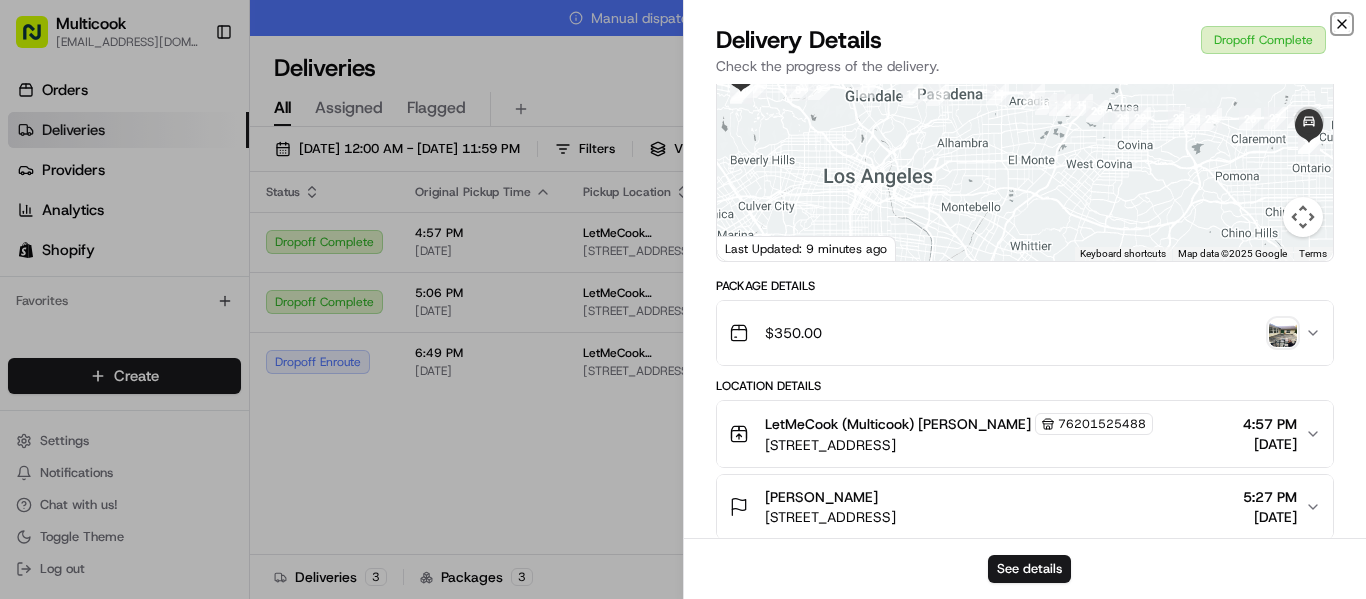 click 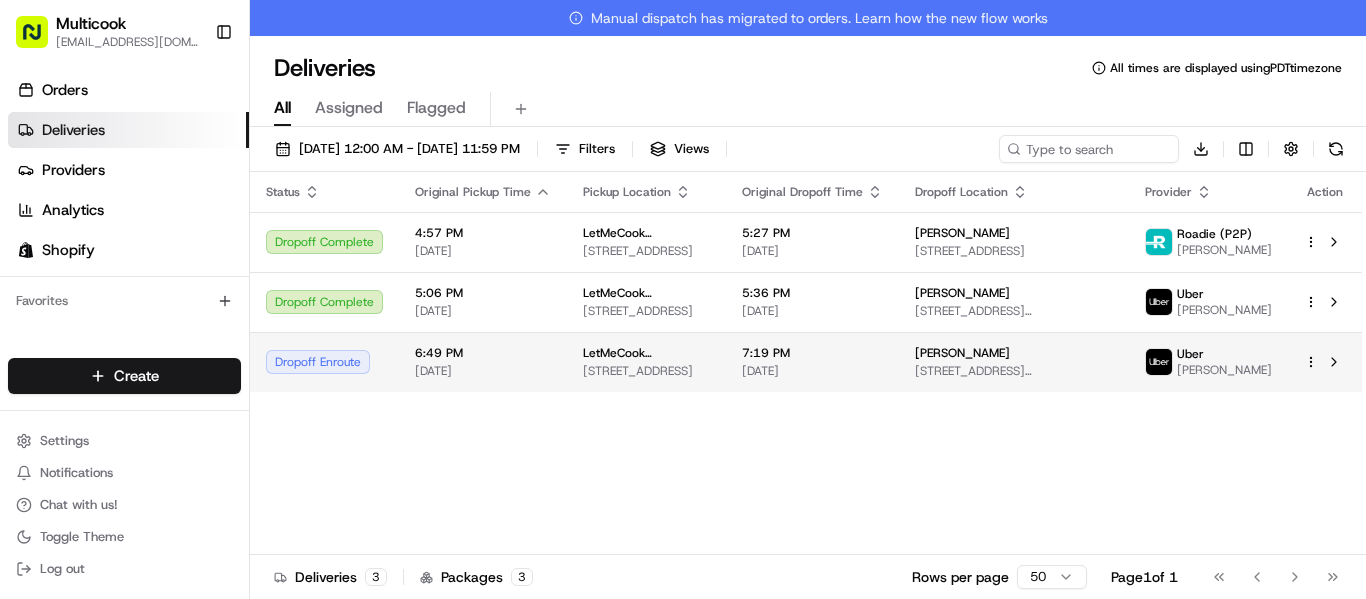 click on "6:49 PM" at bounding box center (483, 353) 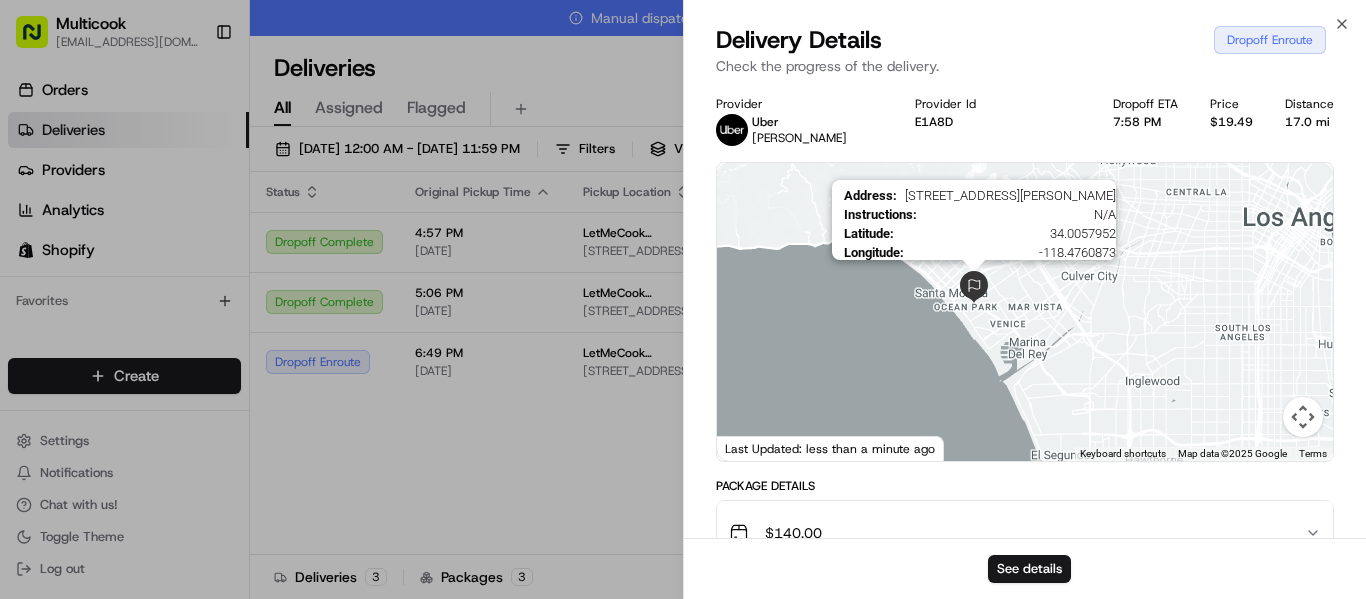 drag, startPoint x: 995, startPoint y: 421, endPoint x: 975, endPoint y: 279, distance: 143.40154 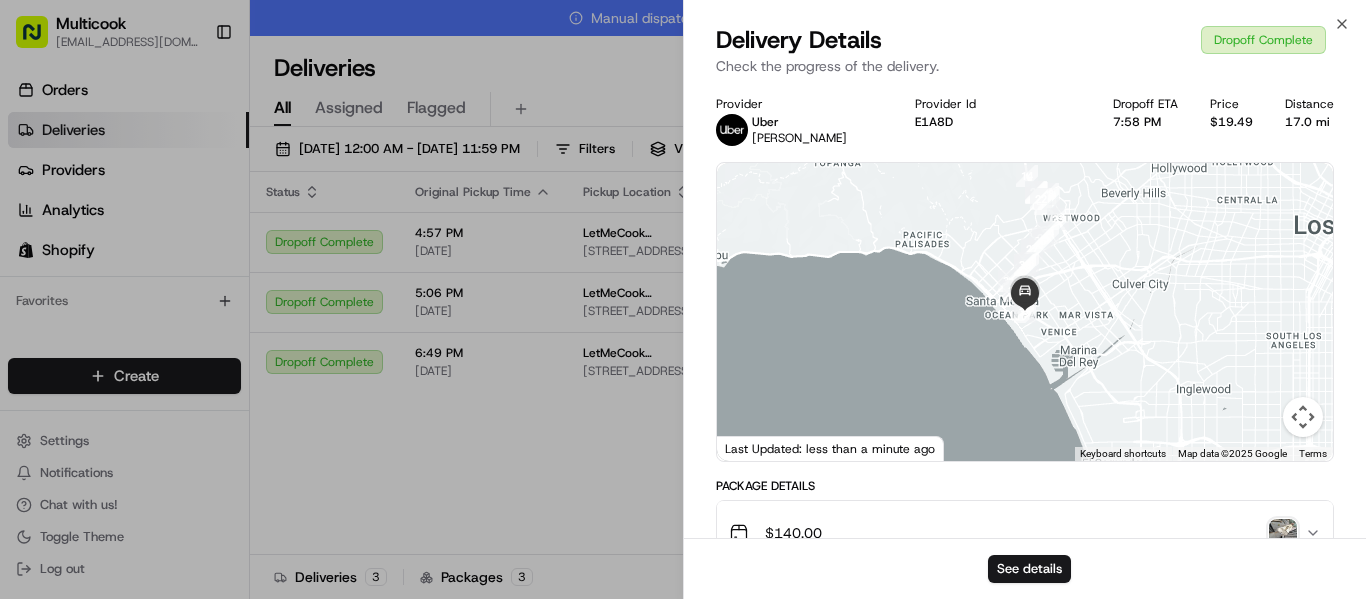 scroll, scrollTop: 200, scrollLeft: 0, axis: vertical 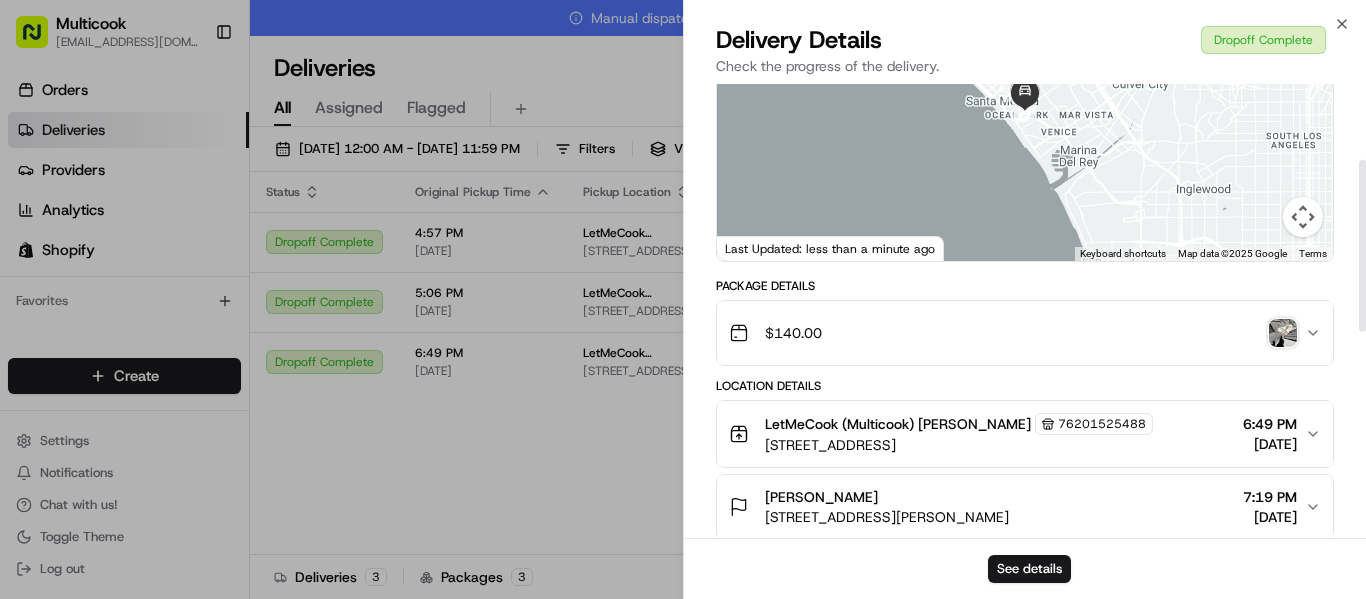 click at bounding box center (1283, 333) 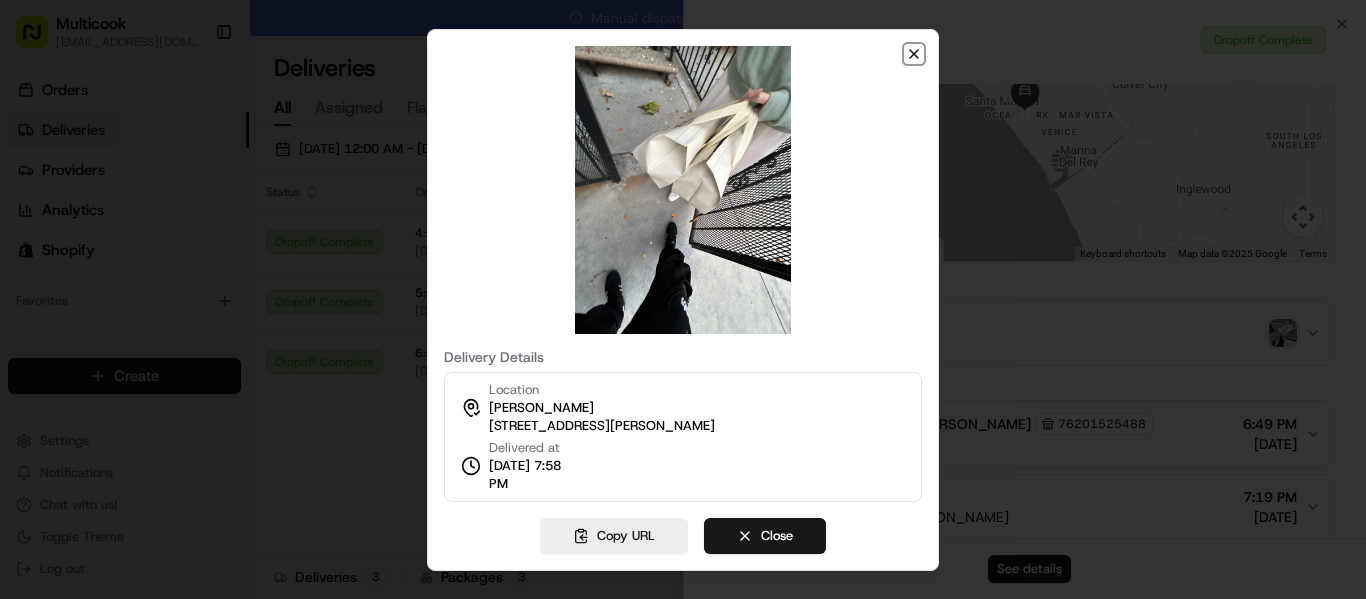 click 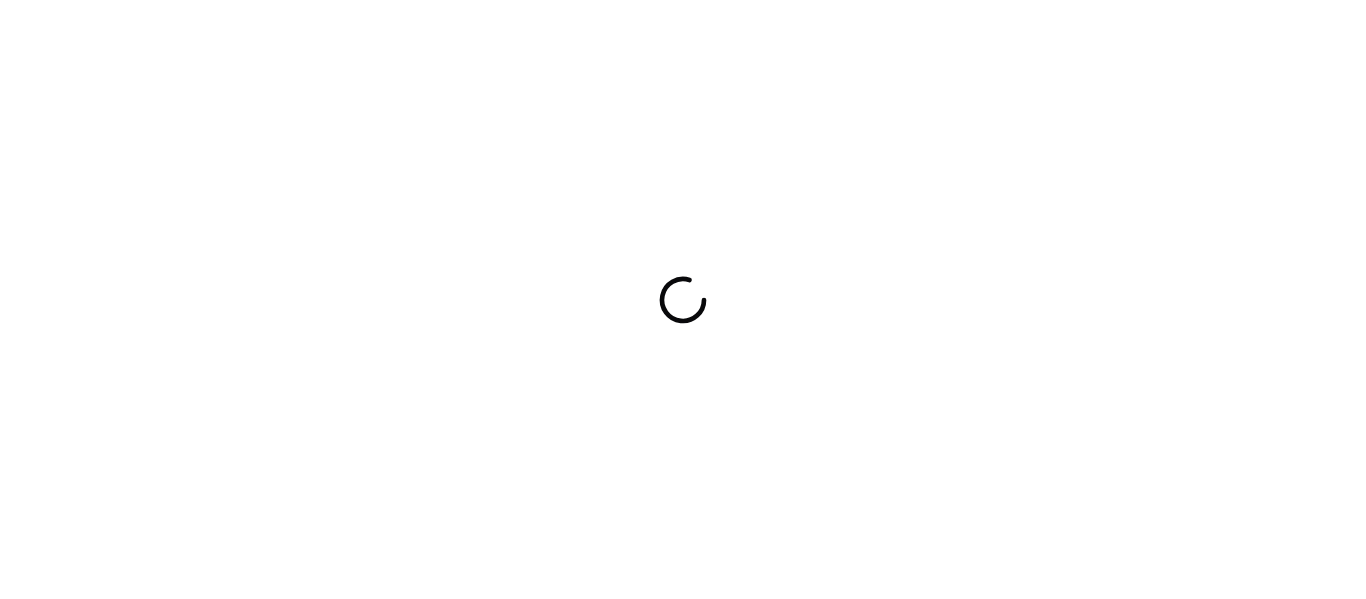 scroll, scrollTop: 0, scrollLeft: 0, axis: both 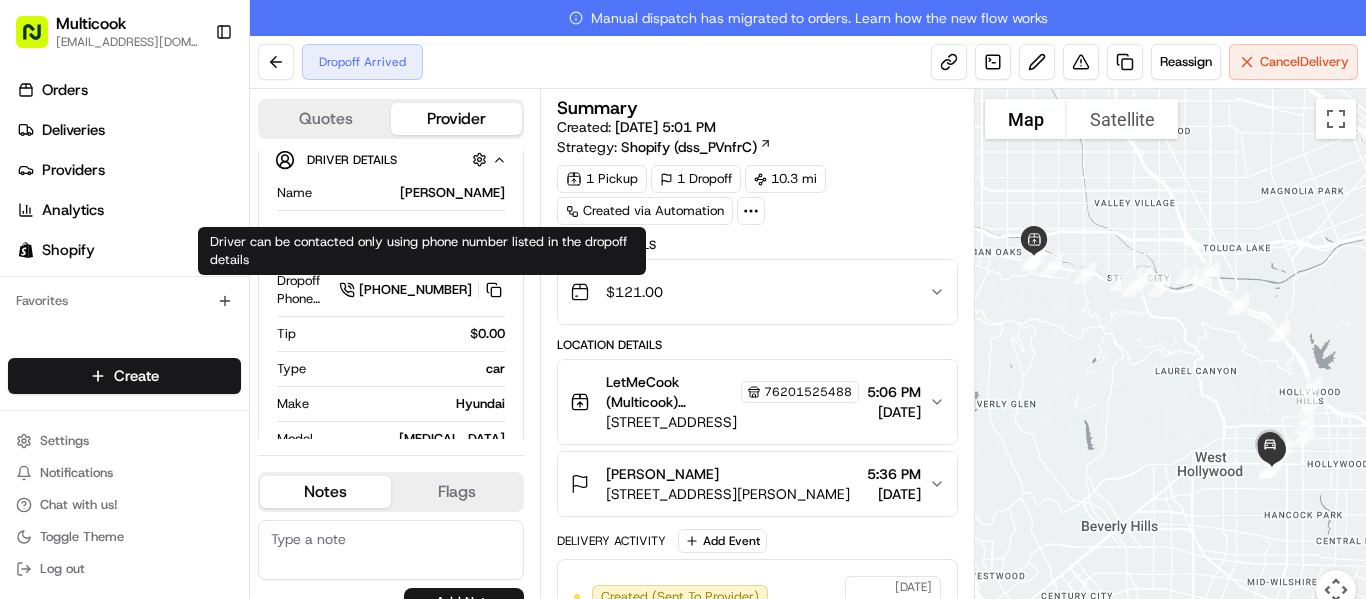 click on "Package Details" at bounding box center [757, 245] 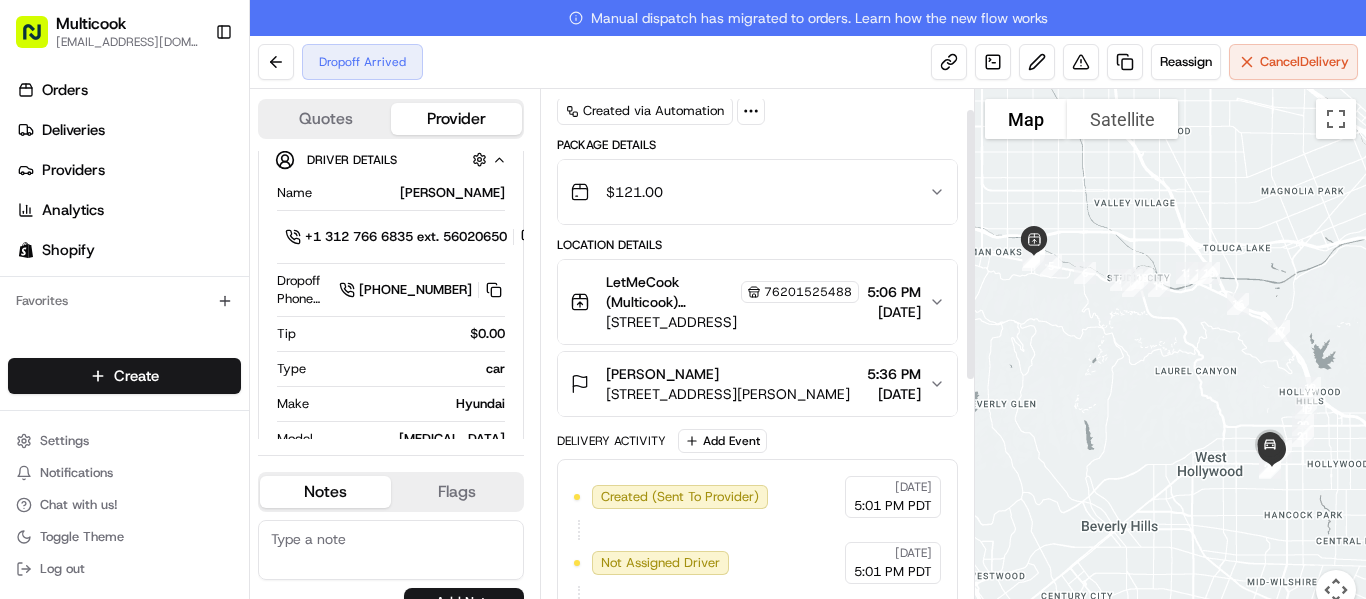 scroll, scrollTop: 0, scrollLeft: 0, axis: both 